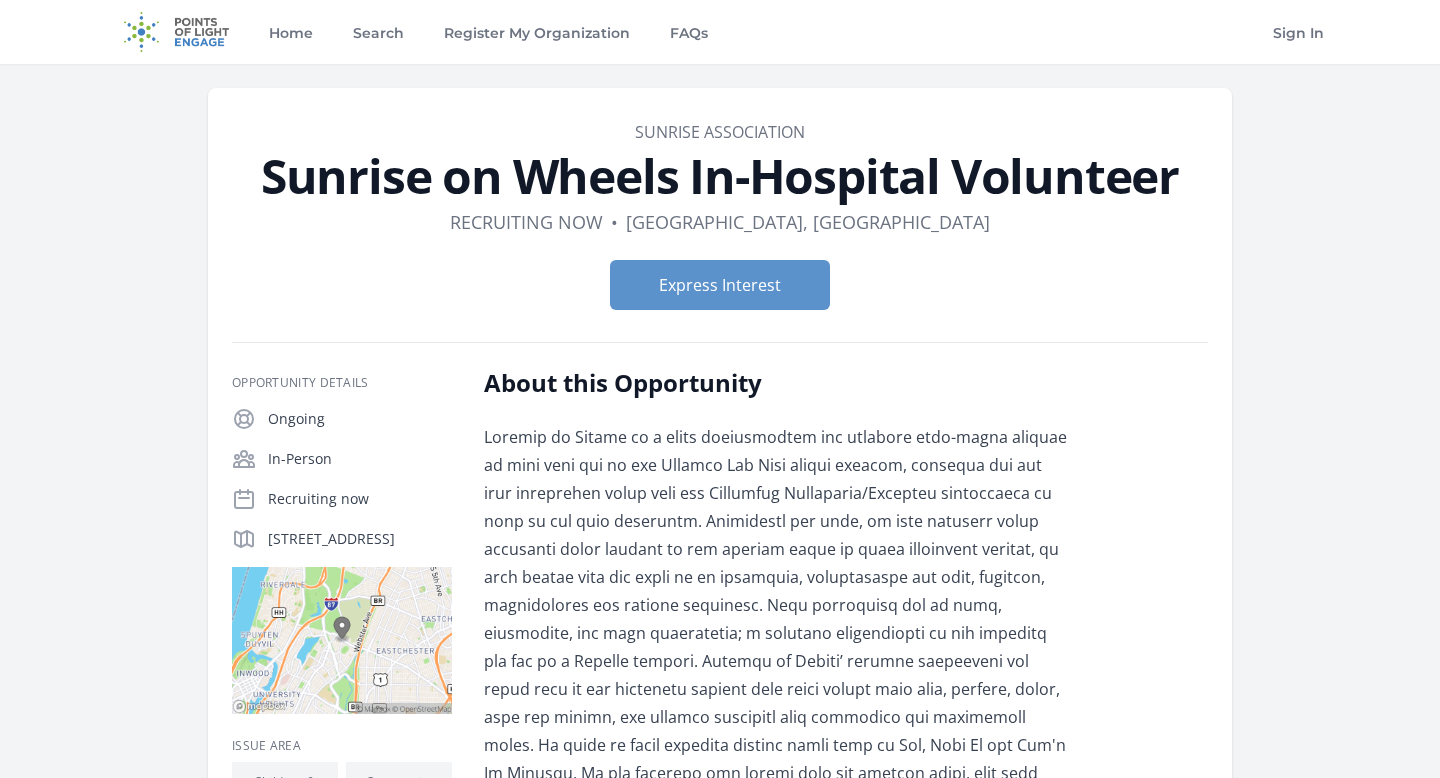 scroll, scrollTop: 0, scrollLeft: 0, axis: both 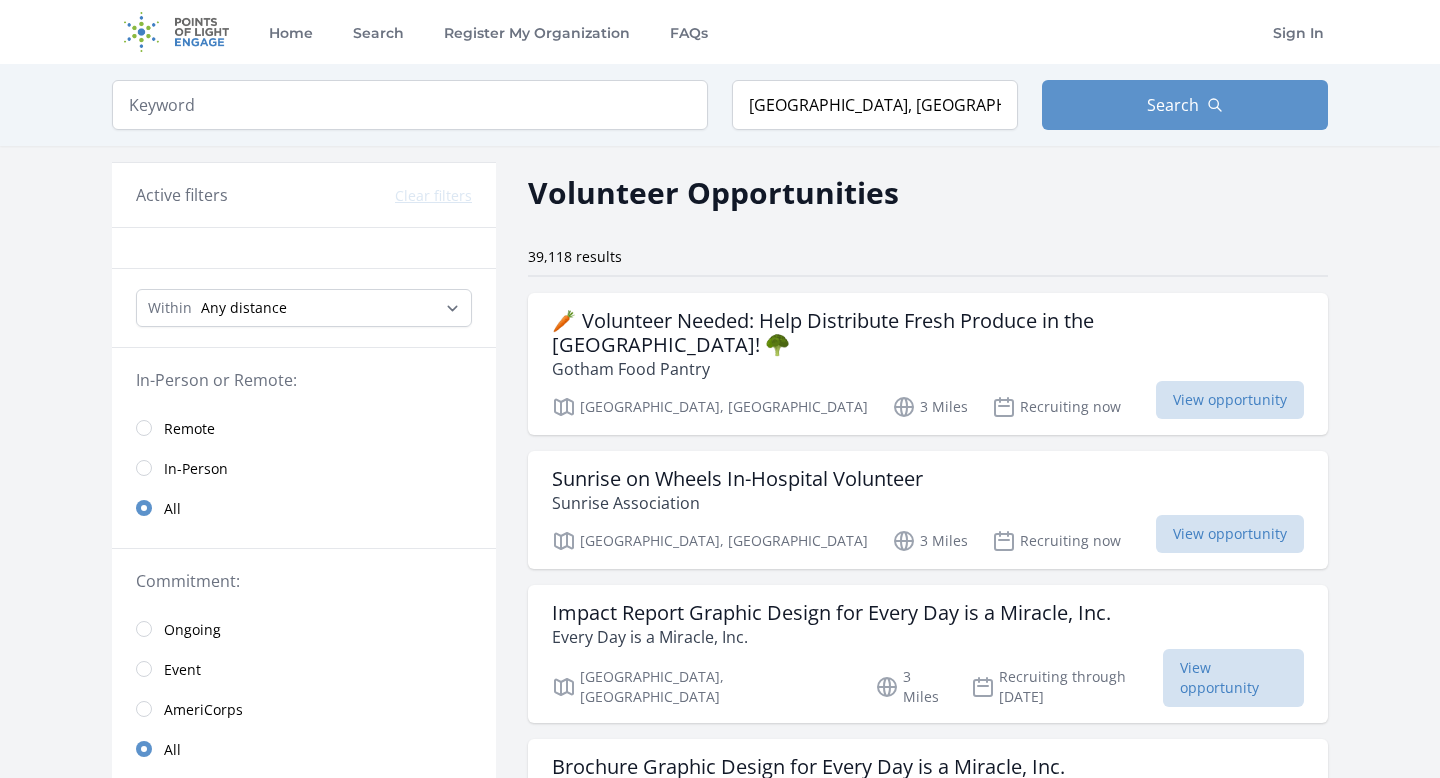 click on "Remote" at bounding box center [189, 429] 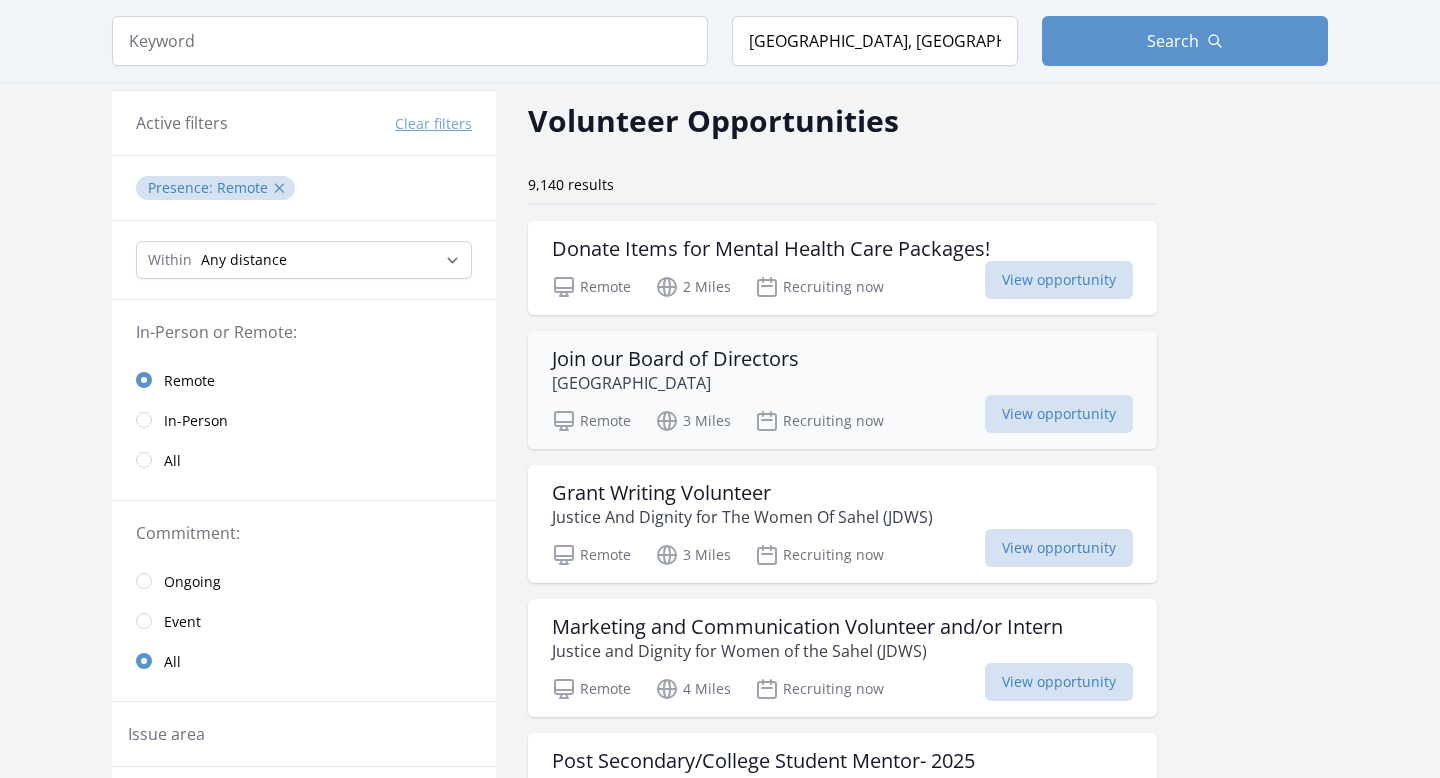scroll, scrollTop: 192, scrollLeft: 0, axis: vertical 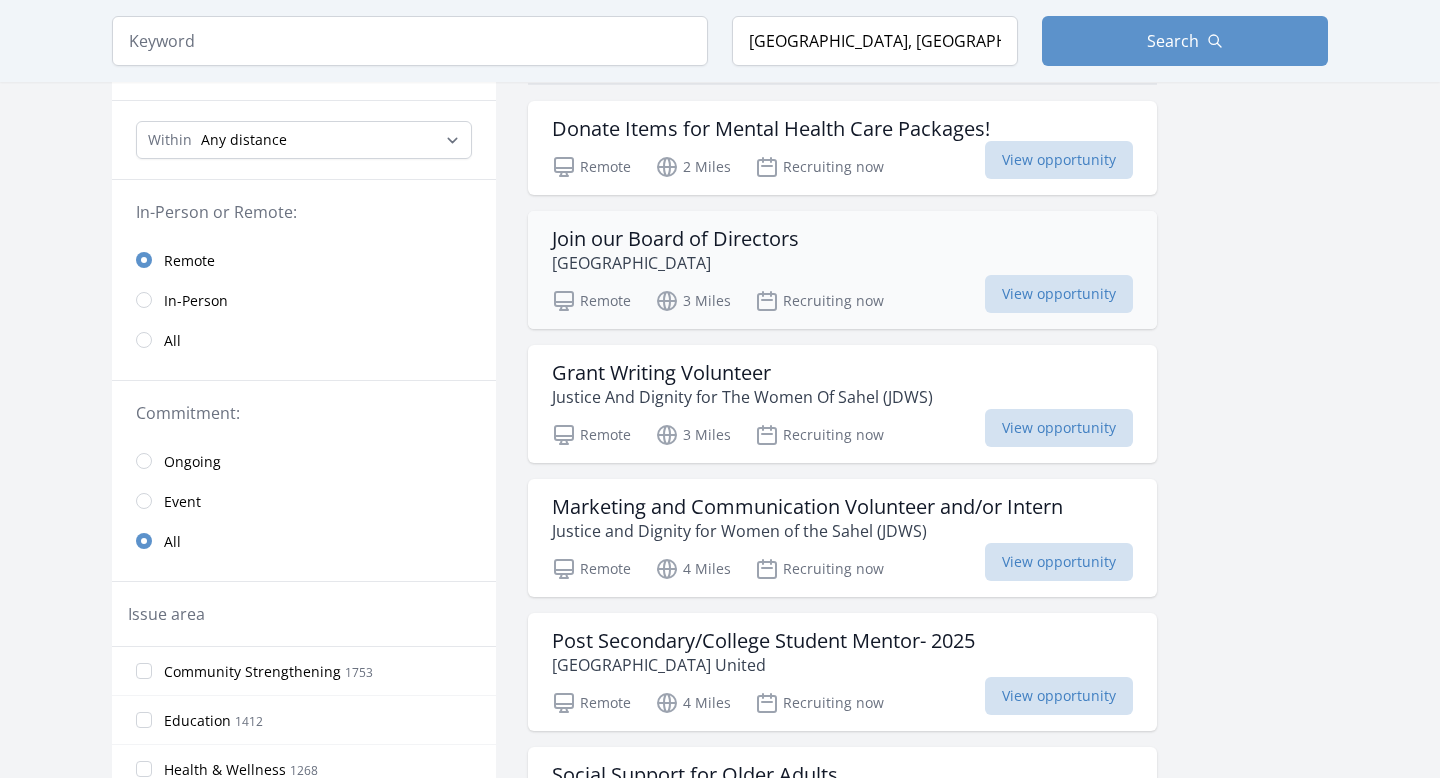 click on "Renaissance Youth Center" at bounding box center [675, 263] 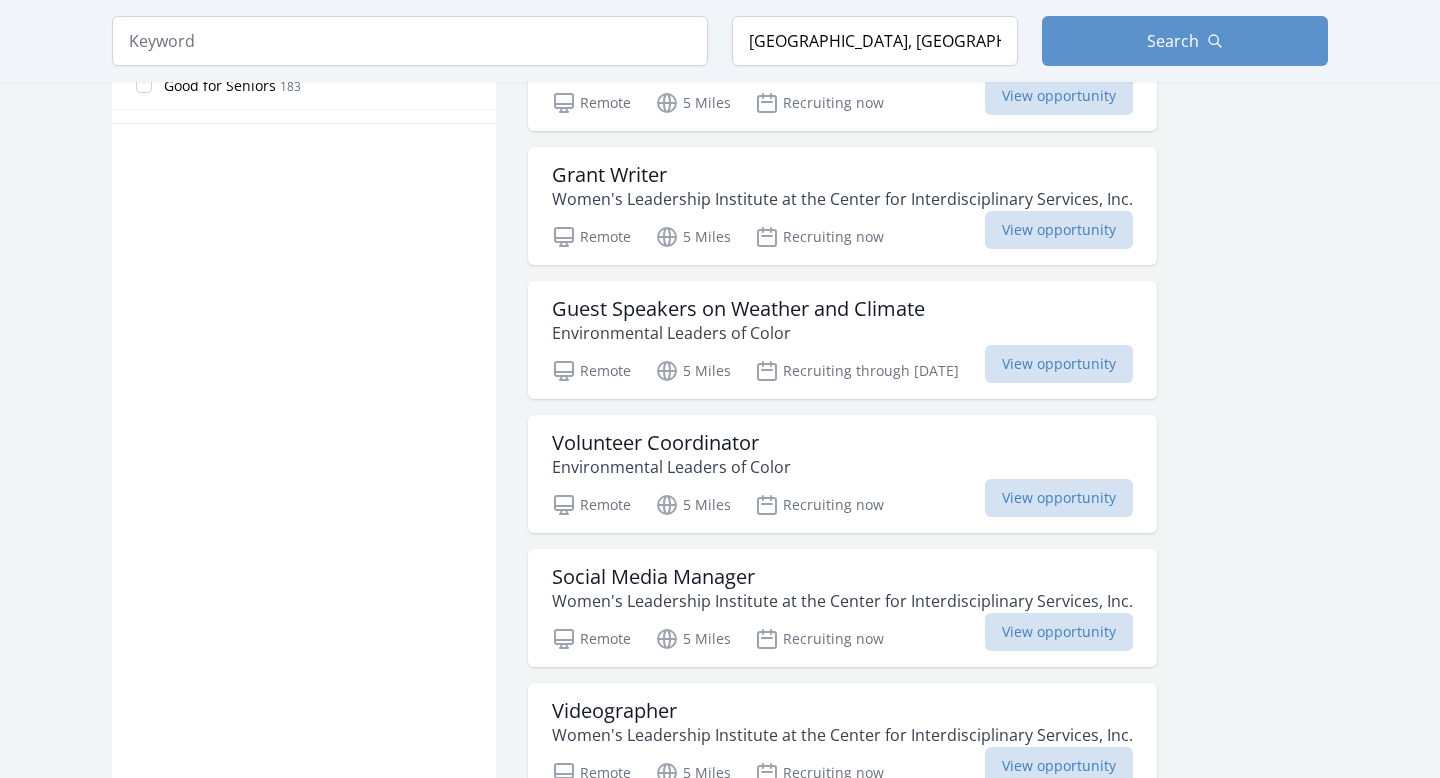 scroll, scrollTop: 1798, scrollLeft: 0, axis: vertical 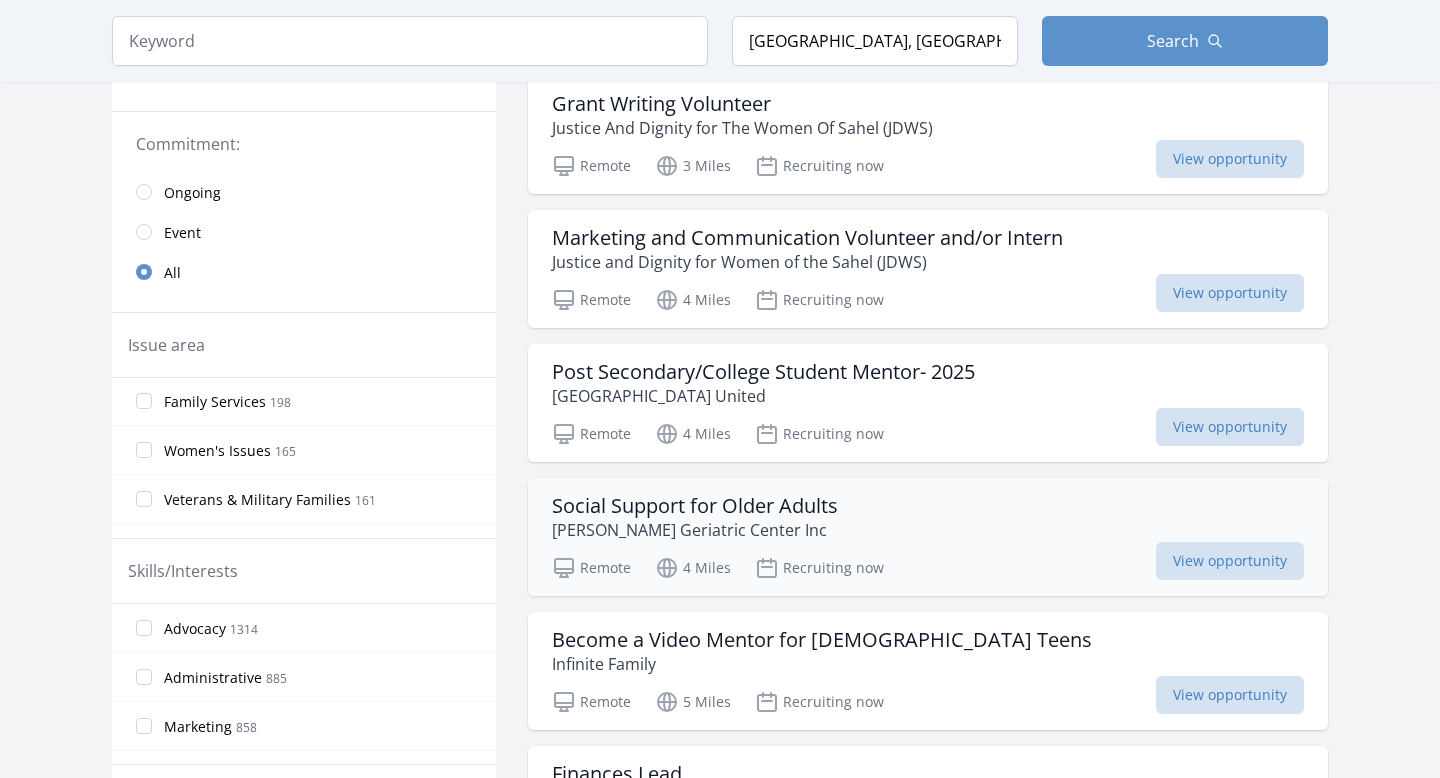 click on "Social Support for Older Adults" at bounding box center (695, 506) 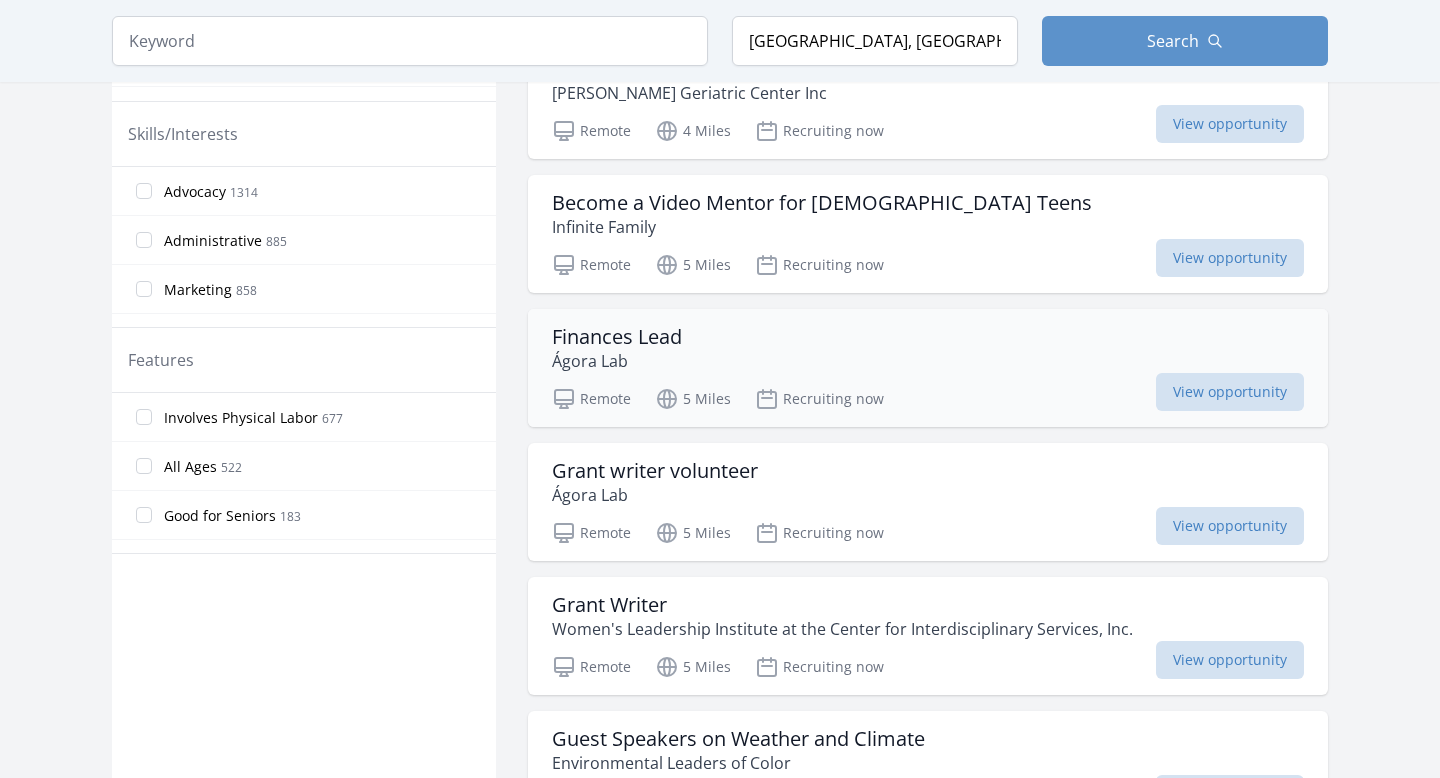 scroll, scrollTop: 949, scrollLeft: 0, axis: vertical 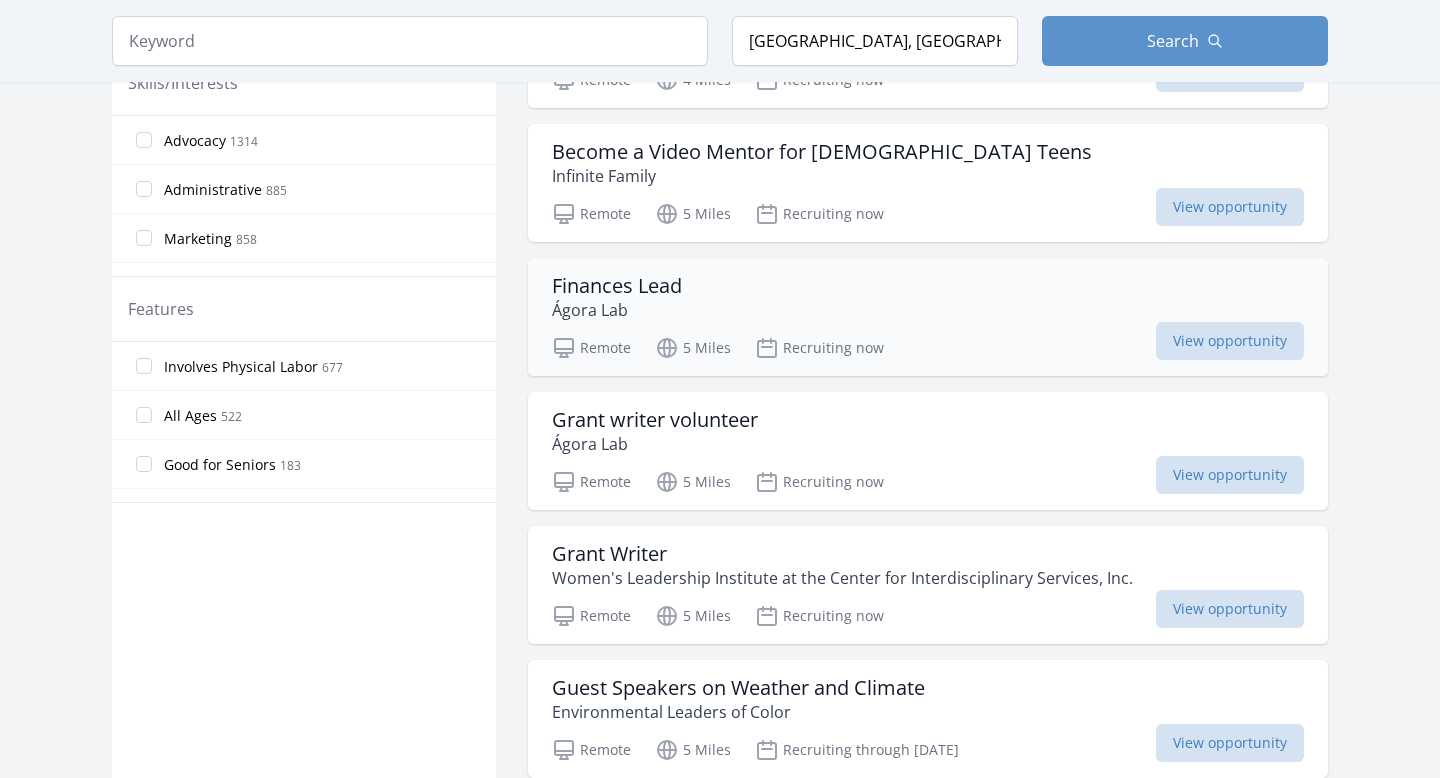 click on "Finances Lead
Ágora Lab" at bounding box center [928, 298] 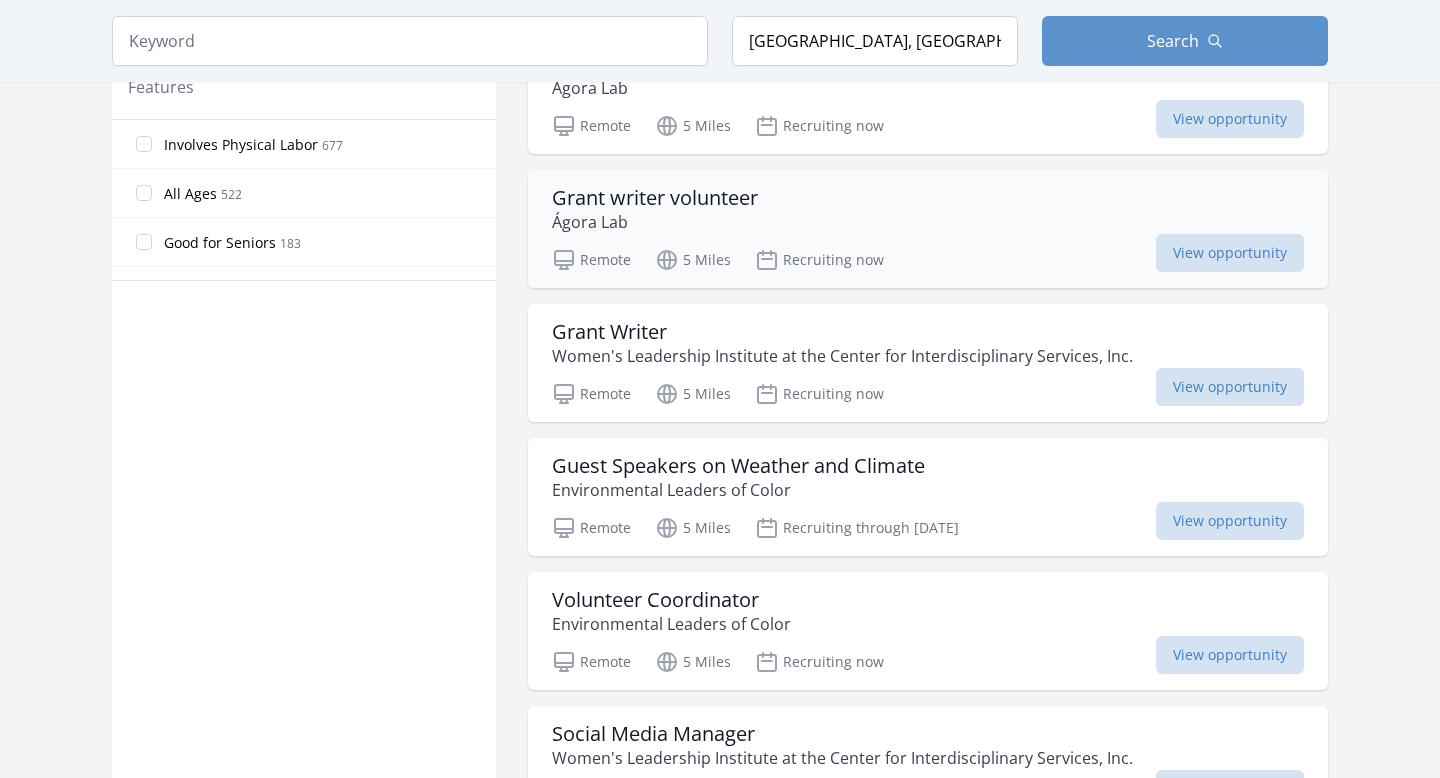 scroll, scrollTop: 1144, scrollLeft: 0, axis: vertical 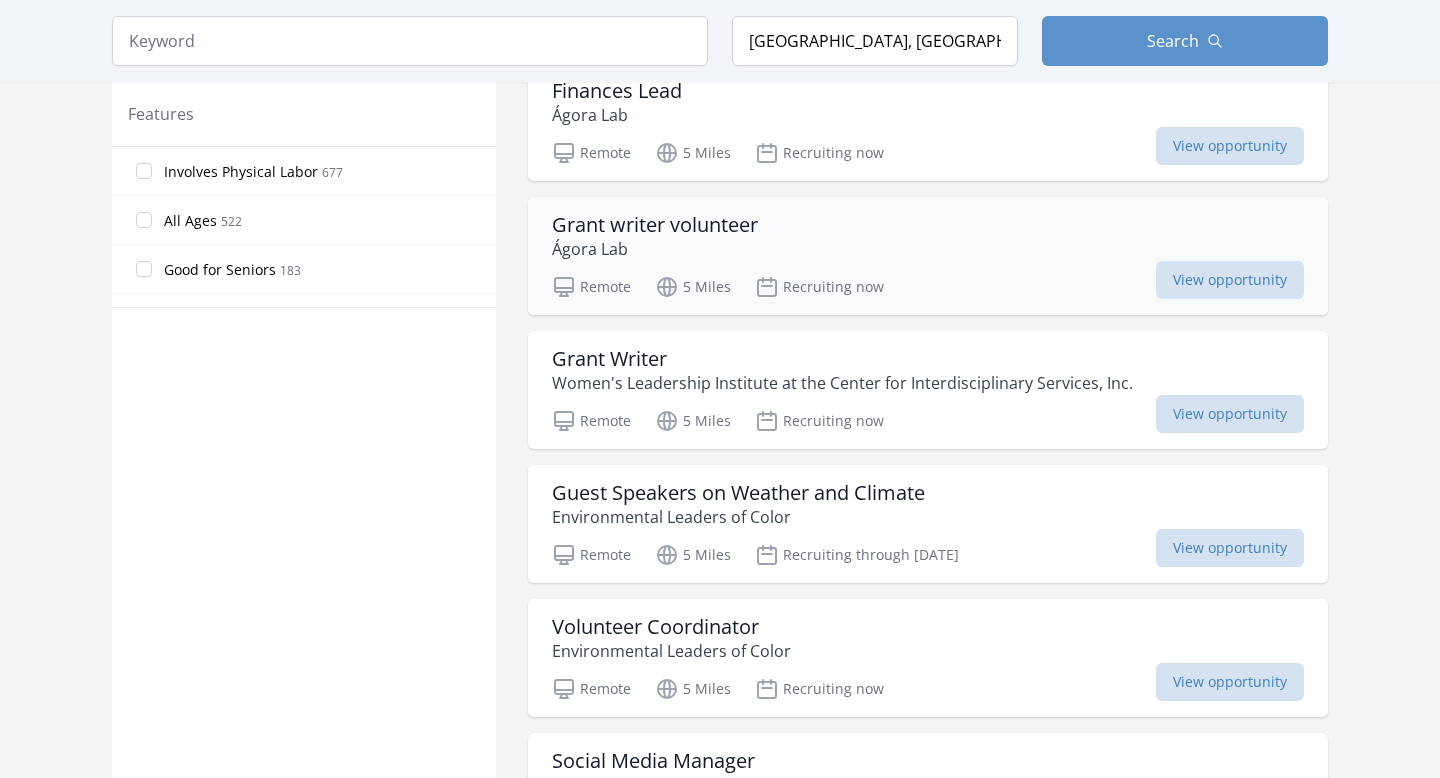 click on "Ágora Lab" at bounding box center (655, 249) 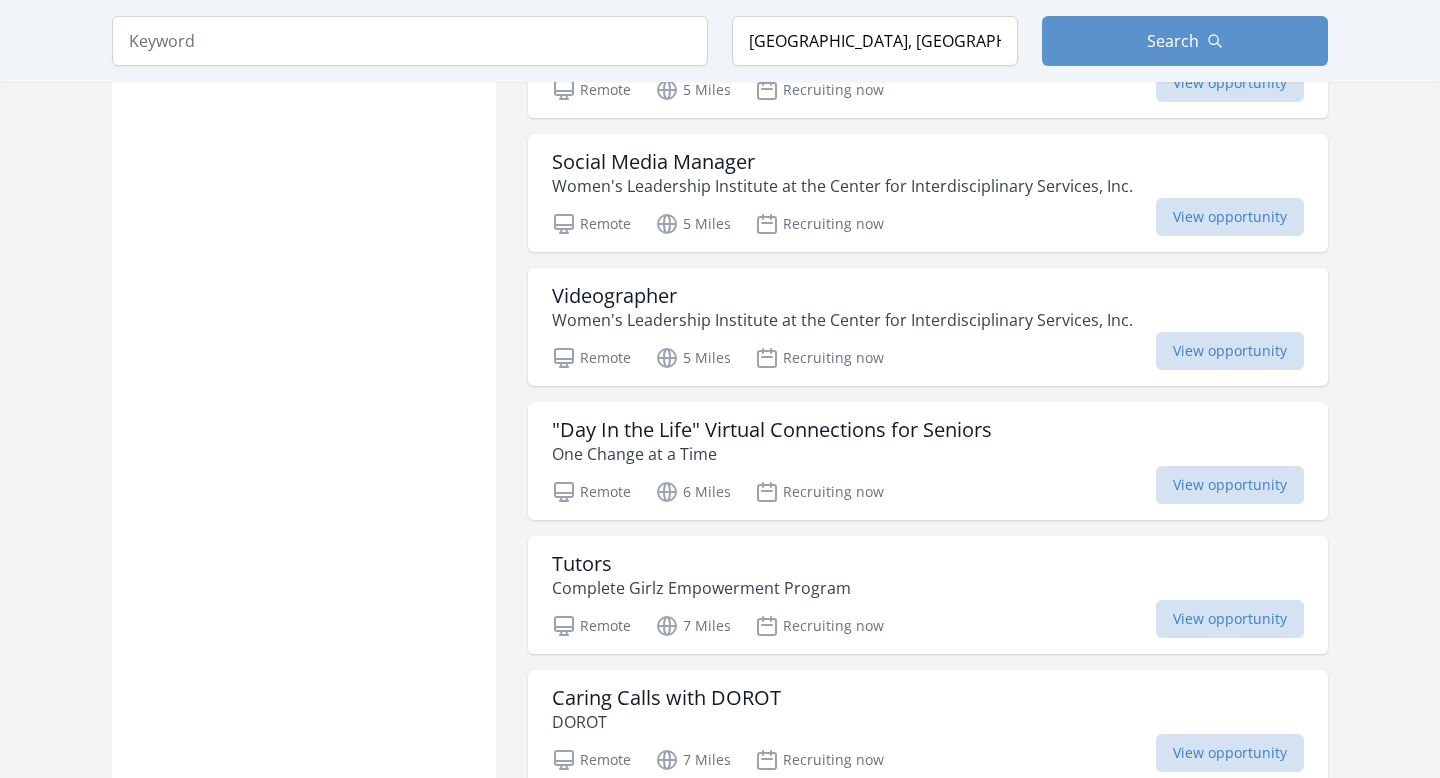 scroll, scrollTop: 1745, scrollLeft: 0, axis: vertical 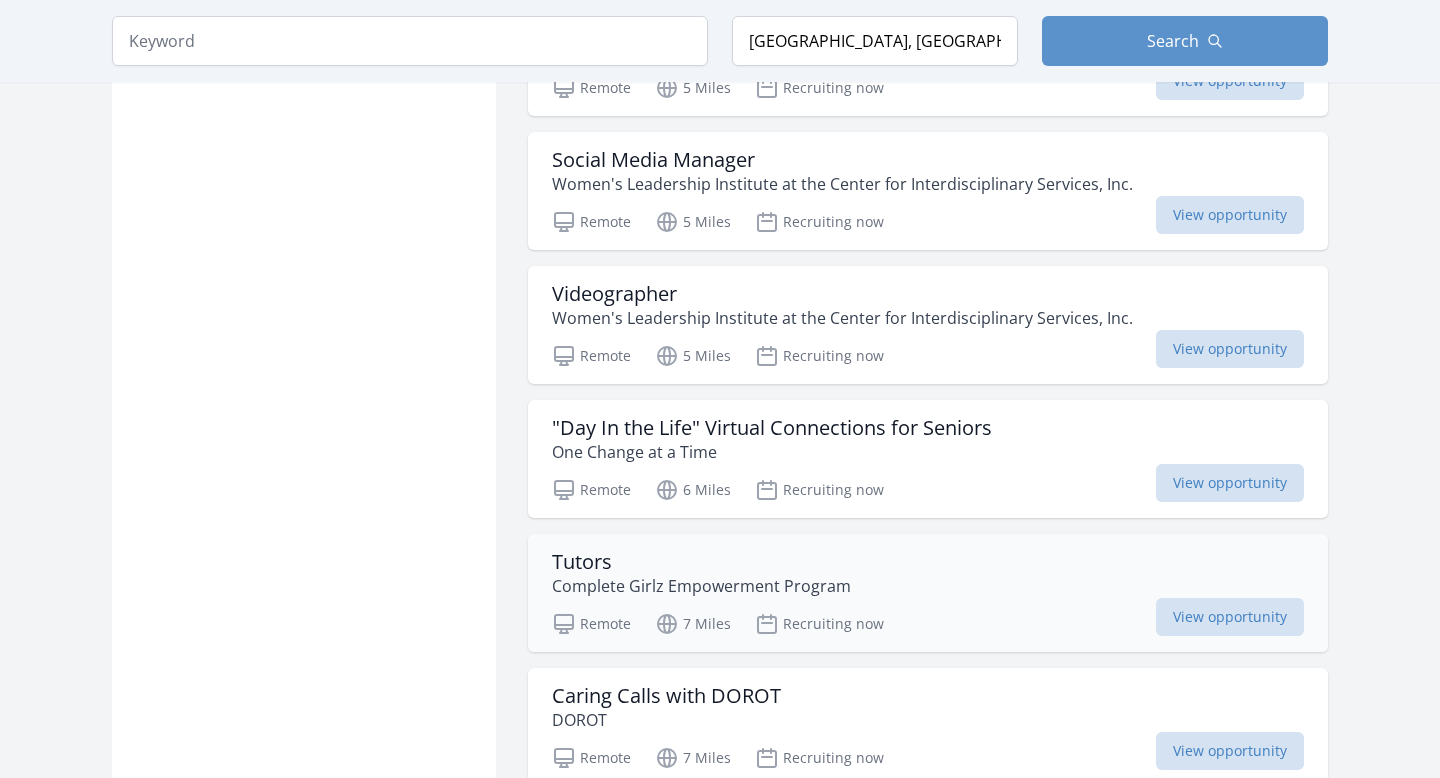 click on "Complete Girlz Empowerment Program" at bounding box center (701, 586) 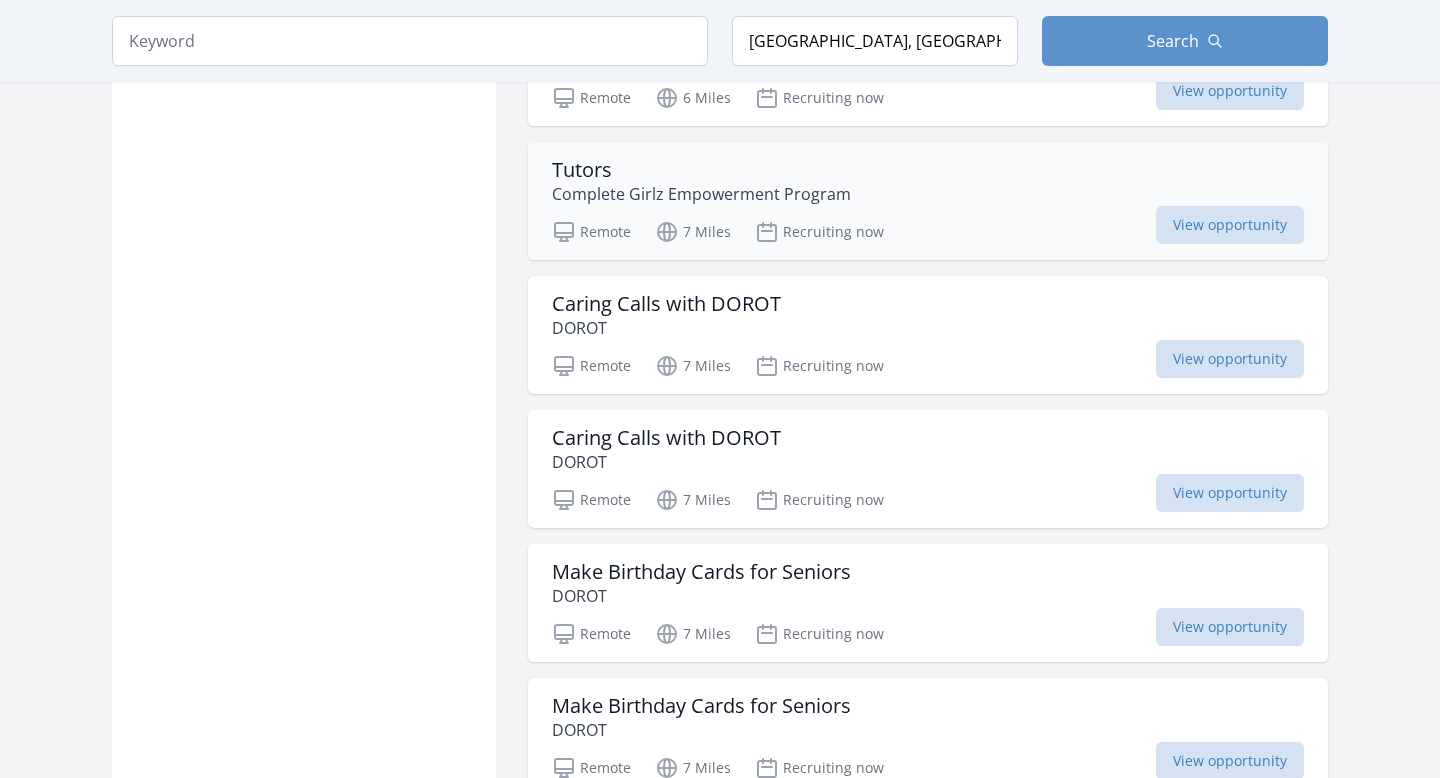scroll, scrollTop: 2142, scrollLeft: 0, axis: vertical 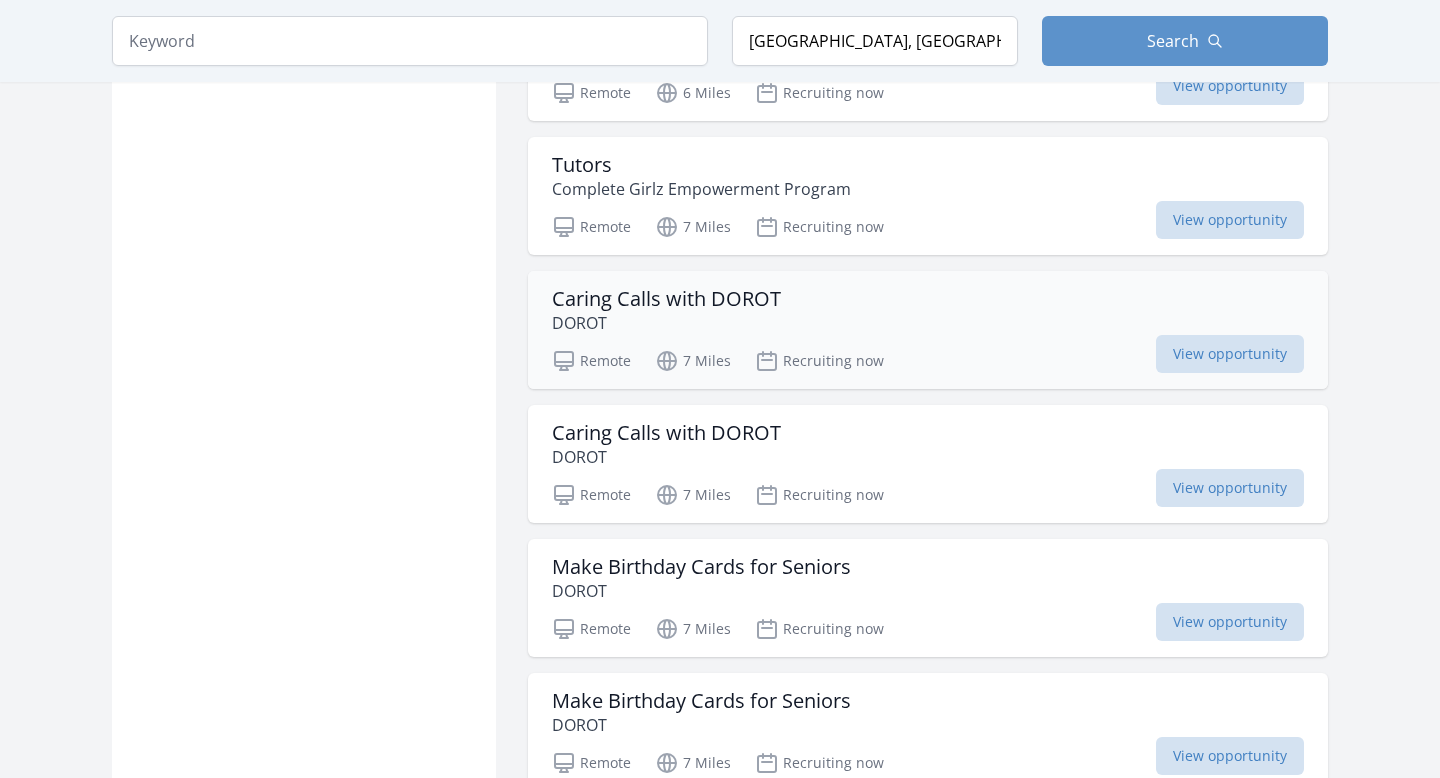 click on "Caring Calls with DOROT
DOROT" at bounding box center (928, 311) 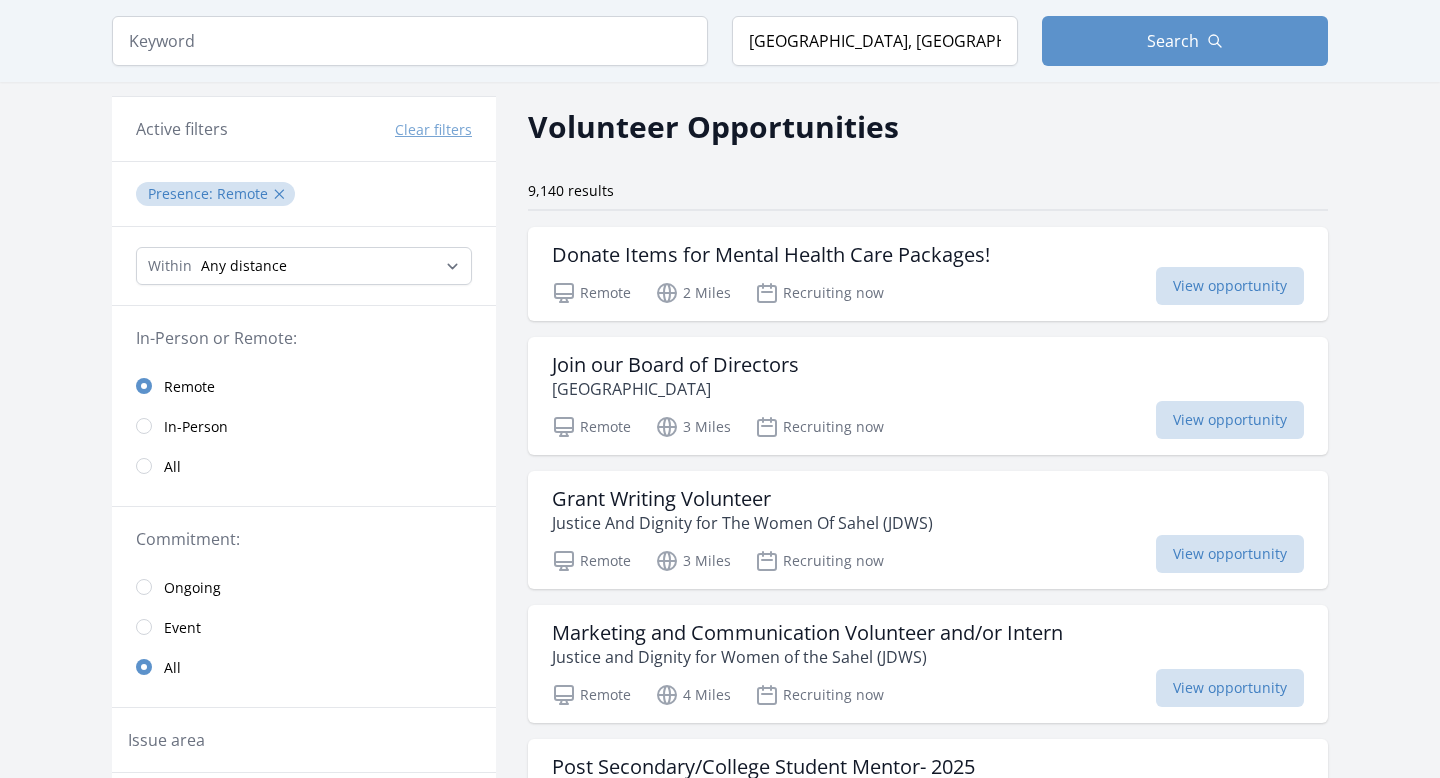 scroll, scrollTop: 10, scrollLeft: 0, axis: vertical 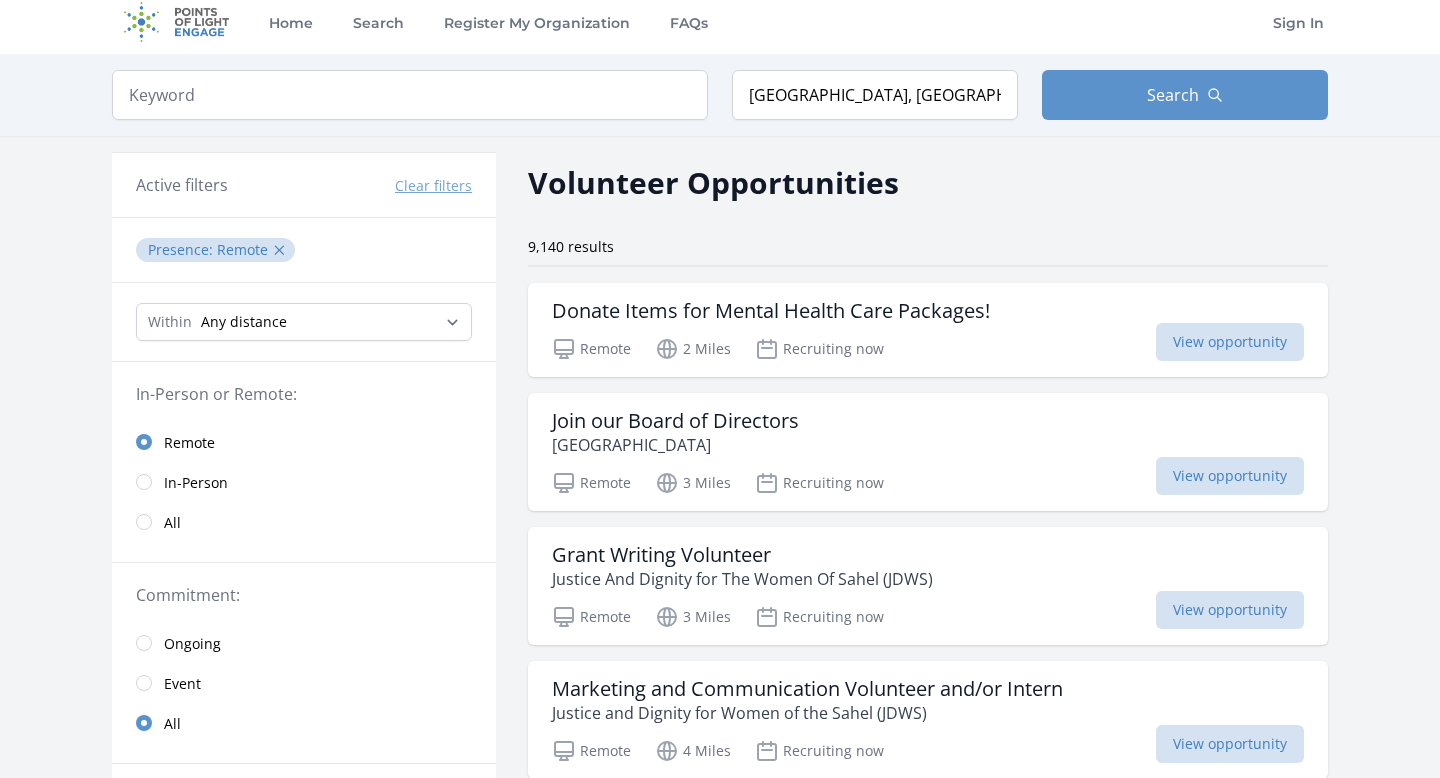 click on "All" at bounding box center (304, 522) 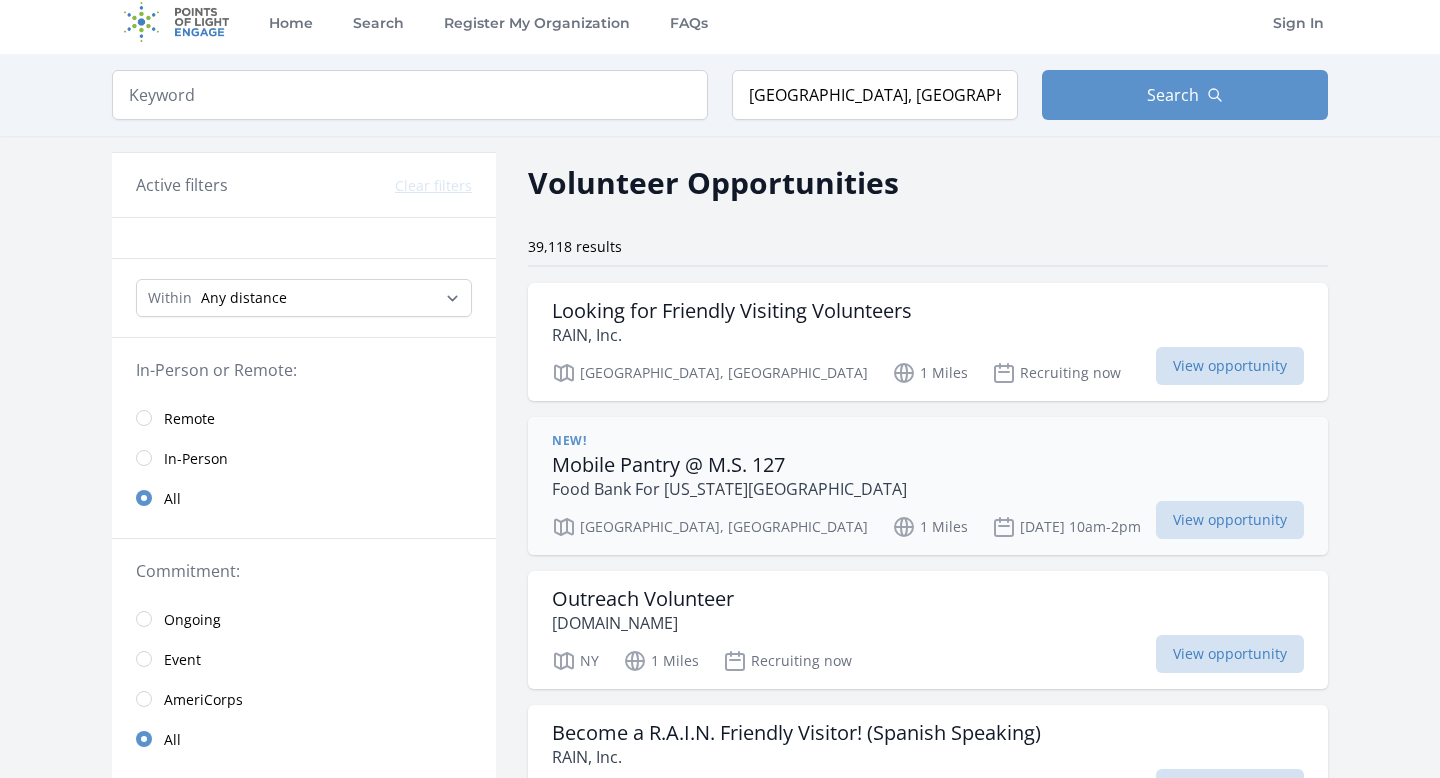 click on "New!
Mobile Pantry @ M.S. 127
Food Bank For New York City" at bounding box center (928, 467) 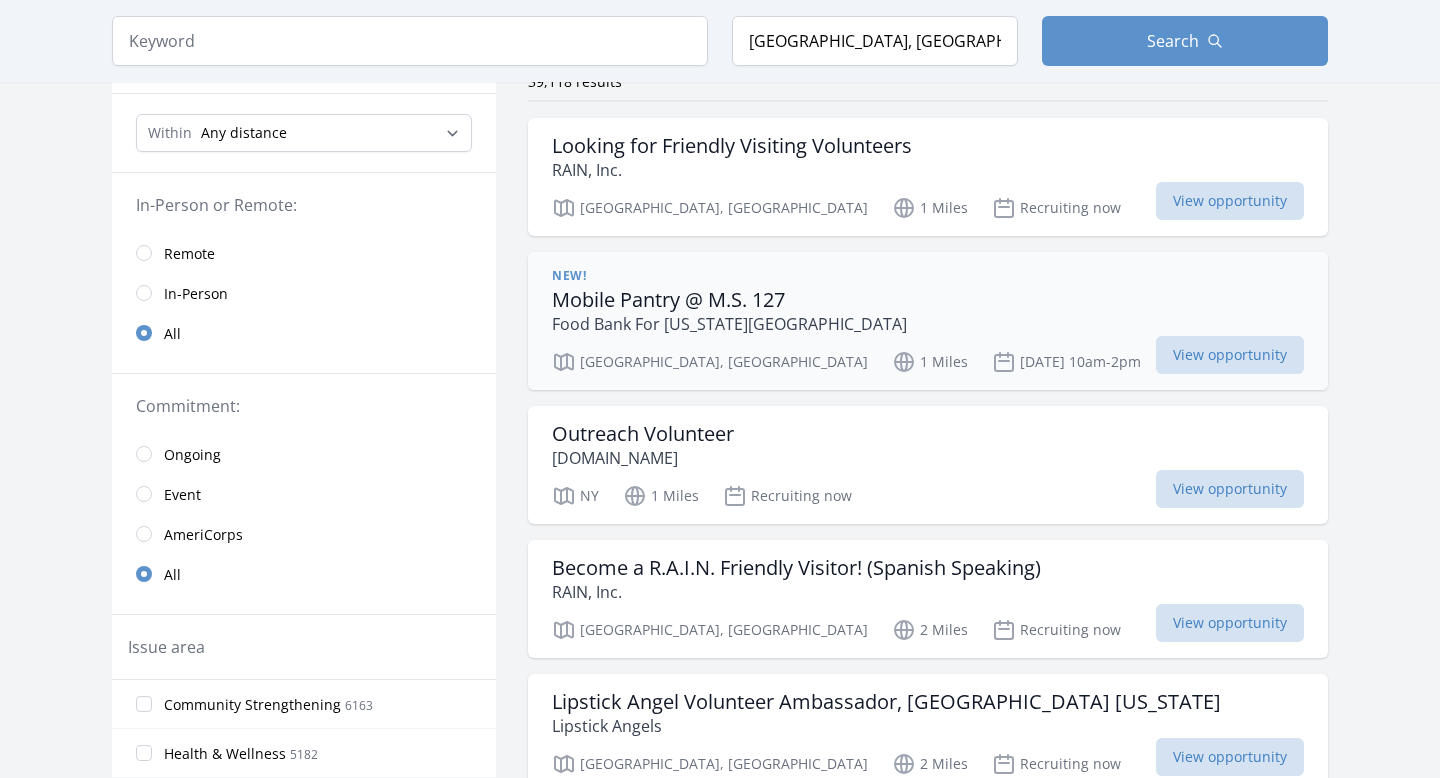 scroll, scrollTop: 202, scrollLeft: 0, axis: vertical 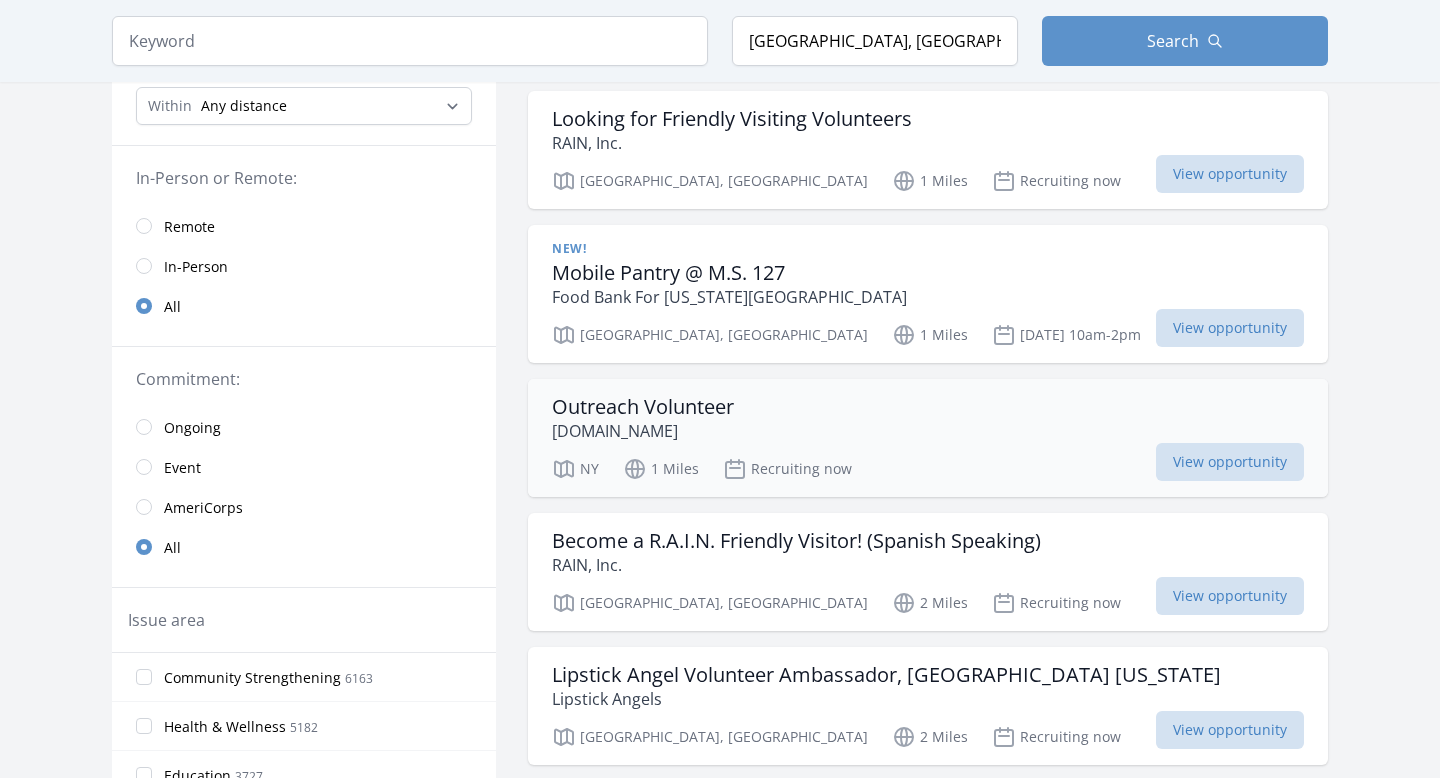 click on "Outreach Volunteer
saffiyahfrica.inc" at bounding box center (928, 419) 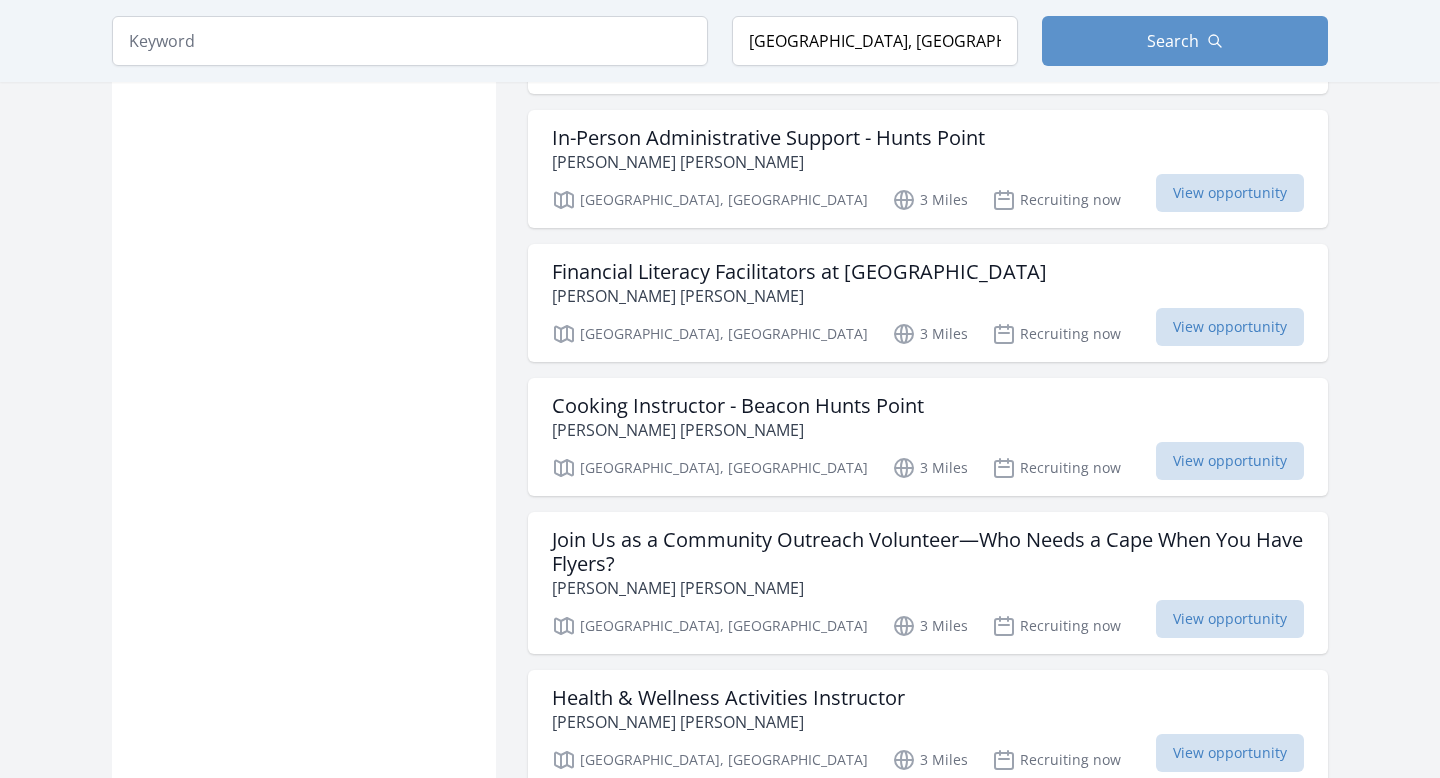scroll, scrollTop: 2173, scrollLeft: 0, axis: vertical 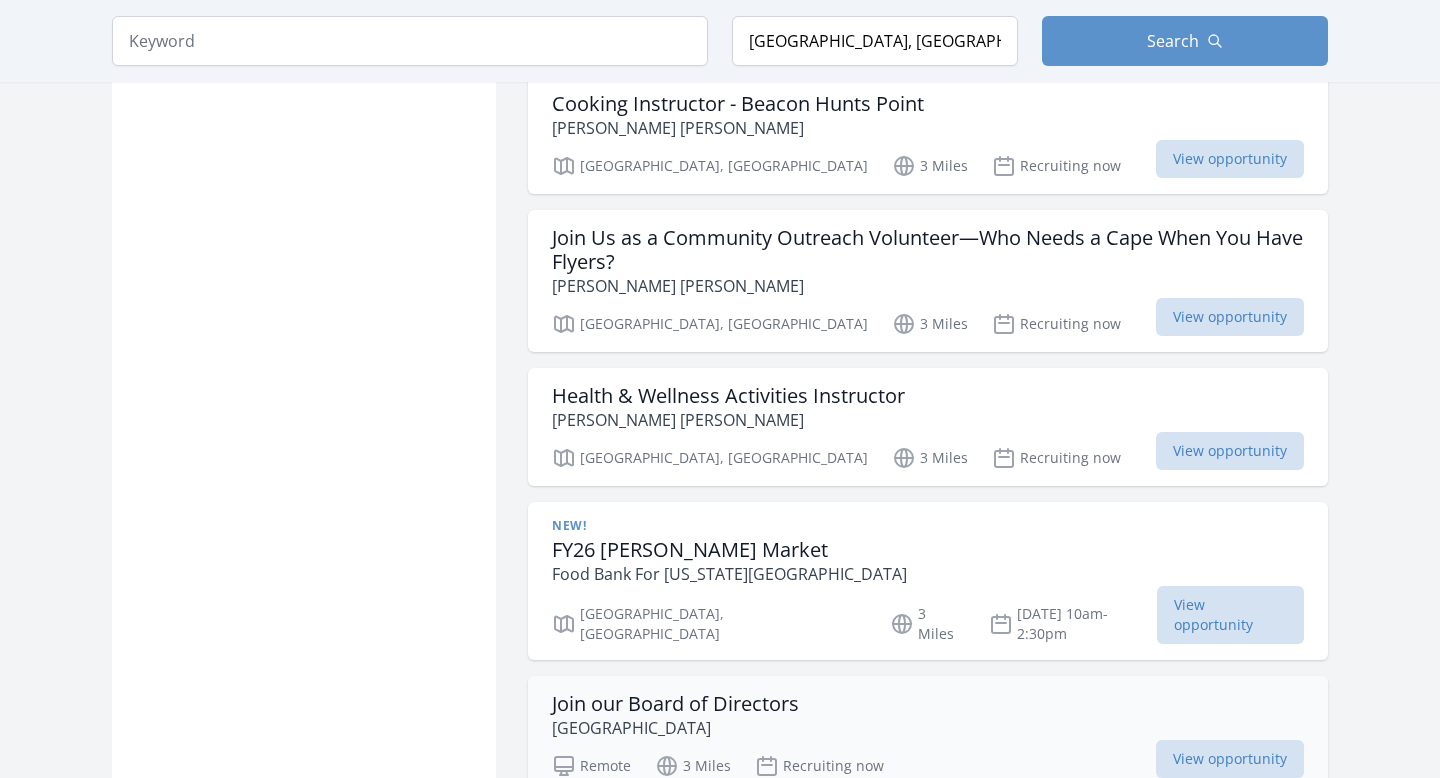 click on "Join our Board of Directors
Renaissance Youth Center" at bounding box center (928, 716) 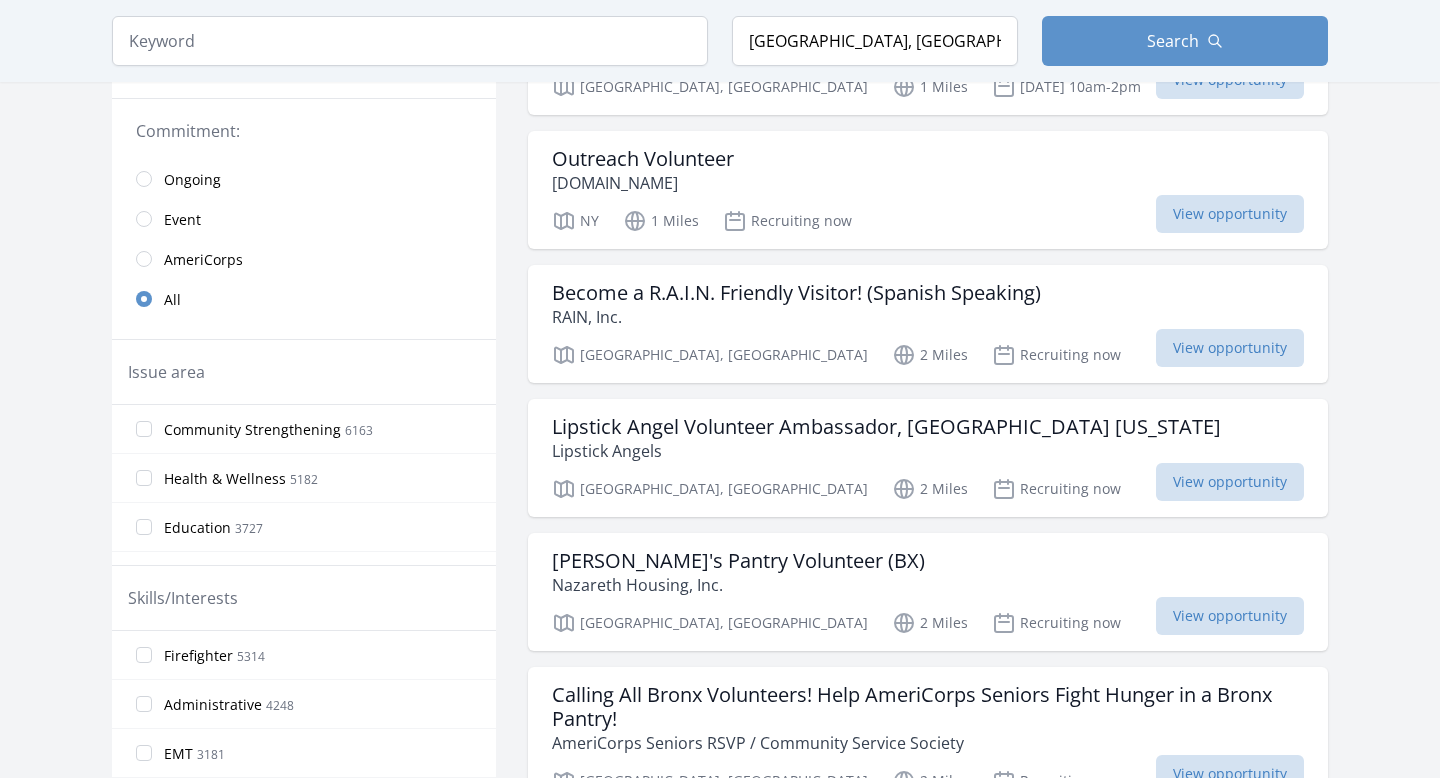 scroll, scrollTop: 0, scrollLeft: 0, axis: both 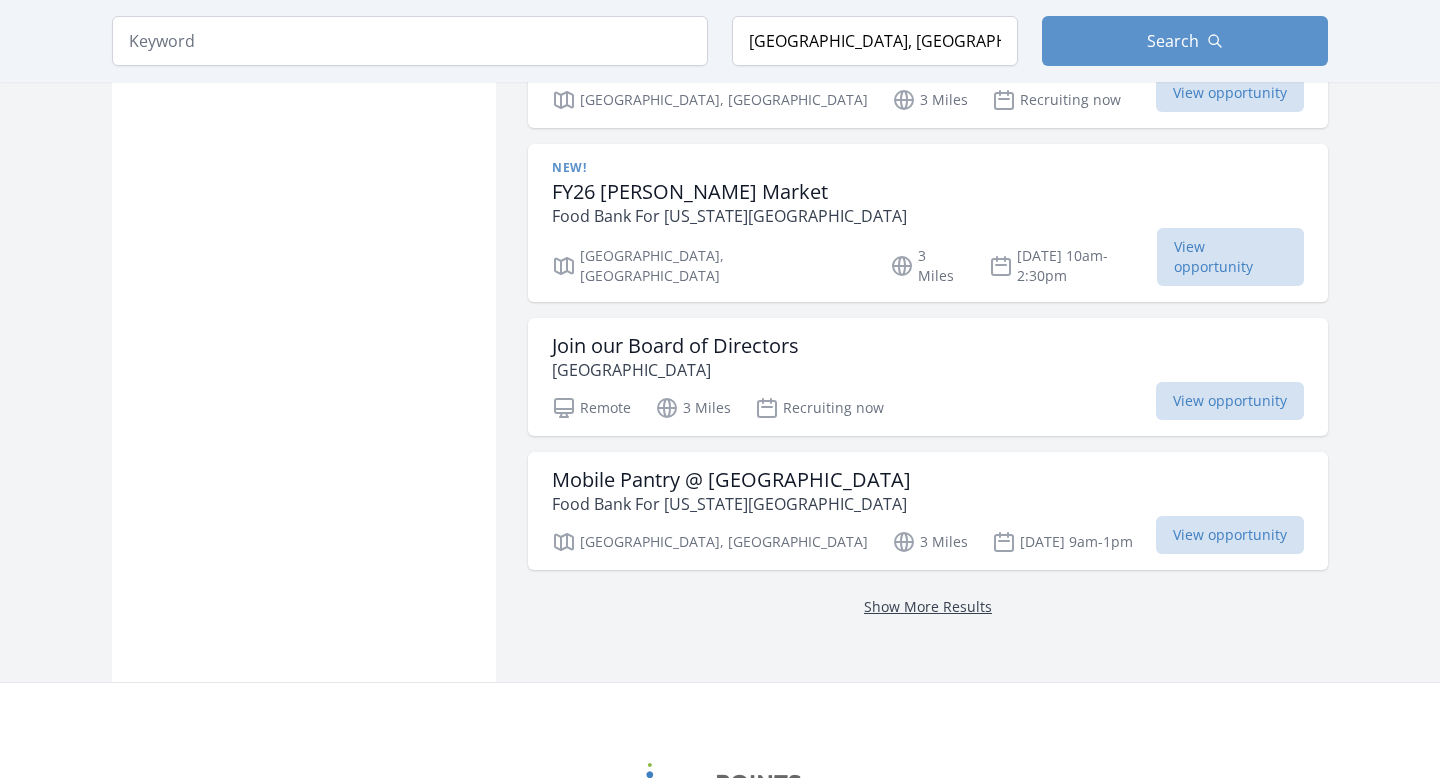 click on "Show More Results" at bounding box center (928, 606) 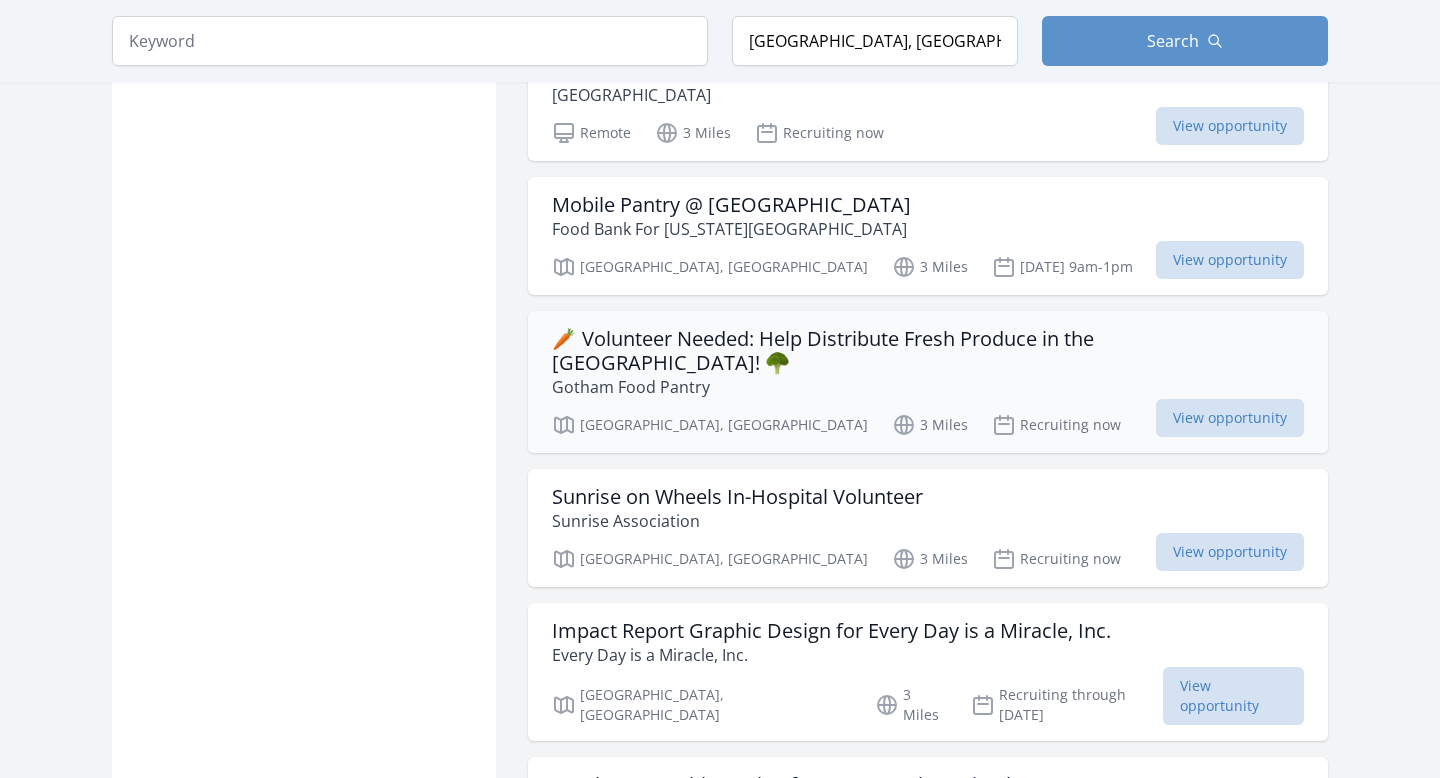 scroll, scrollTop: 2863, scrollLeft: 0, axis: vertical 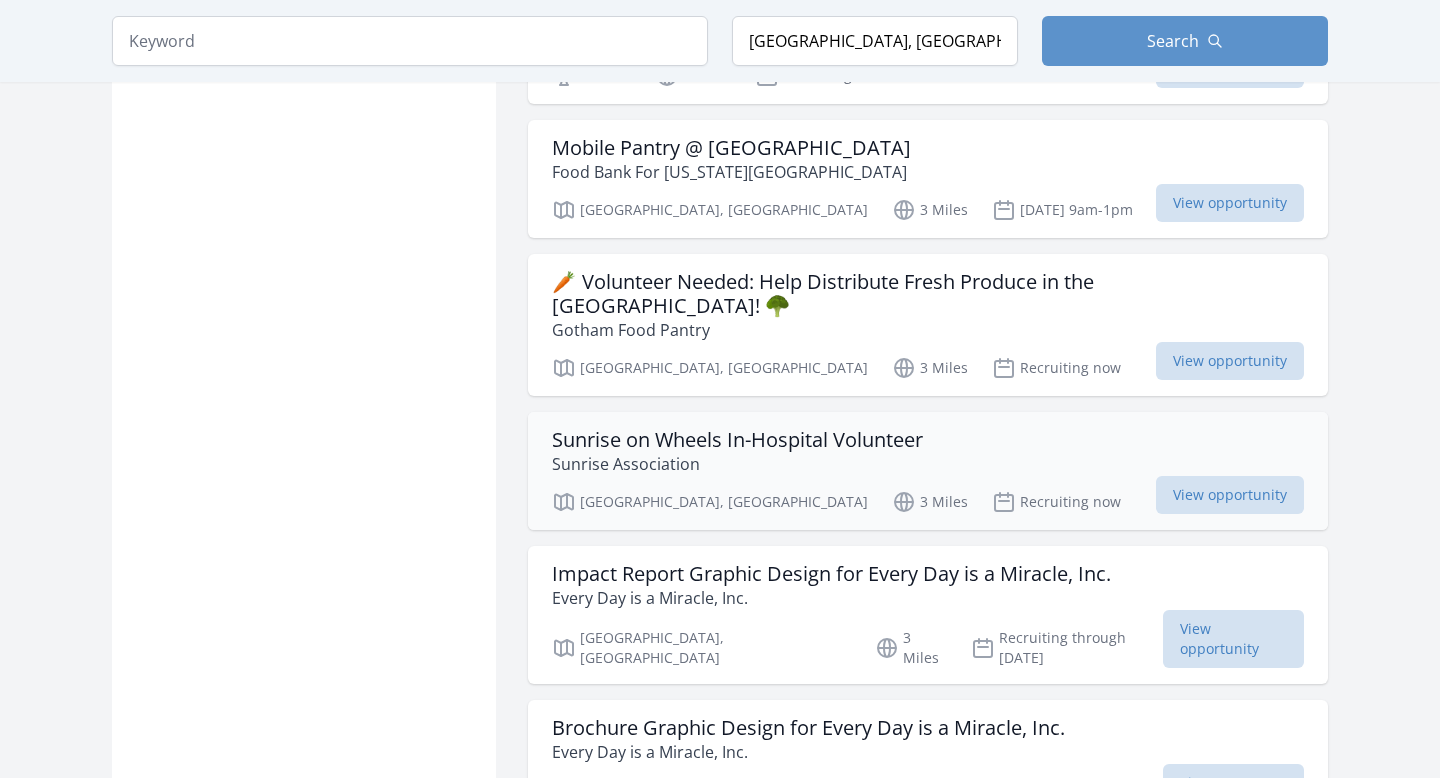 click on "Sunrise on Wheels In-Hospital Volunteer" at bounding box center [737, 440] 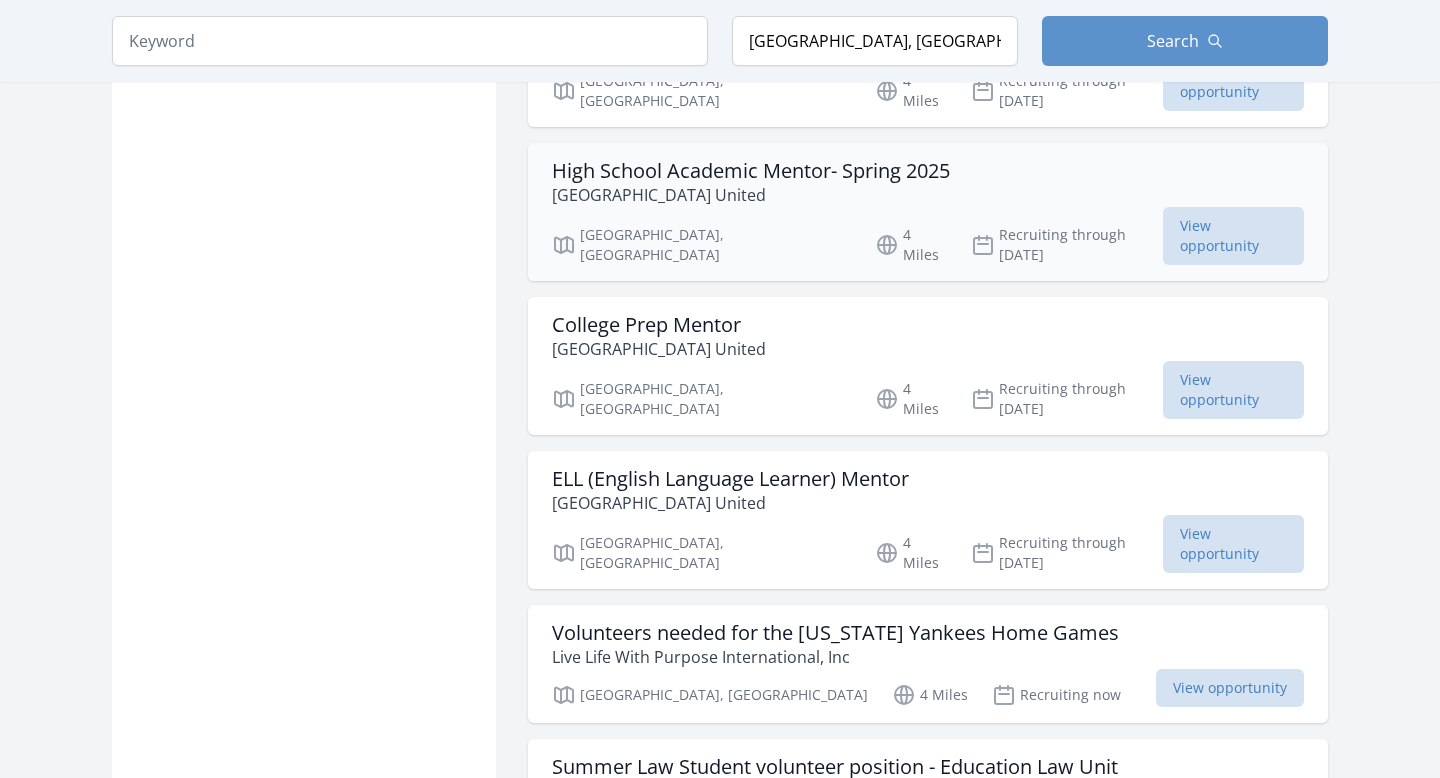 scroll, scrollTop: 5395, scrollLeft: 0, axis: vertical 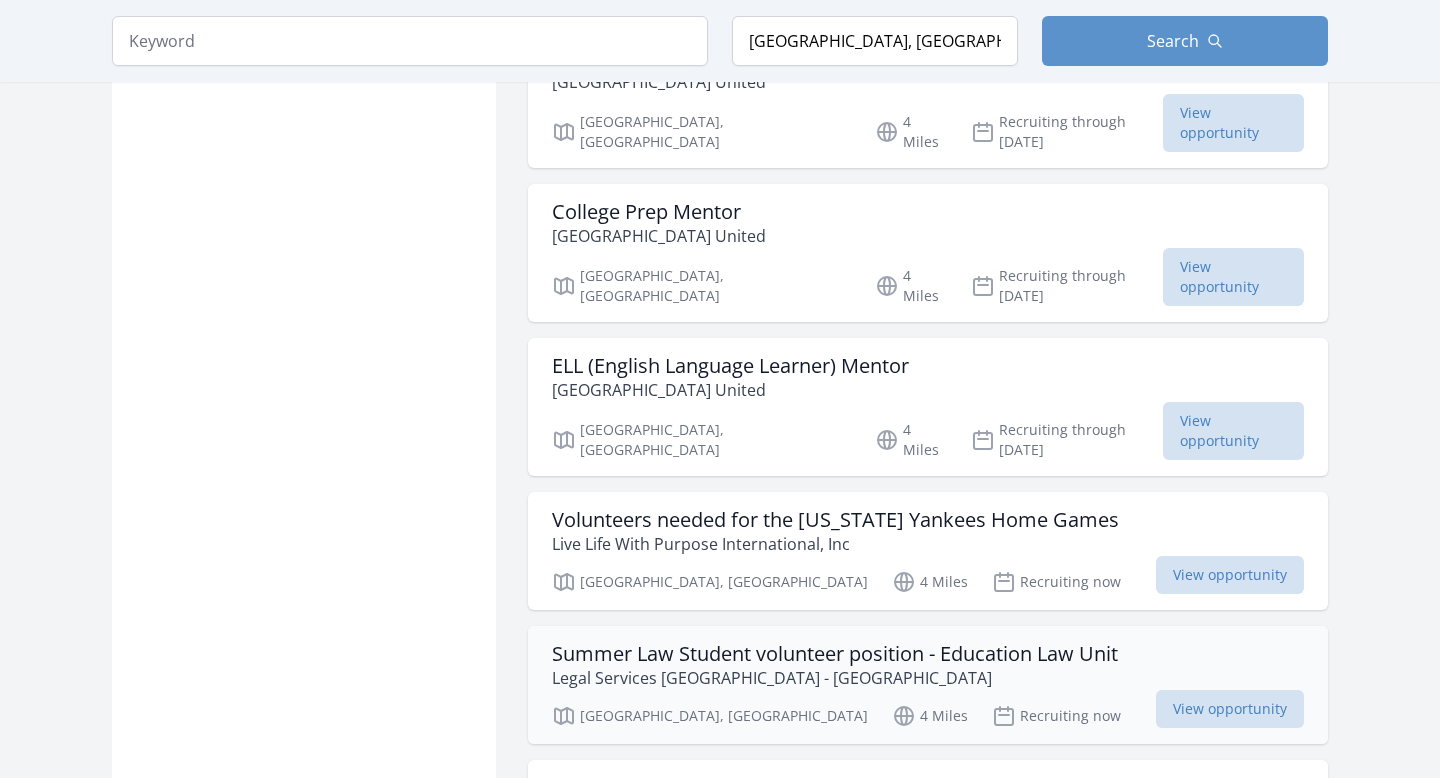 click on "Summer Law Student volunteer position - Education Law Unit" at bounding box center (835, 654) 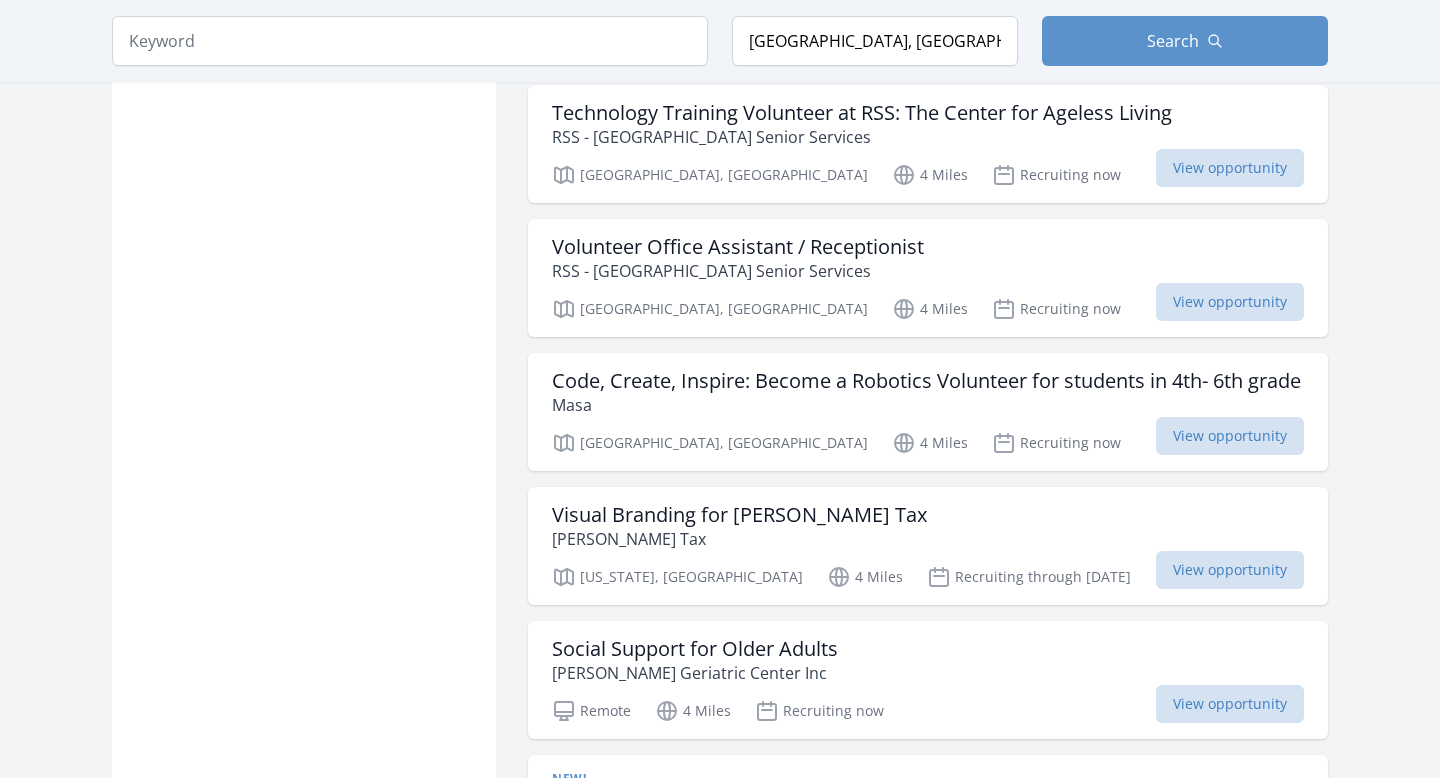 scroll, scrollTop: 6905, scrollLeft: 0, axis: vertical 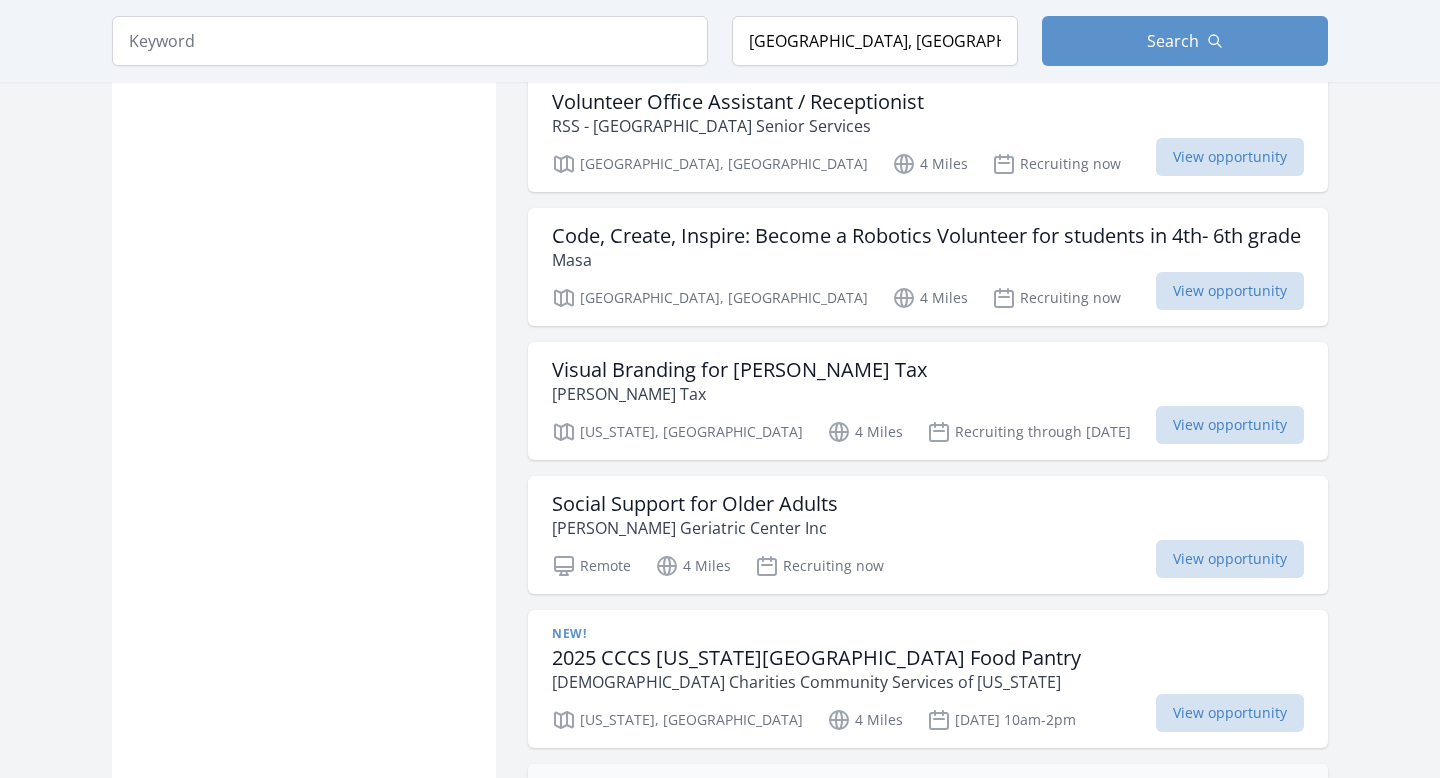 click on "St. Stephen's Episcopal Church Woodlawn" at bounding box center (928, 840) 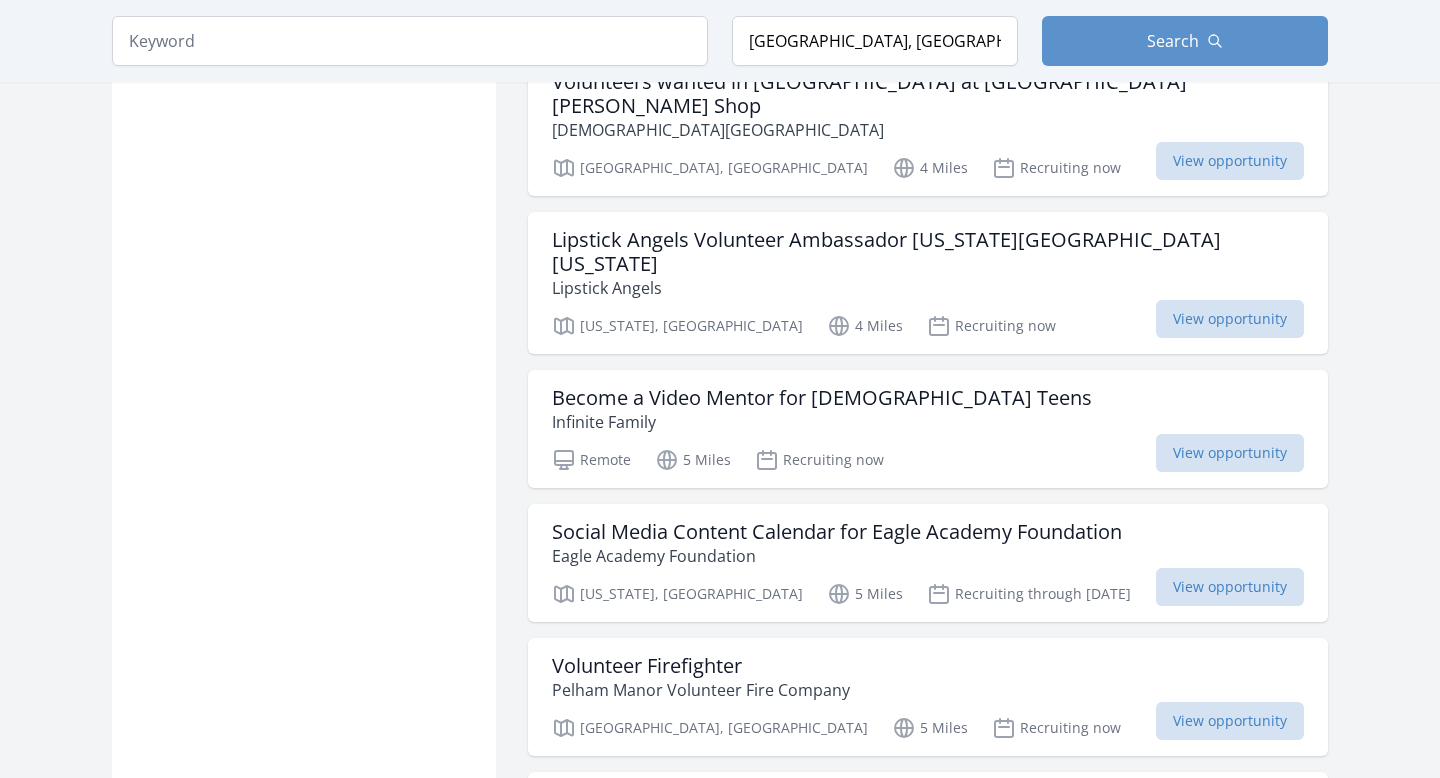 scroll, scrollTop: 7716, scrollLeft: 0, axis: vertical 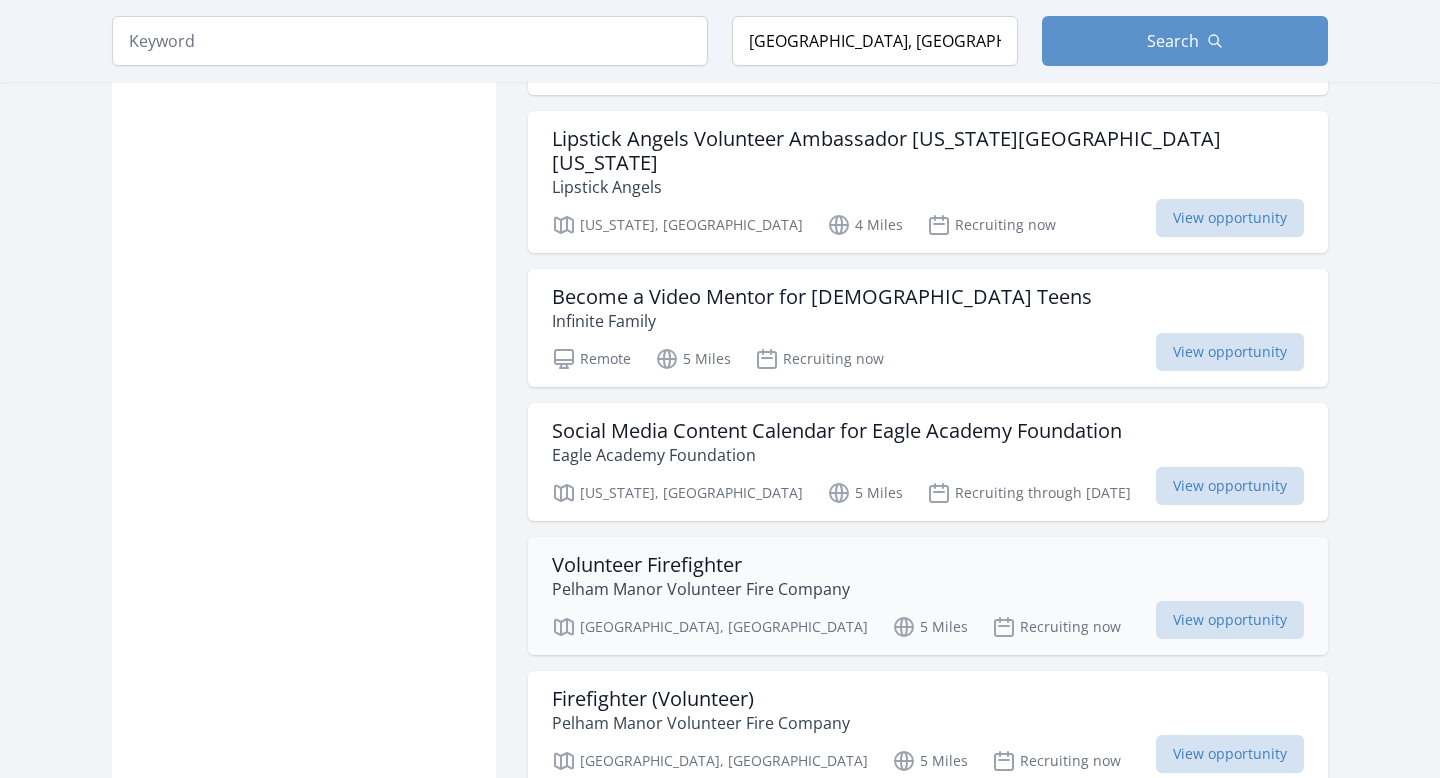 click on "Volunteer Firefighter
Pelham Manor Volunteer Fire Company
Pelham, NY
5 Miles
Recruiting now
View opportunity" at bounding box center [928, 596] 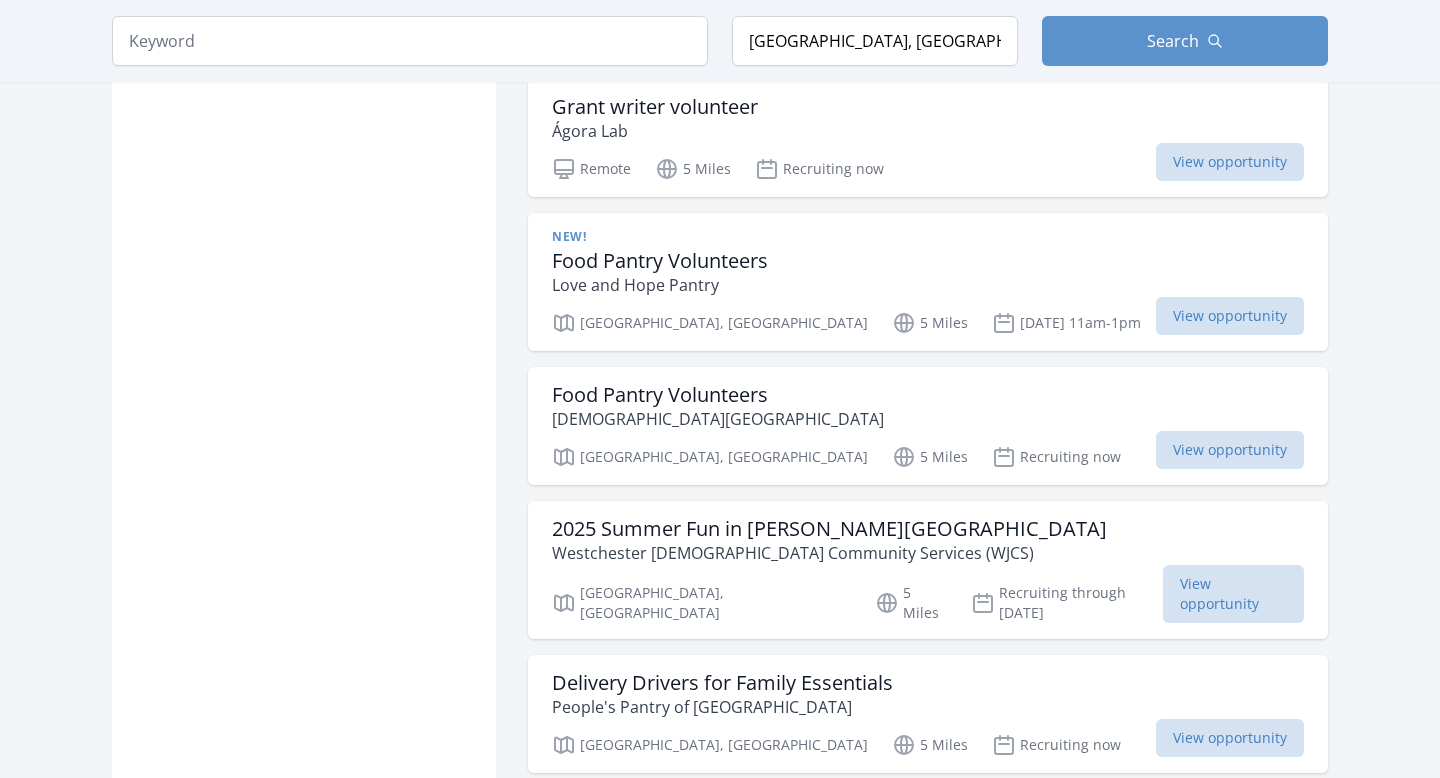 scroll, scrollTop: 10054, scrollLeft: 0, axis: vertical 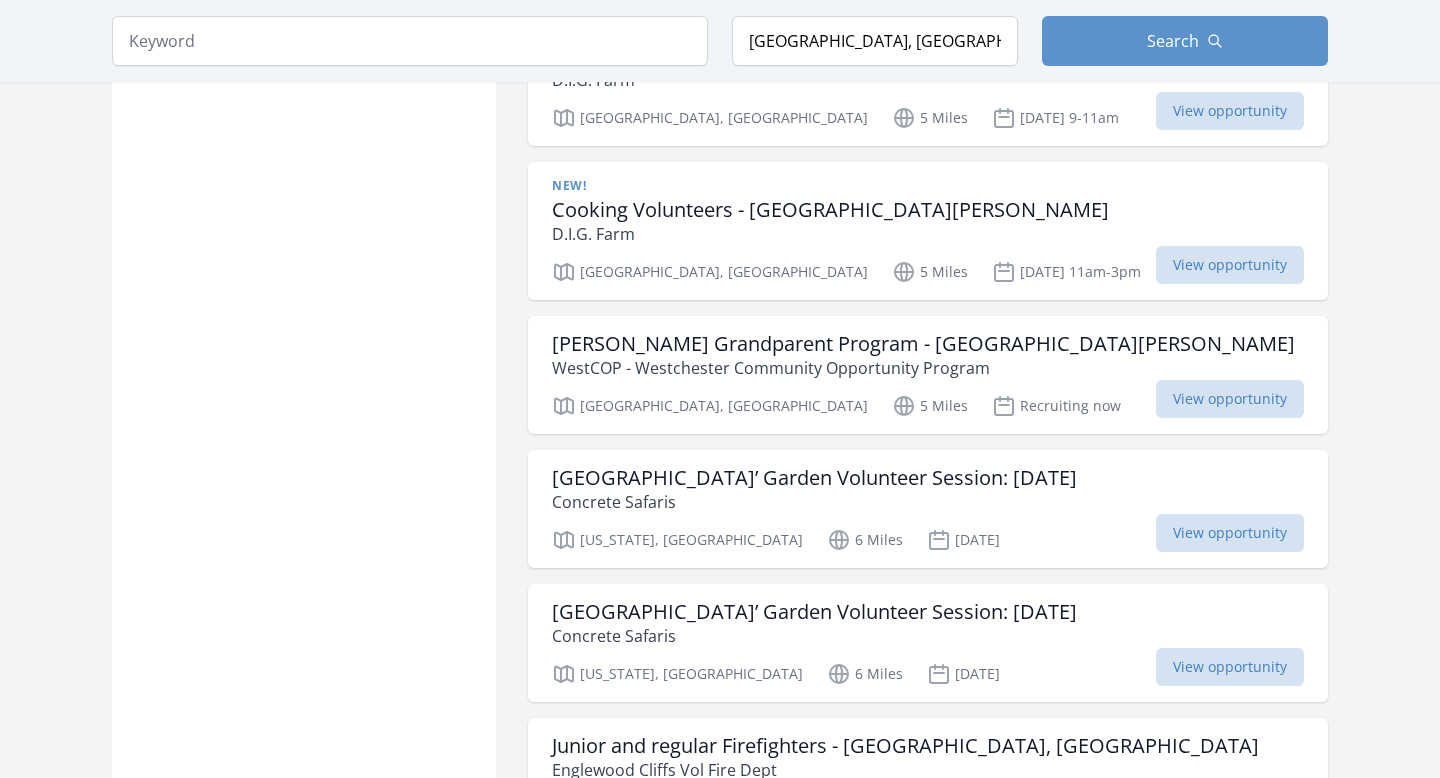 click on "ESOL Tutors for Refugees
Hearts & Homes for Refugees" at bounding box center [928, 892] 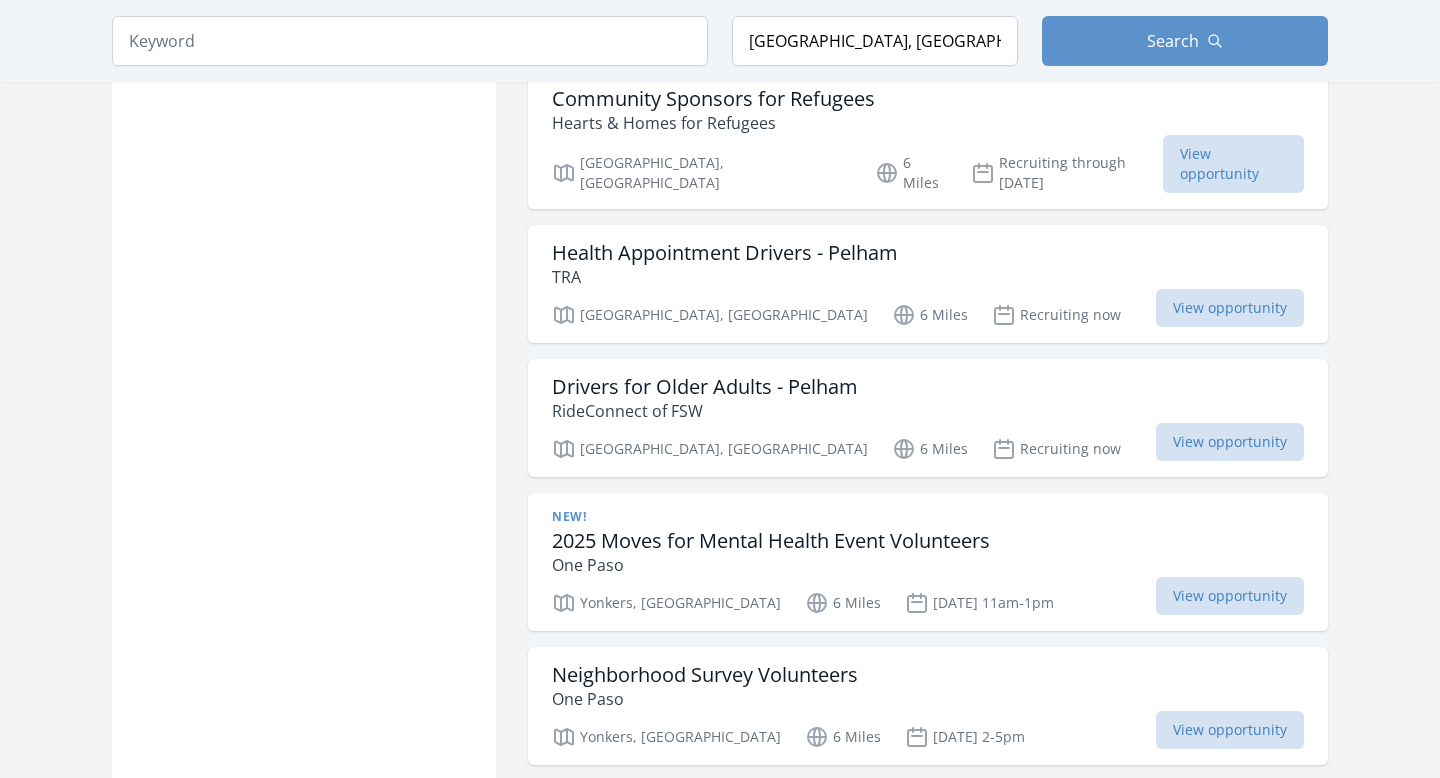 scroll, scrollTop: 13125, scrollLeft: 0, axis: vertical 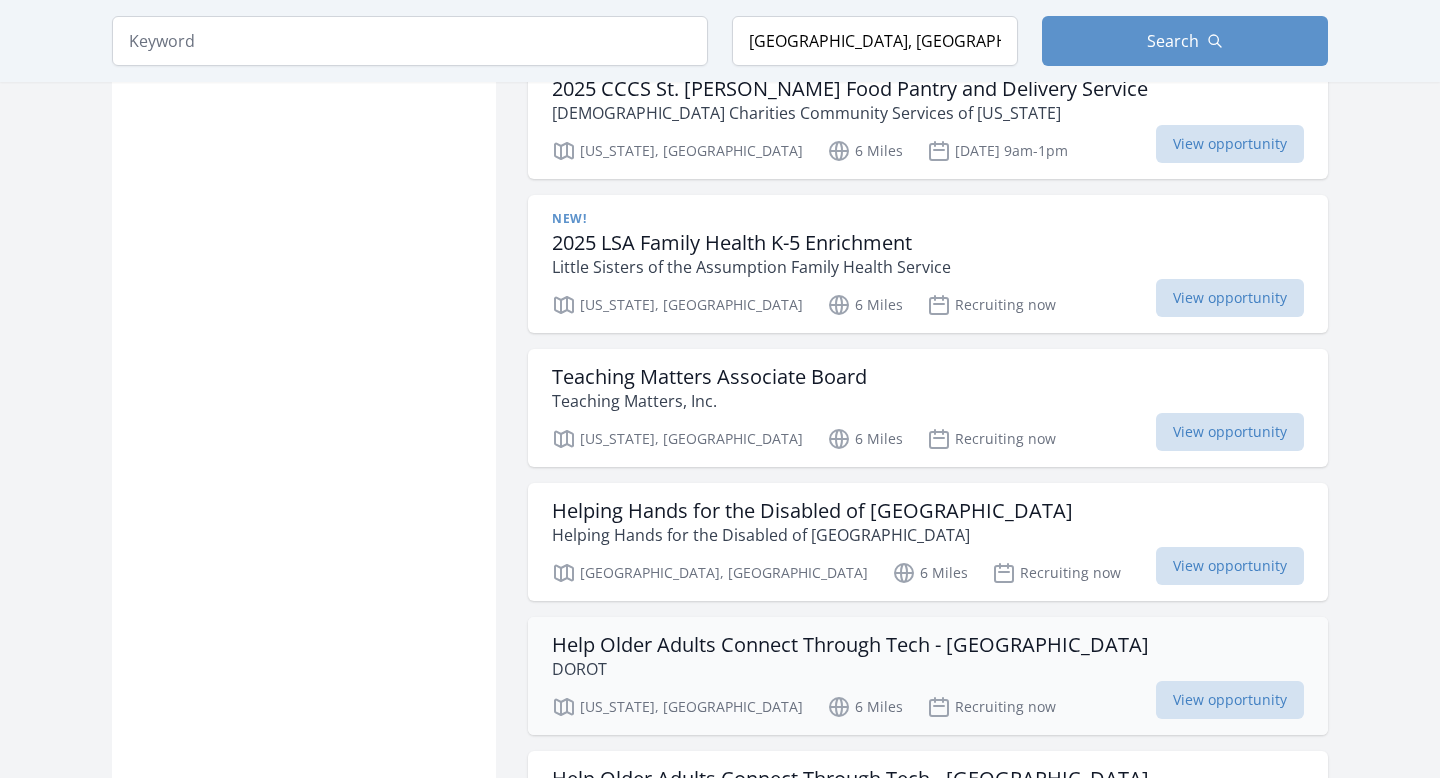 click on "Help Older Adults Connect Through Tech - Manhattan
DOROT
New York, NY
6 Miles
Recruiting now
View opportunity" at bounding box center [928, 676] 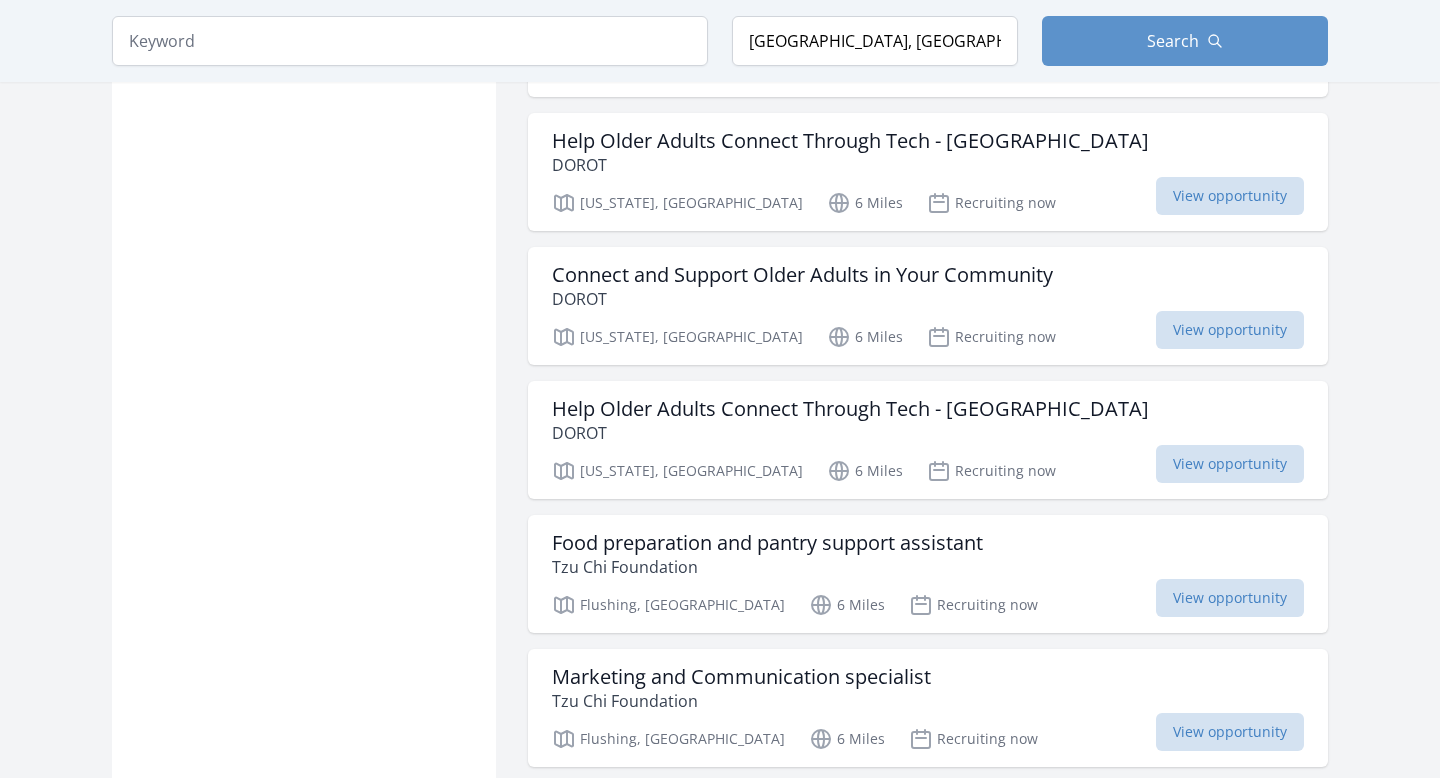 scroll, scrollTop: 16368, scrollLeft: 0, axis: vertical 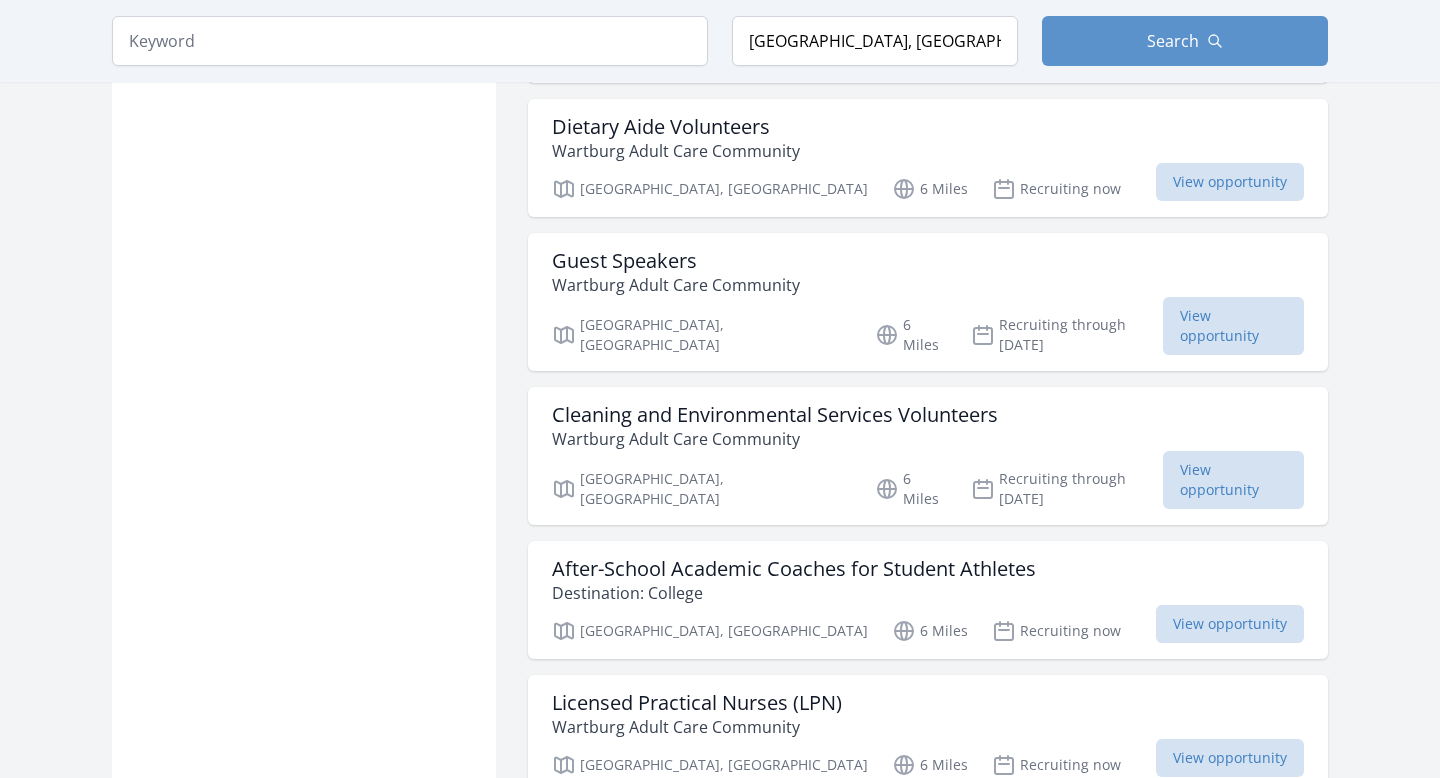 click on "Certified Nursing Assistants (CNA)
Wartburg Adult Care Community" at bounding box center (928, 849) 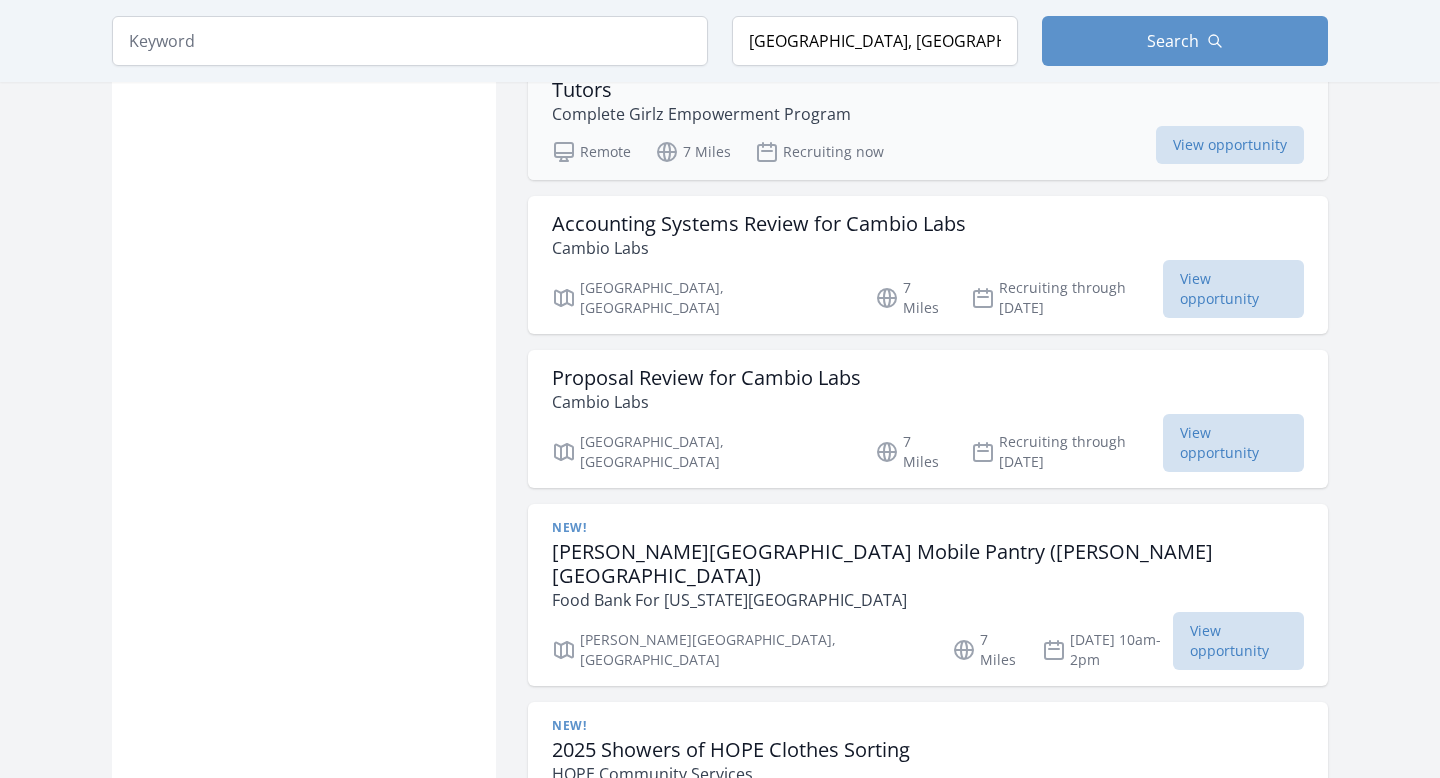 scroll, scrollTop: 18510, scrollLeft: 0, axis: vertical 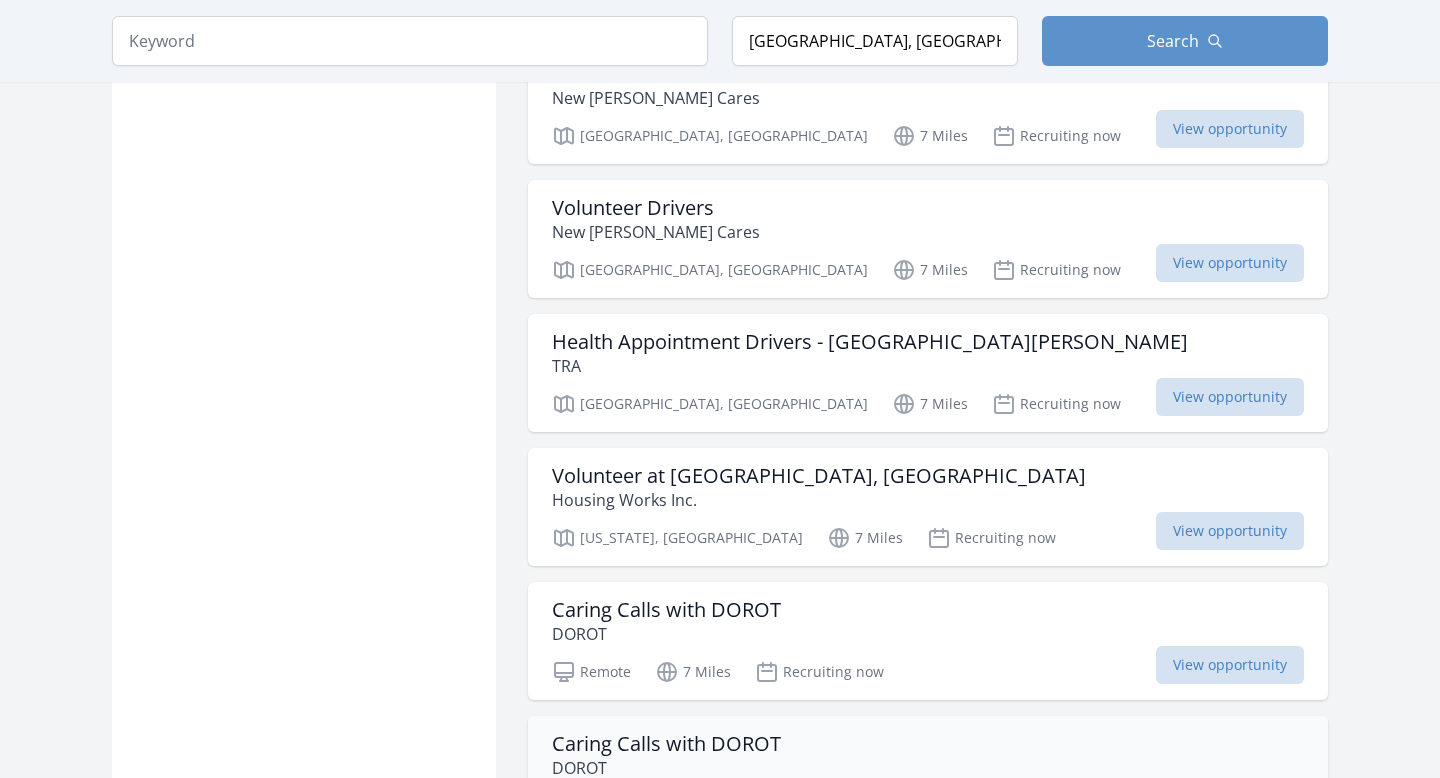 click on "Caring Calls with DOROT
DOROT" at bounding box center [928, 756] 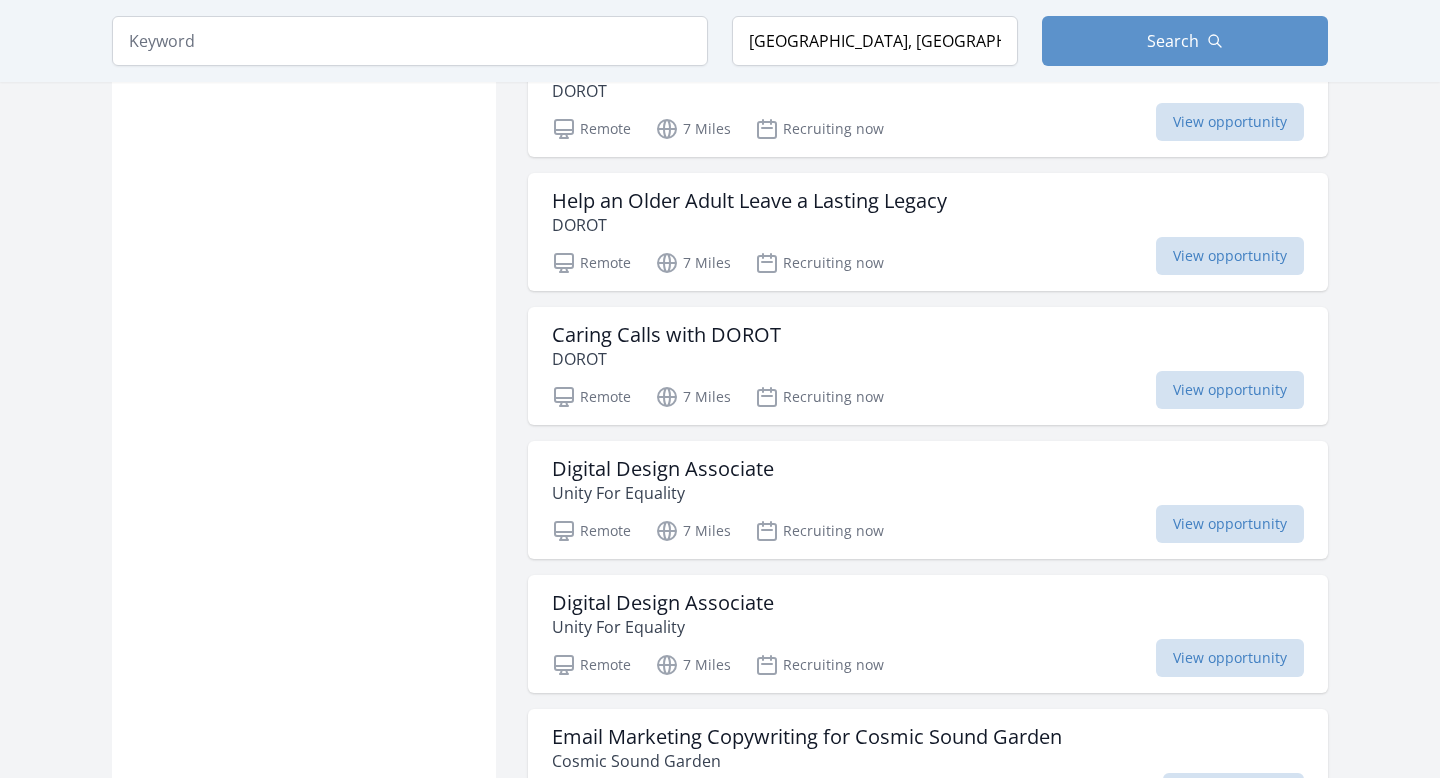 scroll, scrollTop: 20839, scrollLeft: 0, axis: vertical 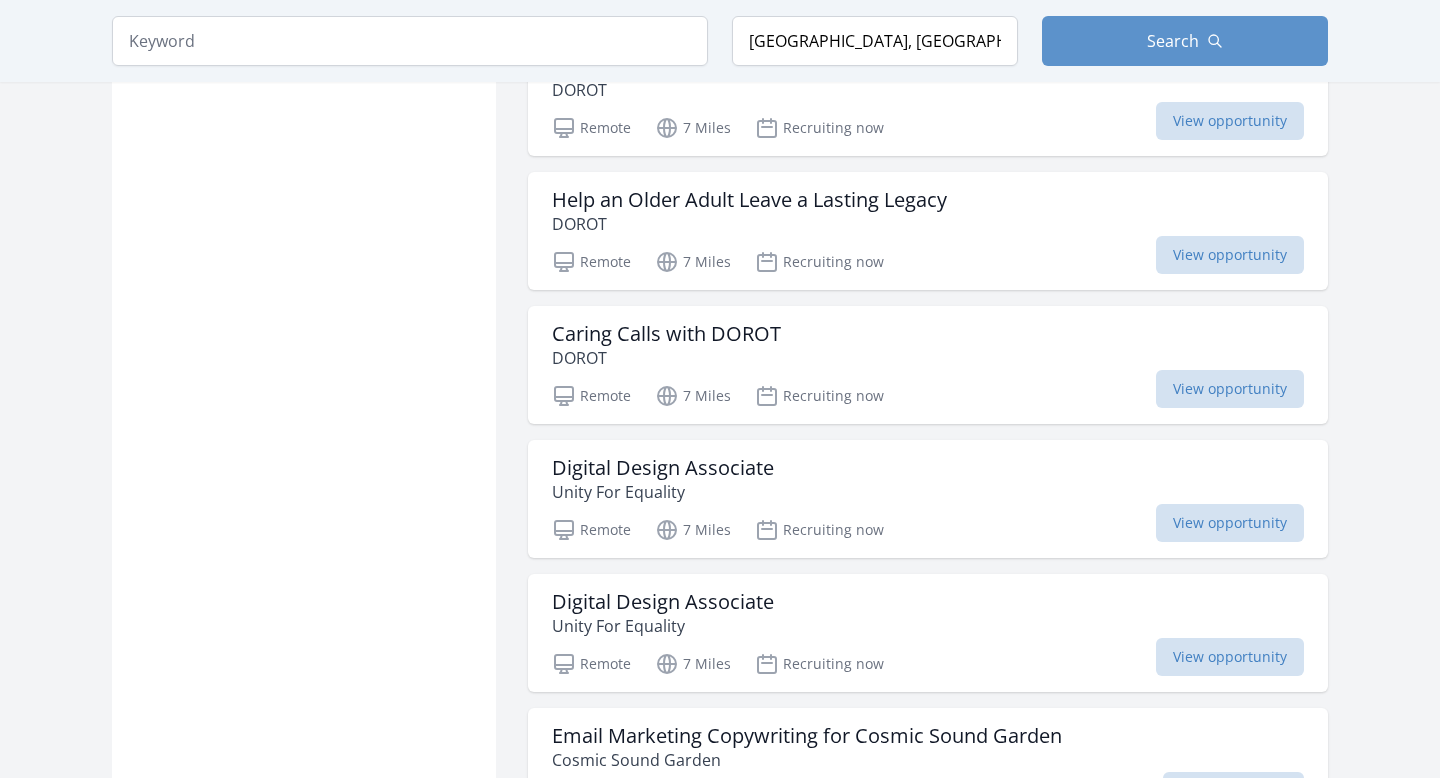 click on "Live Life With Purpose International, Inc" at bounding box center [916, 914] 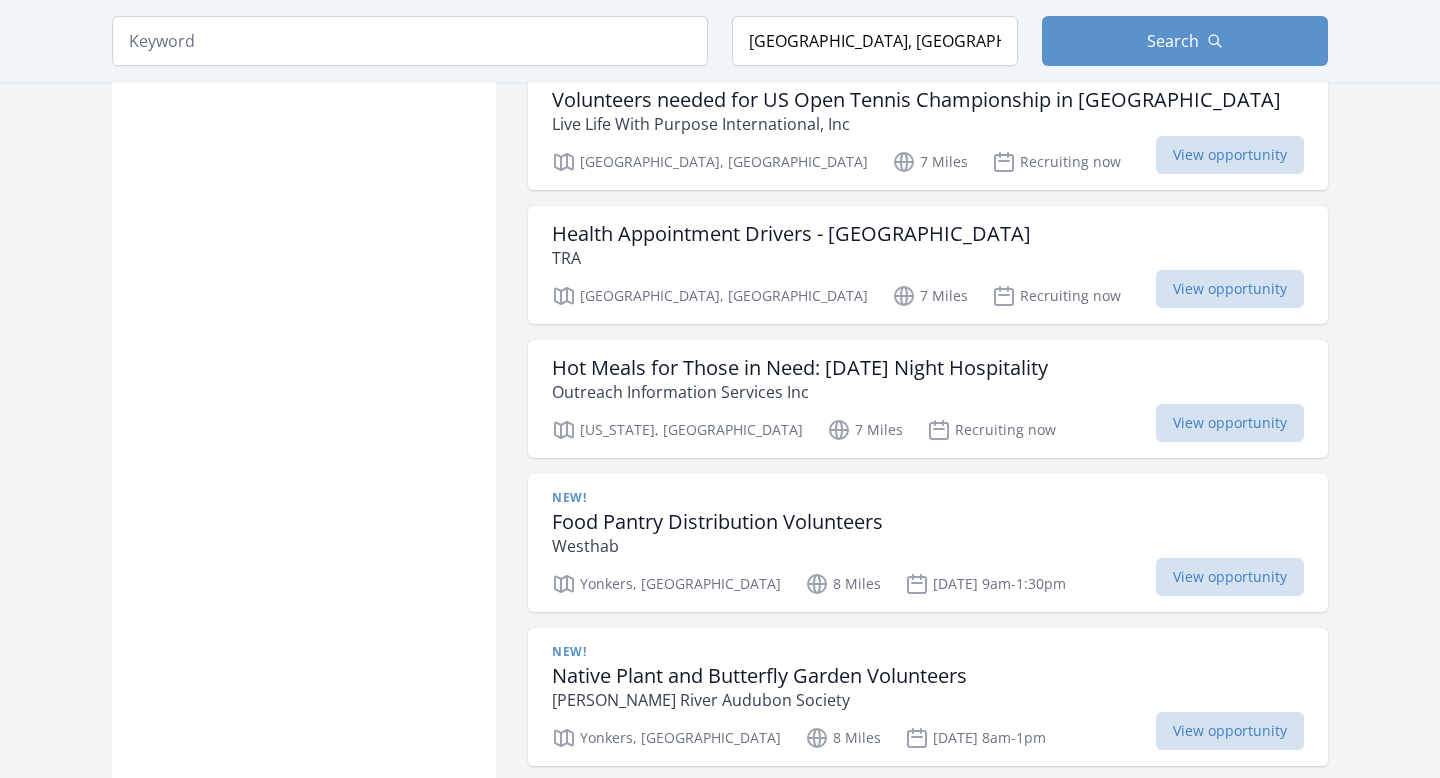 scroll, scrollTop: 21792, scrollLeft: 0, axis: vertical 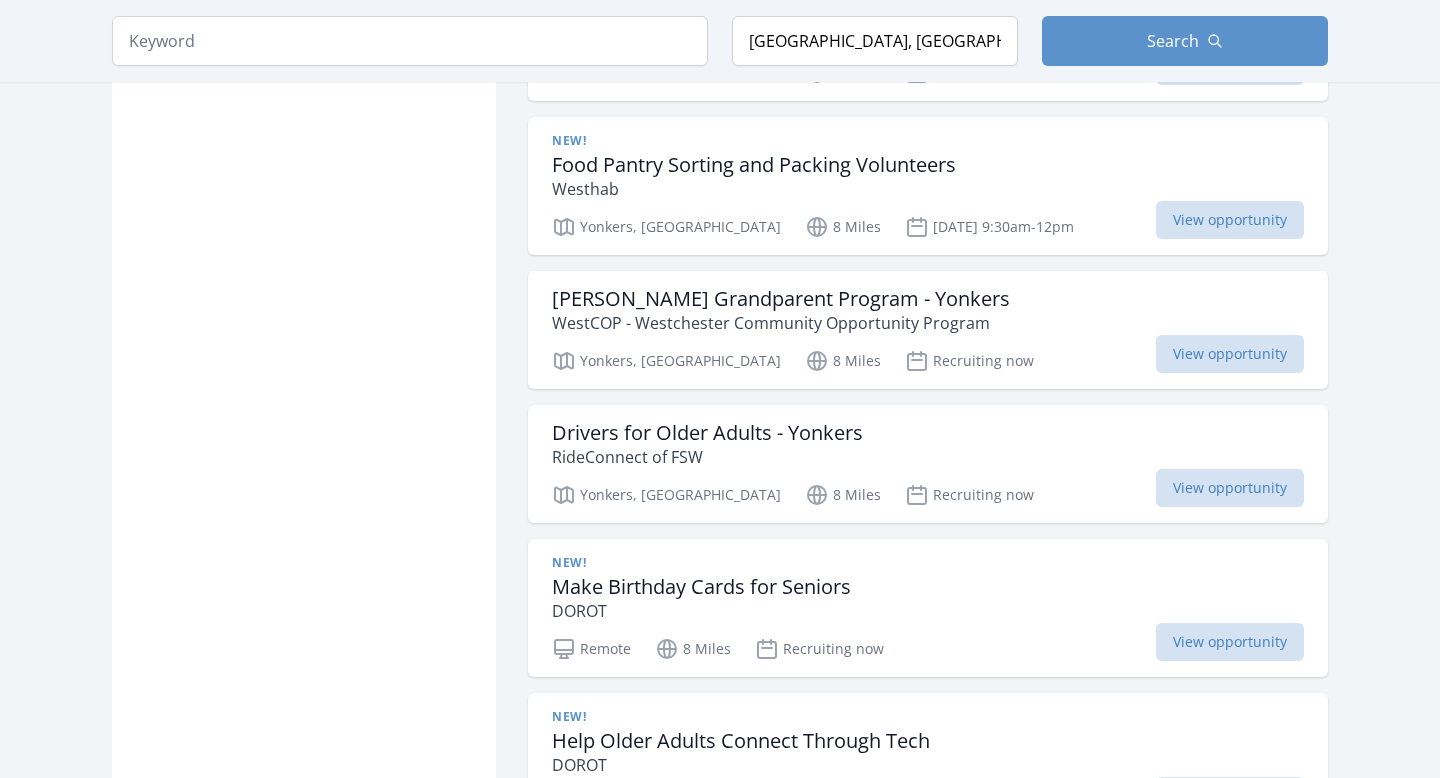 click on "New!
Caring Calls with DOROT
DOROT" at bounding box center [928, 897] 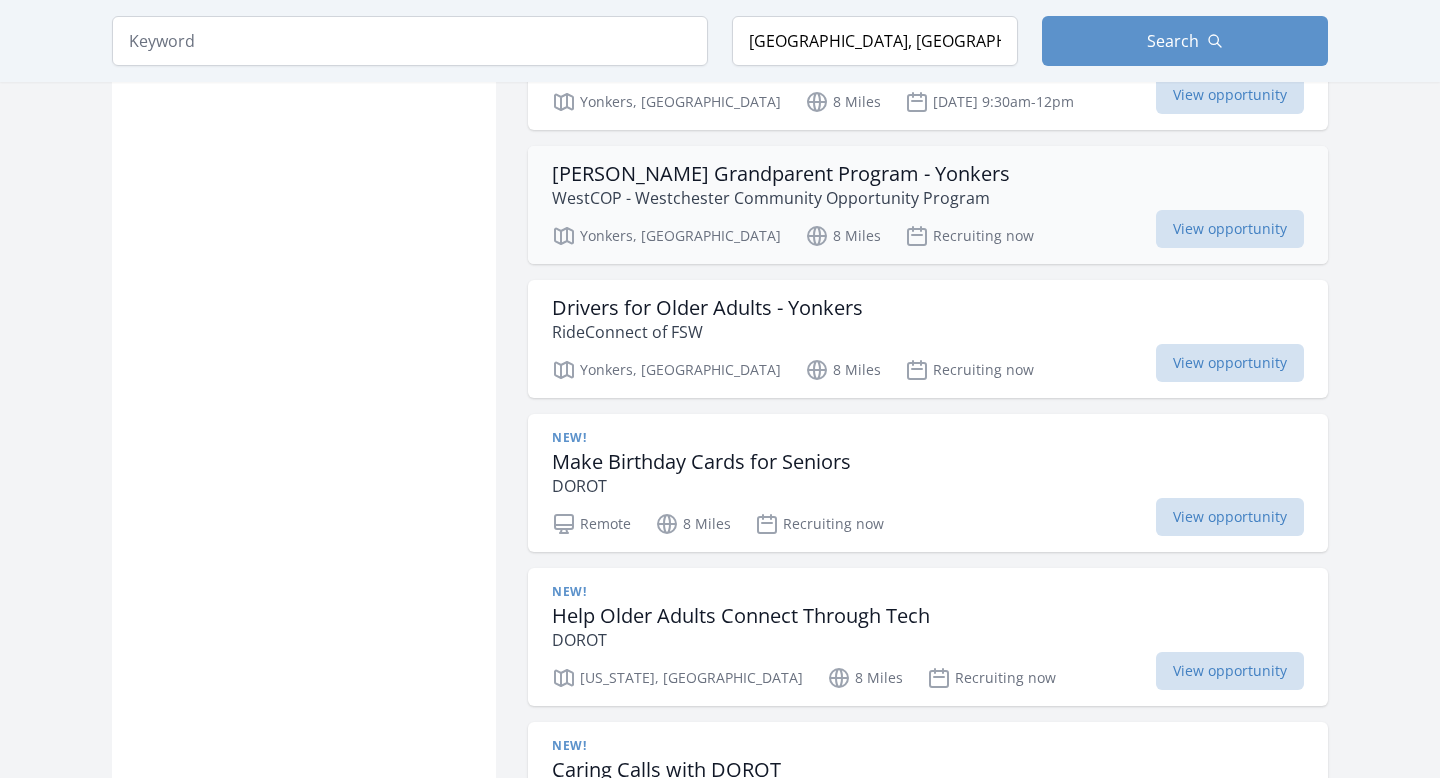scroll, scrollTop: 23016, scrollLeft: 0, axis: vertical 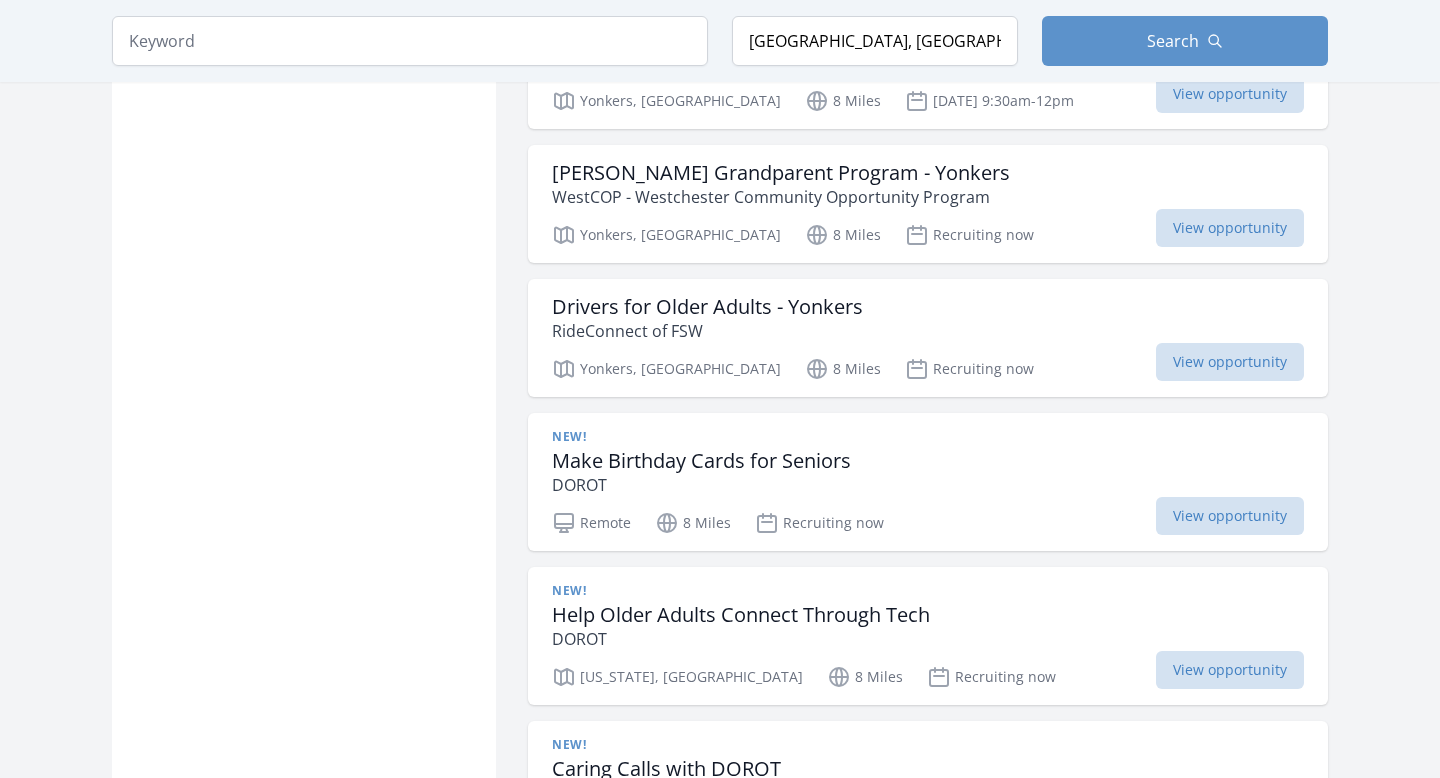 click on "Connect and Support Older Adults in Your Community" at bounding box center [802, 923] 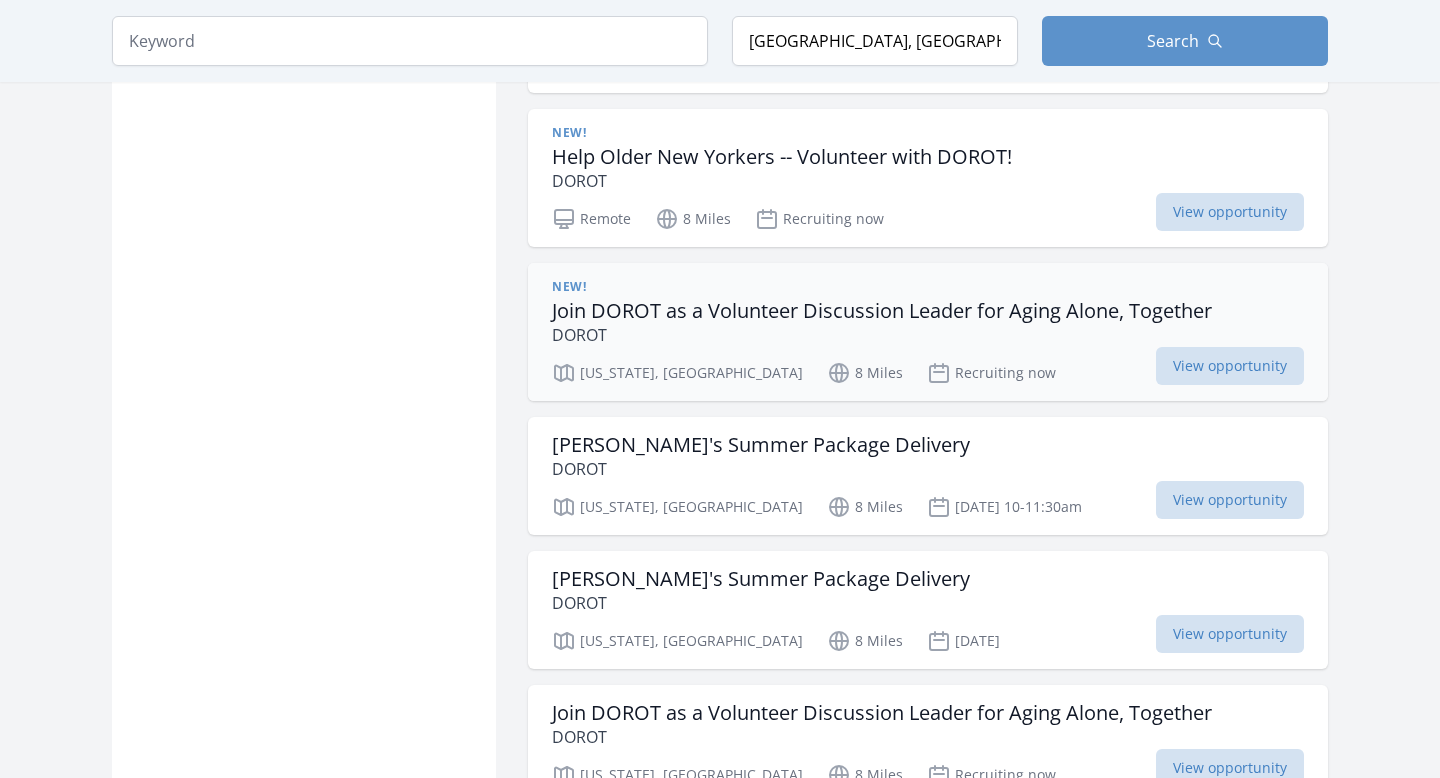 scroll, scrollTop: 24242, scrollLeft: 0, axis: vertical 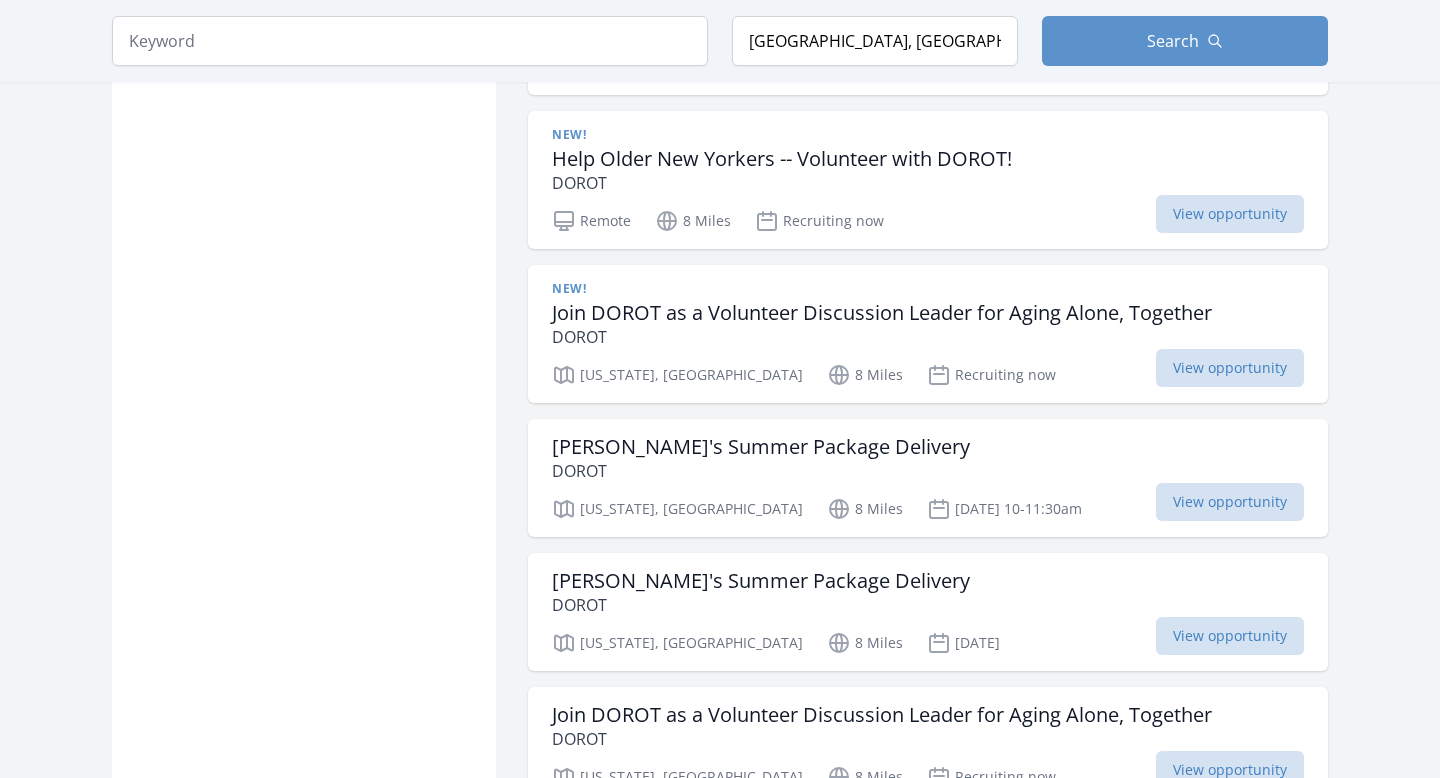 click on "Winter Teen Internship Program 2025
DOROT, Inc." at bounding box center (928, 1129) 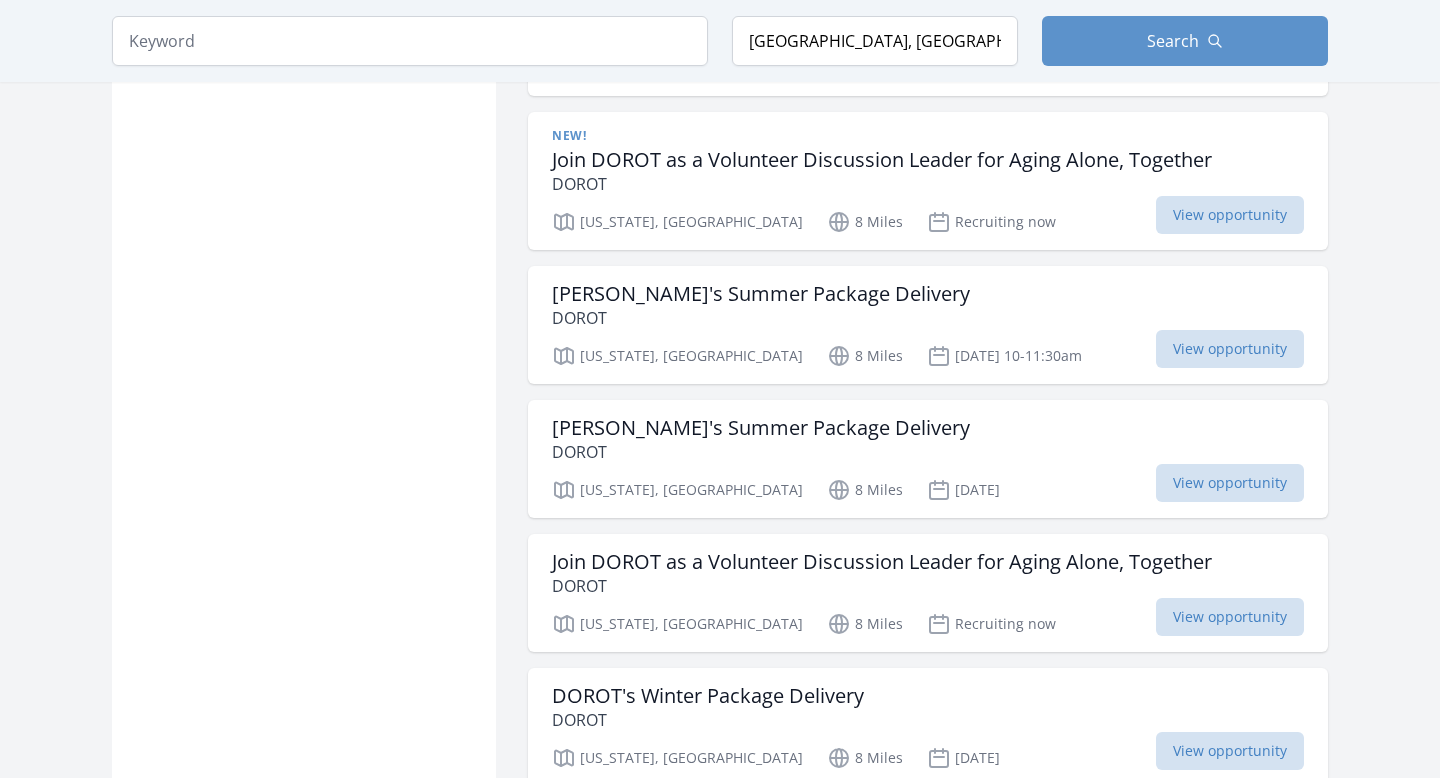 scroll, scrollTop: 24520, scrollLeft: 0, axis: vertical 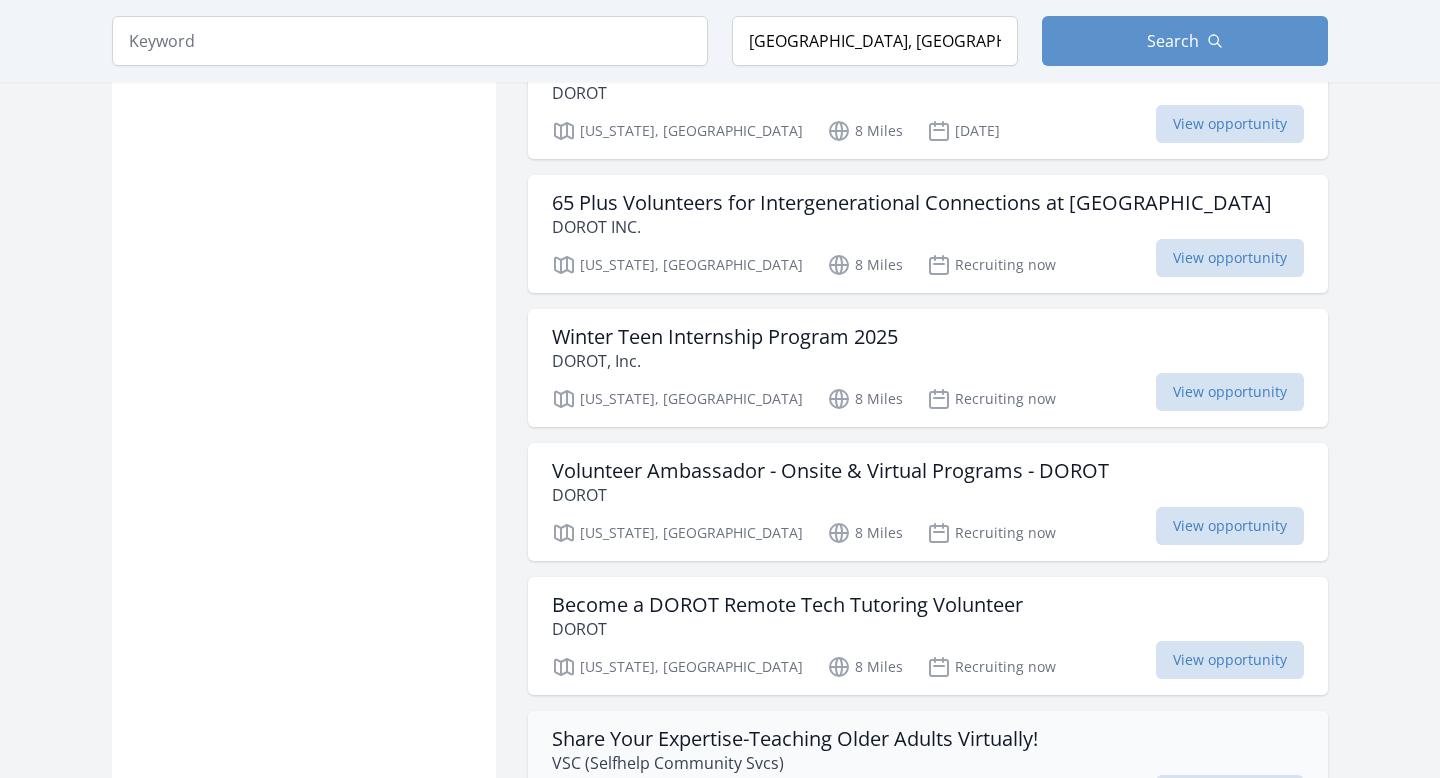 click on "Remote
8 Miles
Recruiting now
View opportunity" at bounding box center [928, 798] 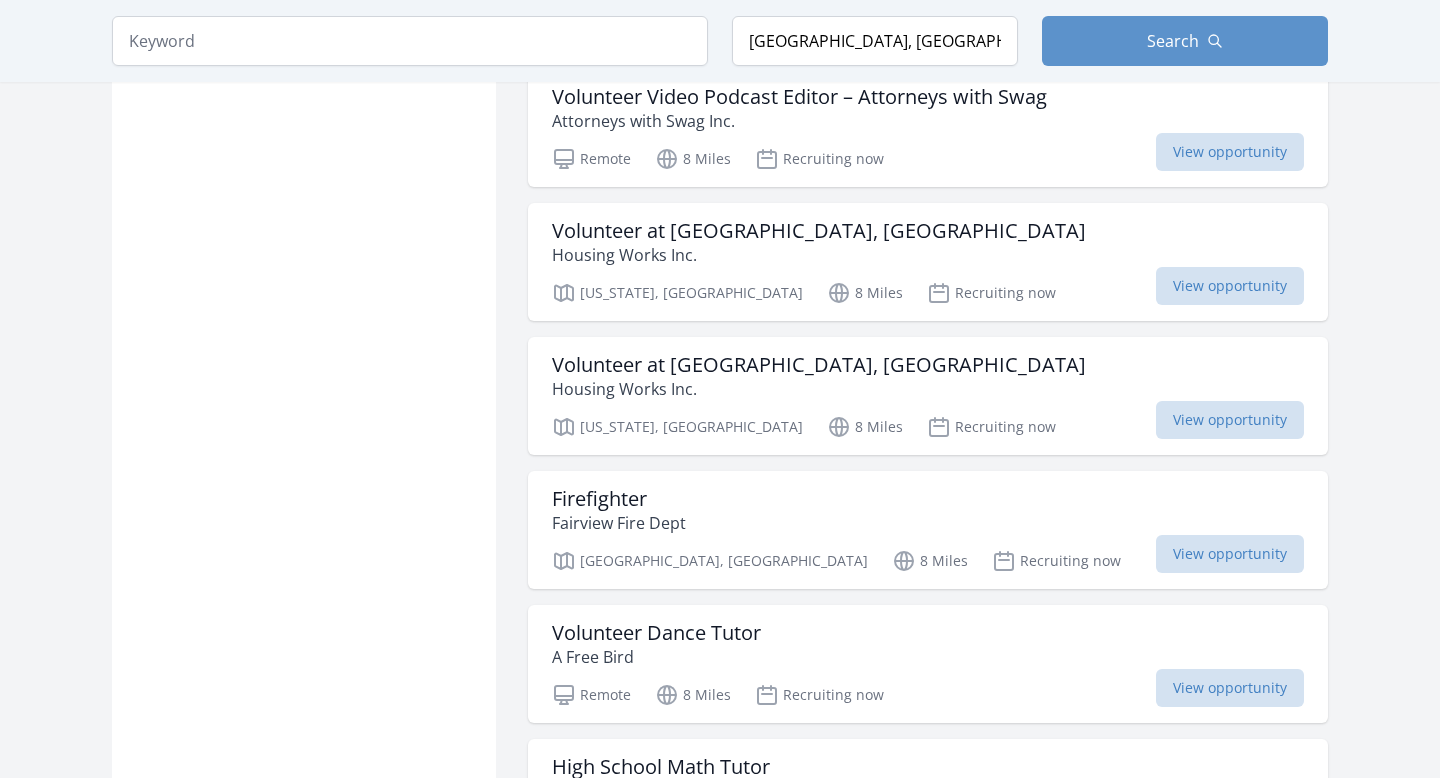 scroll, scrollTop: 26494, scrollLeft: 0, axis: vertical 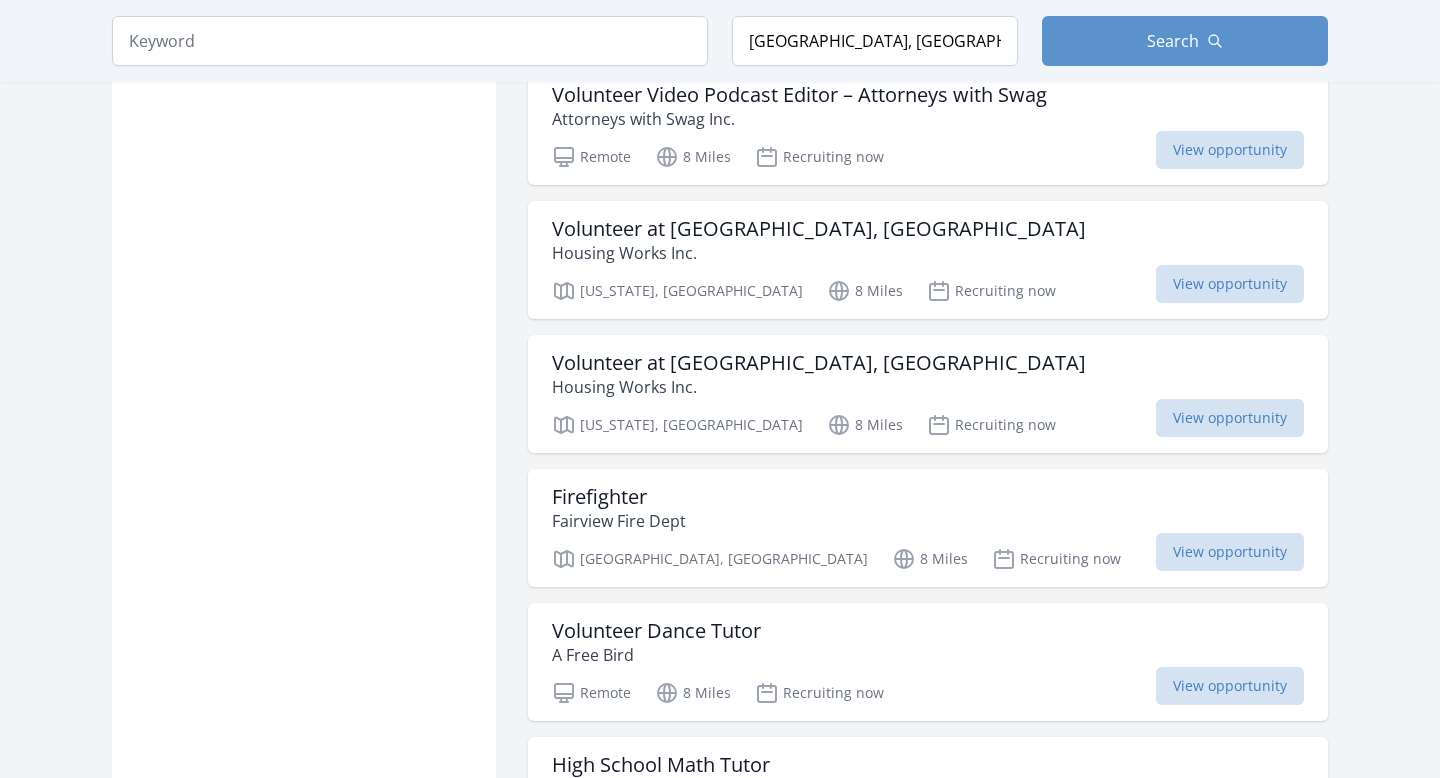 click on "ELA Tutor
The Center for Immigrant Education and Training" at bounding box center [928, 911] 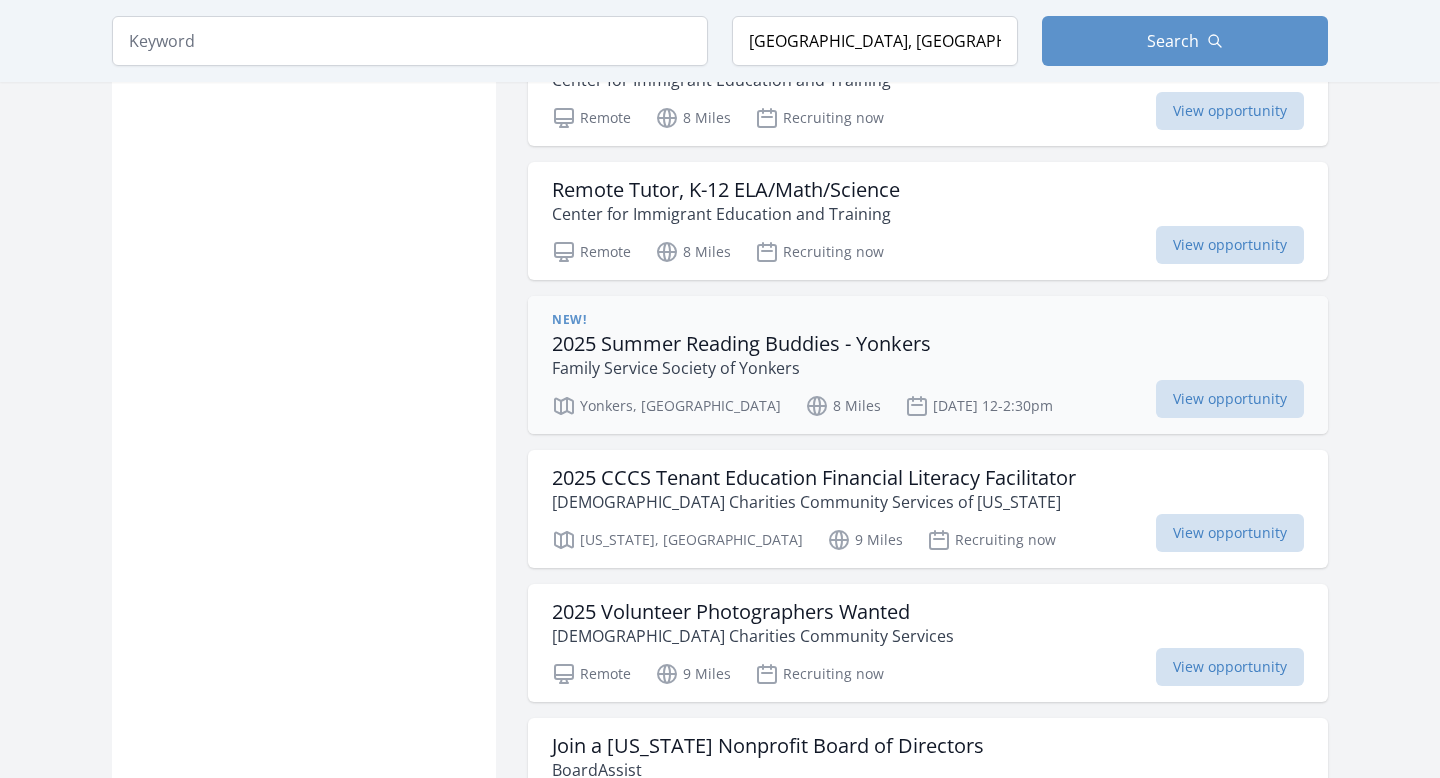 scroll, scrollTop: 27948, scrollLeft: 0, axis: vertical 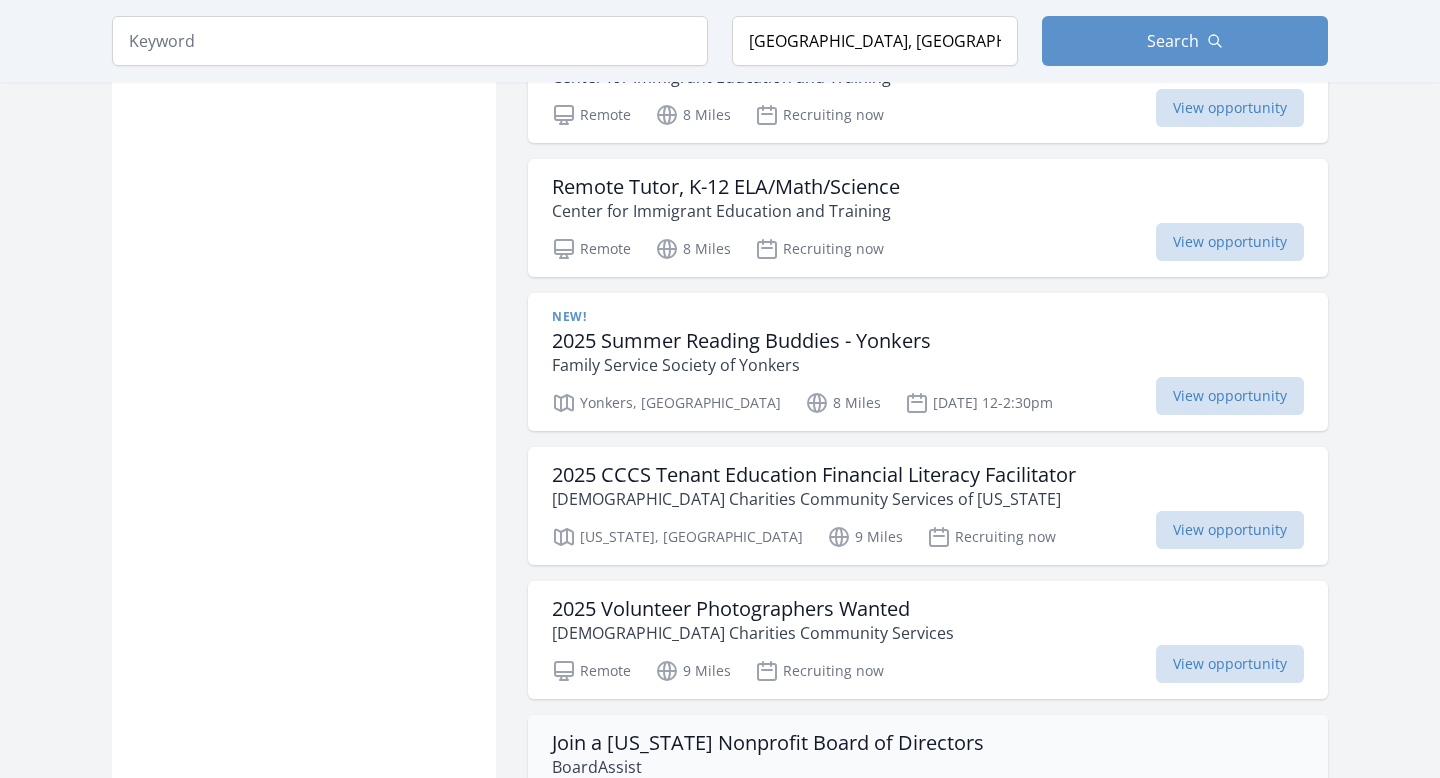click on "Remote
9 Miles
Recruiting now
View opportunity" at bounding box center [928, 802] 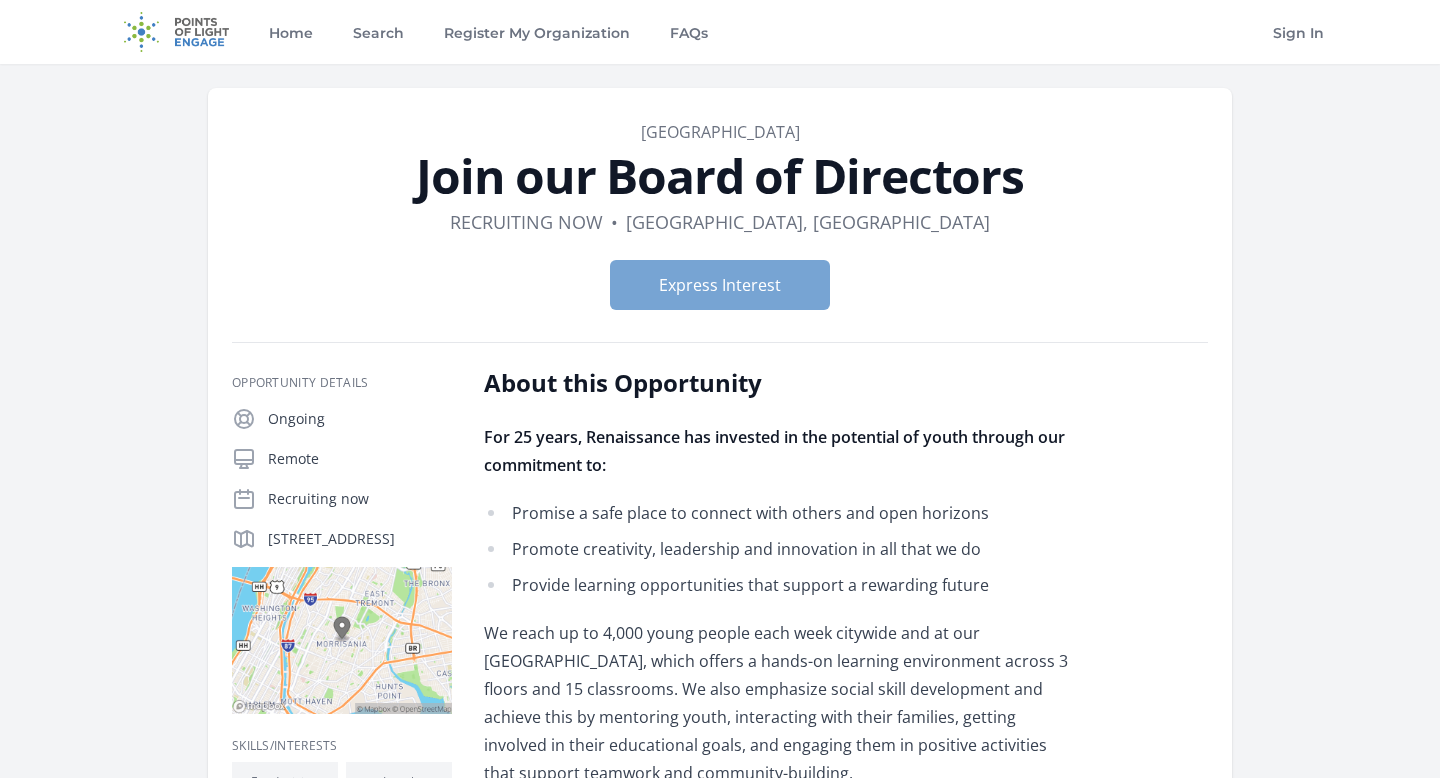 scroll, scrollTop: 0, scrollLeft: 0, axis: both 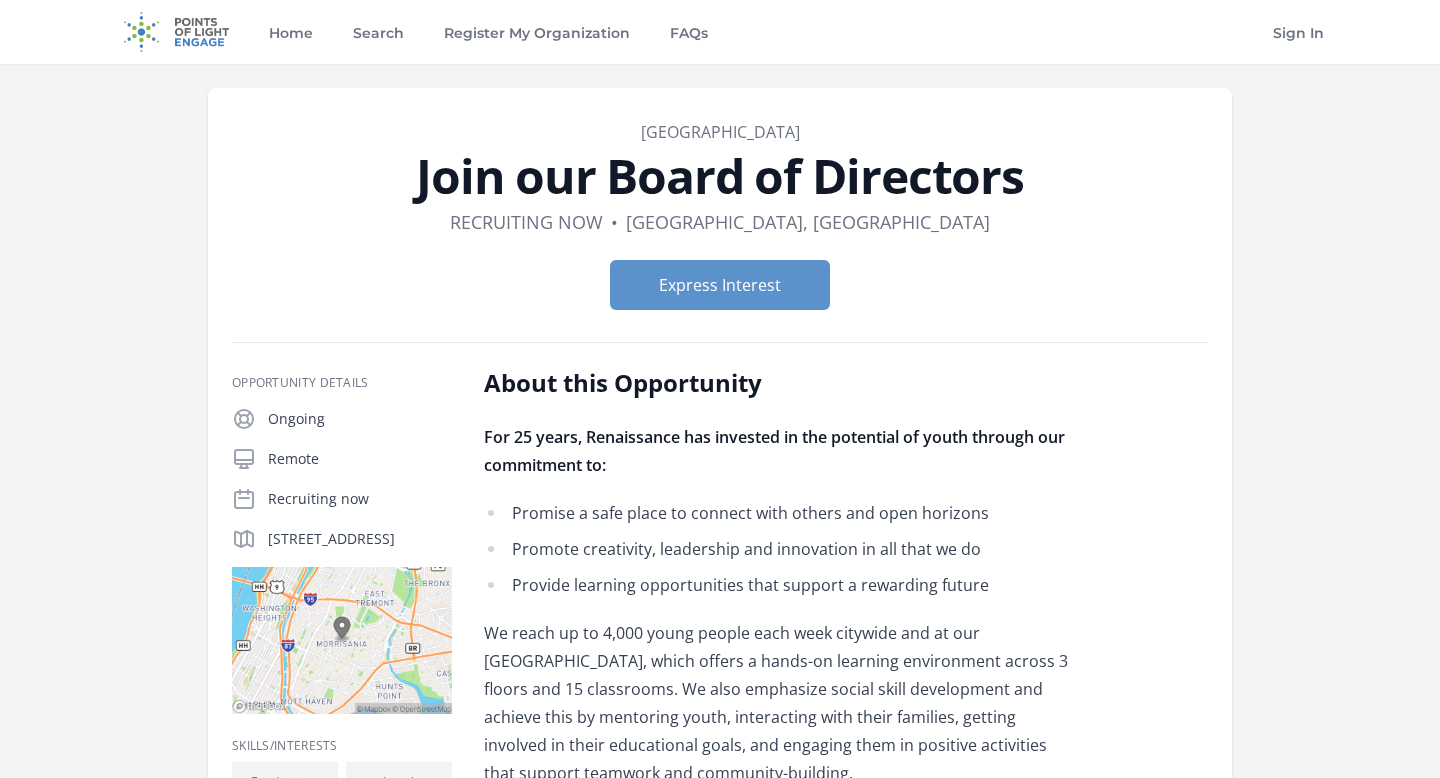 click on "Promise a safe place to connect with others and open horizons" at bounding box center (776, 513) 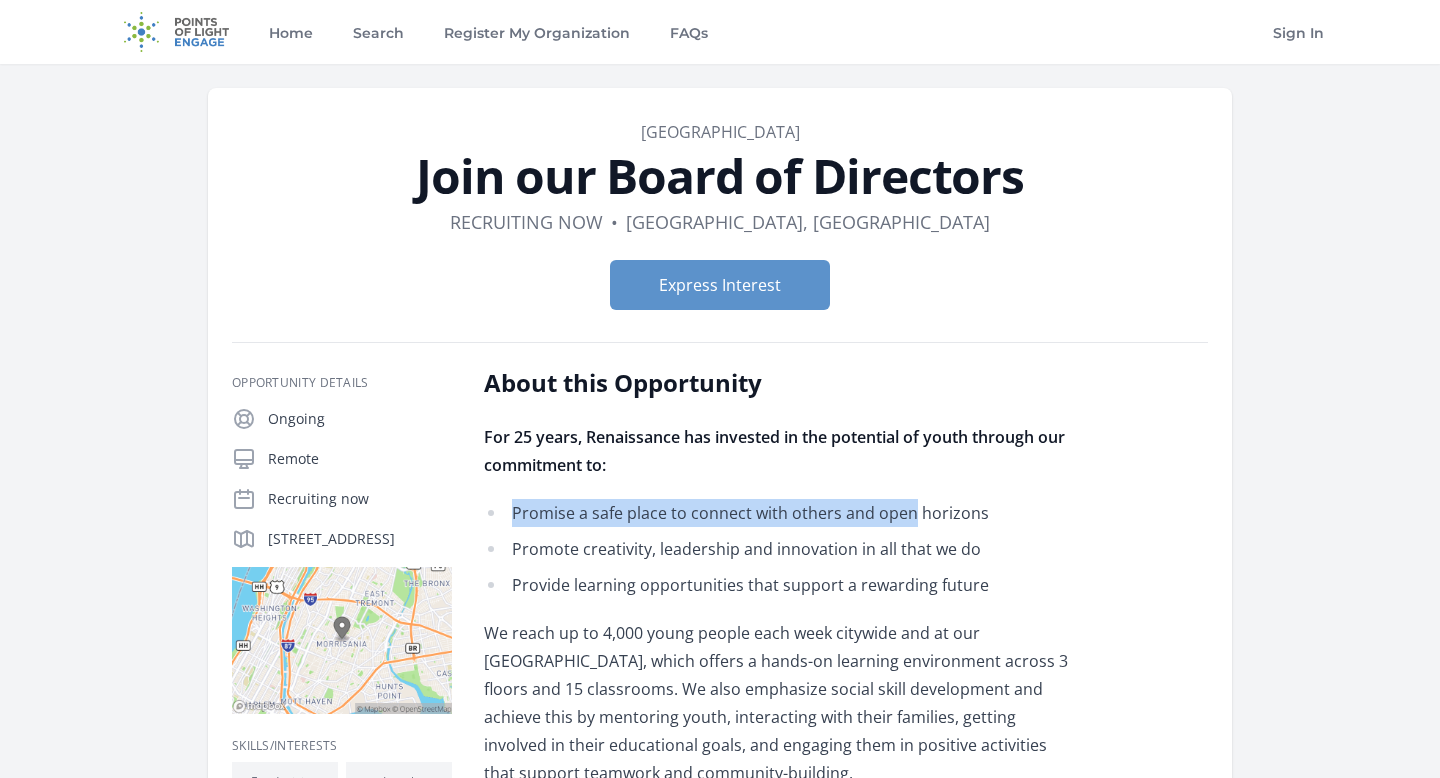 drag, startPoint x: 522, startPoint y: 509, endPoint x: 891, endPoint y: 513, distance: 369.02167 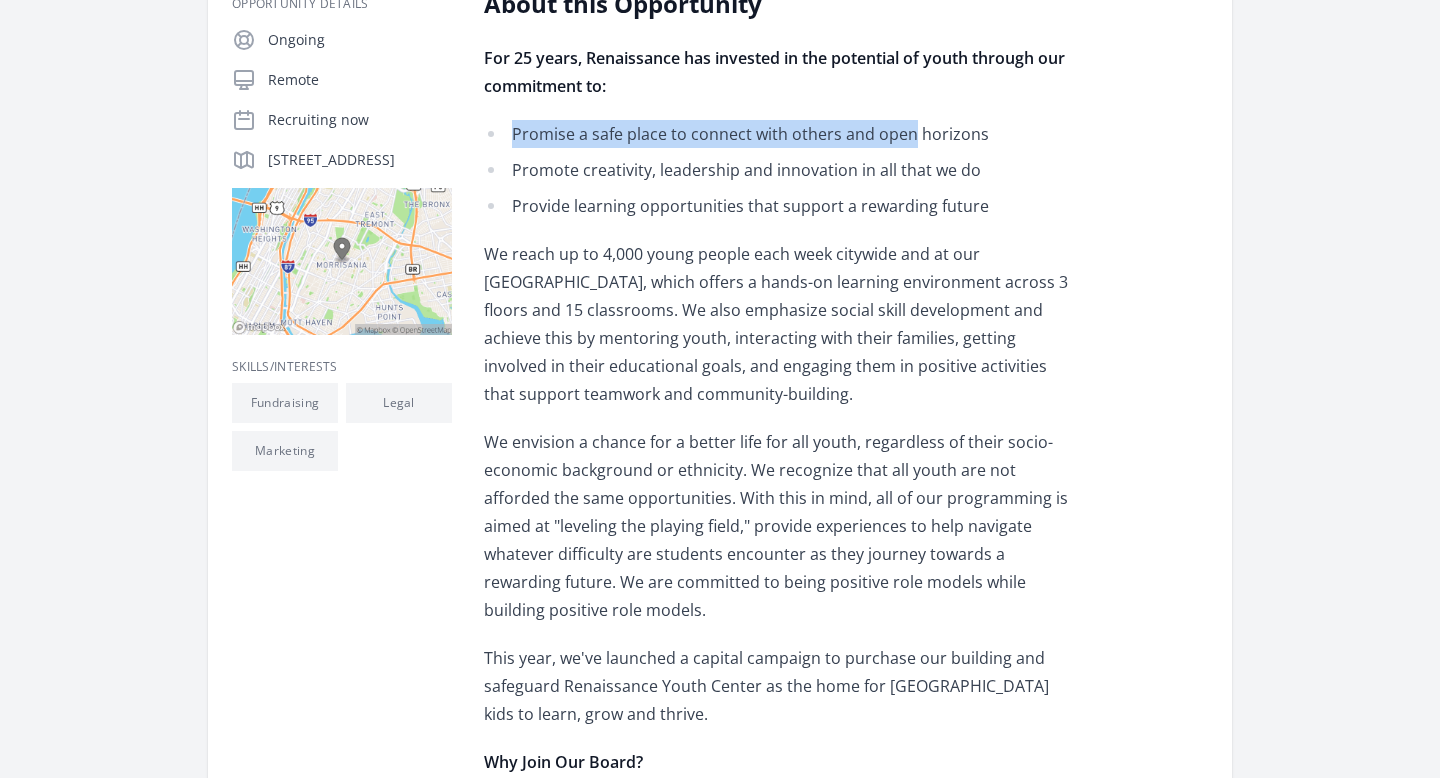scroll, scrollTop: 414, scrollLeft: 0, axis: vertical 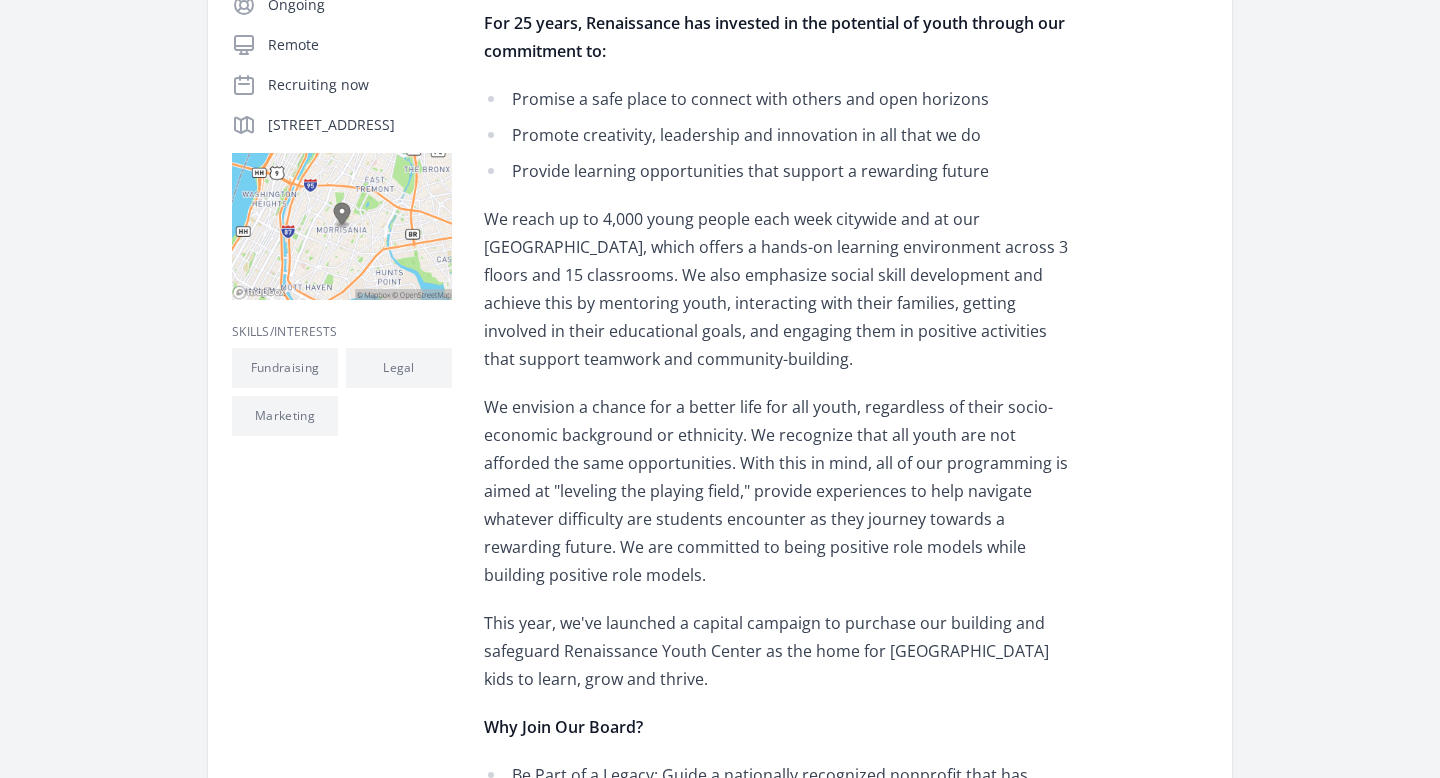 click on "We envision a chance for a better life for all youth, regardless of their socio-economic background or ethnicity. We recognize that all youth are not afforded the same opportunities. With this in mind, all of our programming is aimed at "leveling the playing field," provide experiences to help navigate whatever difficulty are students encounter as they journey towards a rewarding future. We are committed to being positive role models while building positive role models." at bounding box center (776, 491) 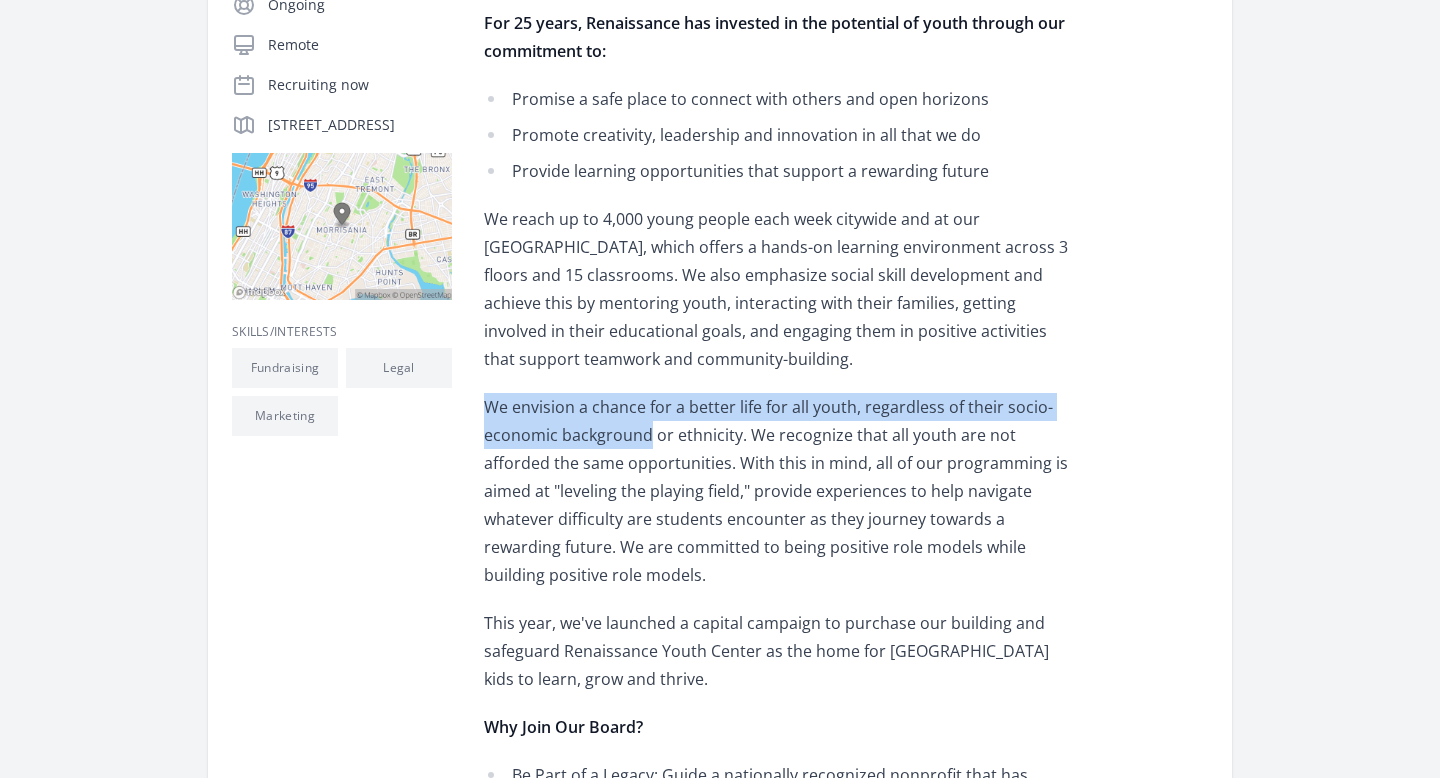 drag, startPoint x: 490, startPoint y: 402, endPoint x: 637, endPoint y: 418, distance: 147.86818 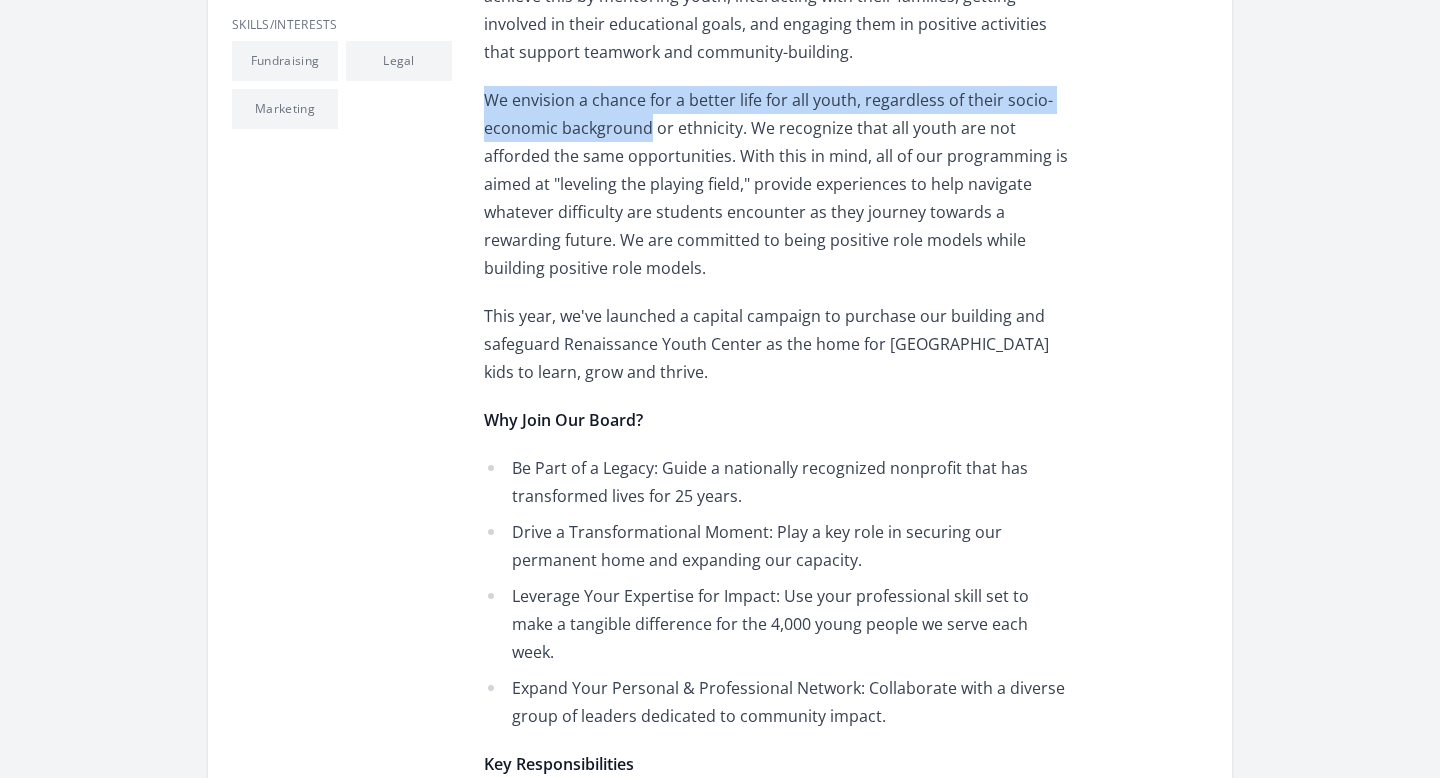 scroll, scrollTop: 891, scrollLeft: 0, axis: vertical 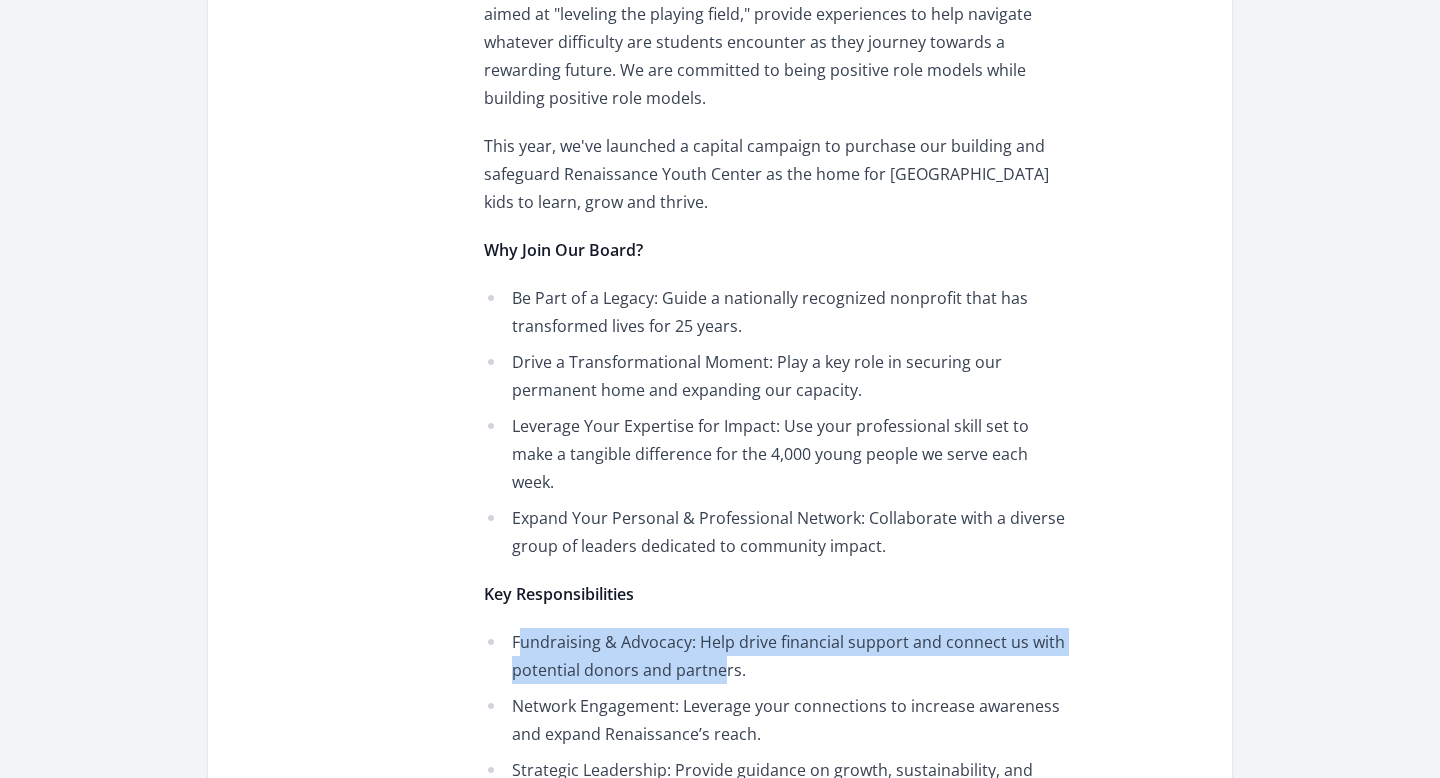 drag, startPoint x: 522, startPoint y: 611, endPoint x: 725, endPoint y: 627, distance: 203.62956 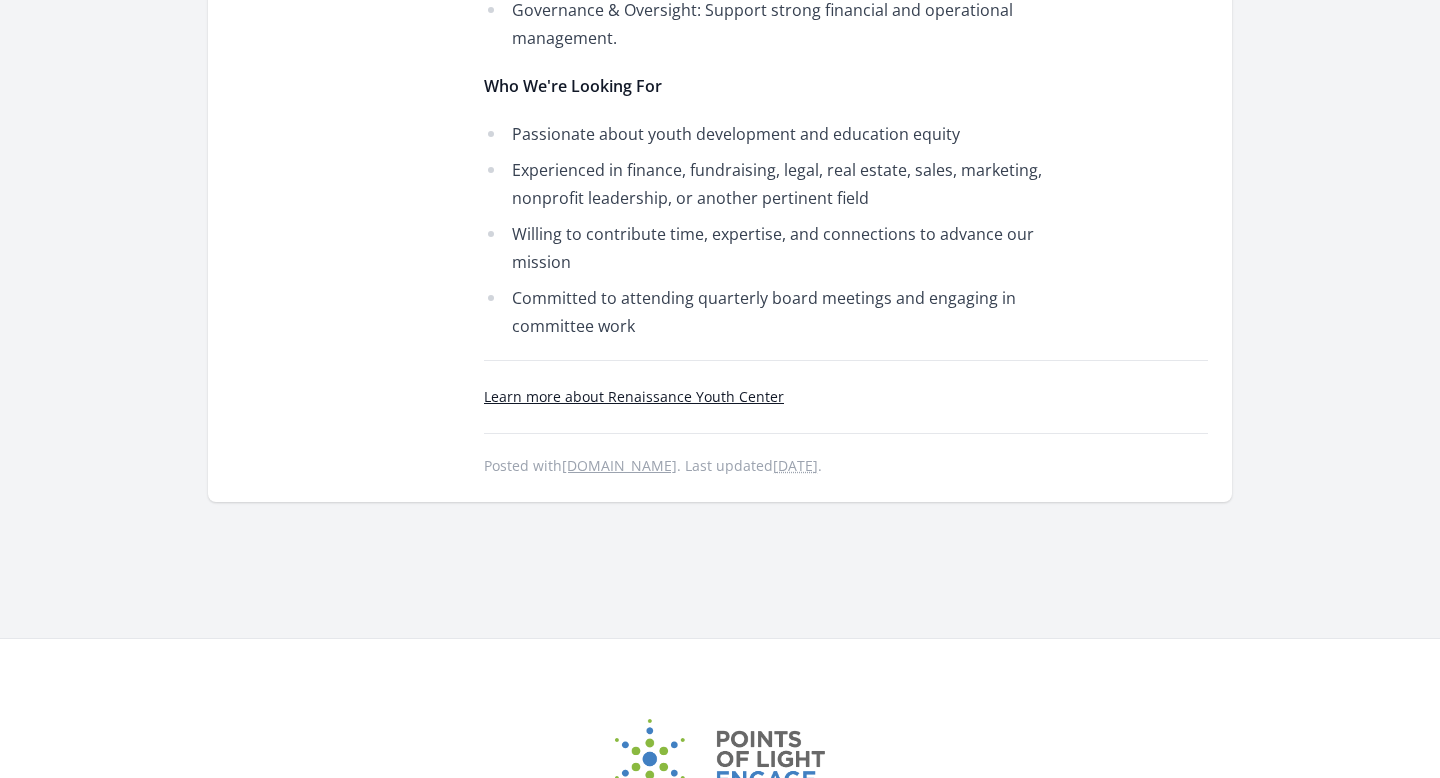 scroll, scrollTop: 1752, scrollLeft: 0, axis: vertical 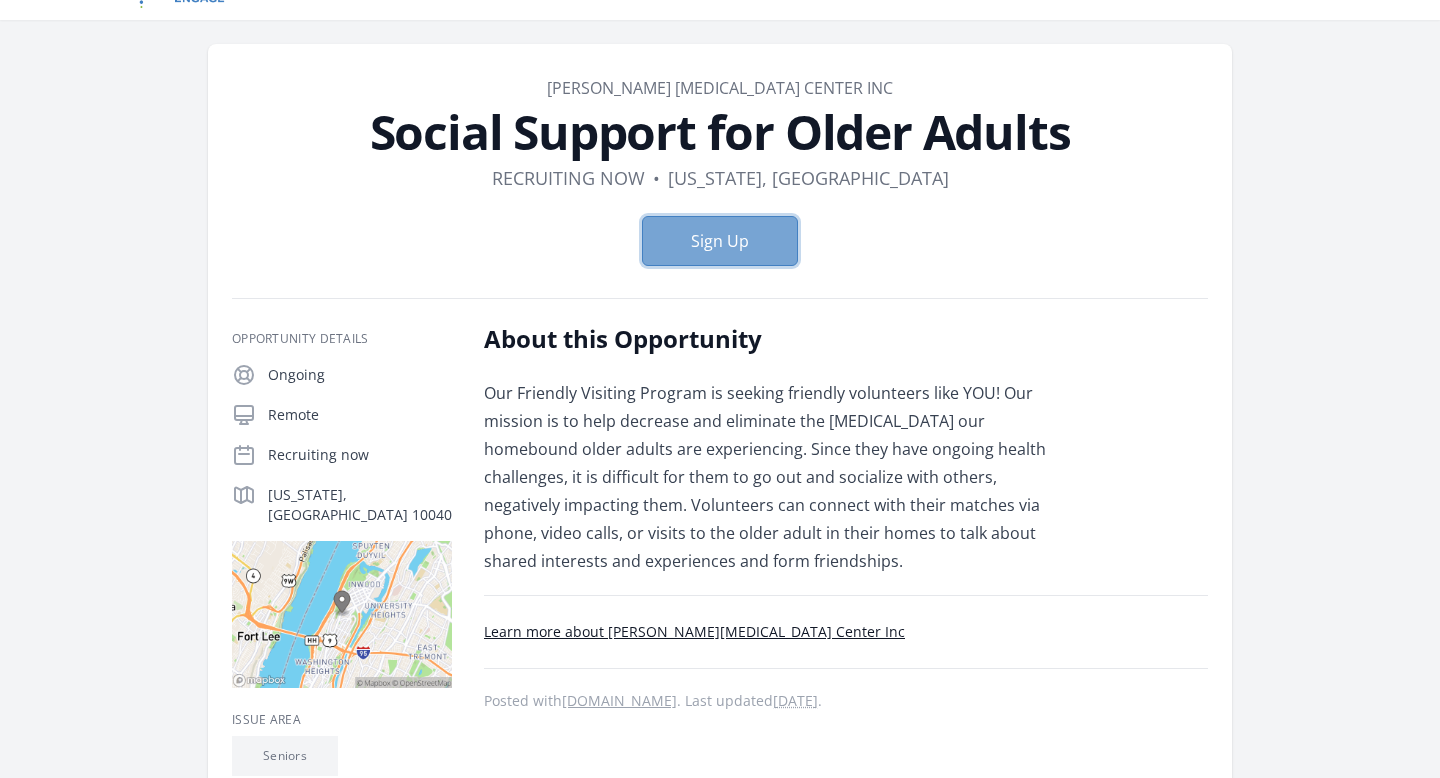 click on "Sign Up" at bounding box center (720, 241) 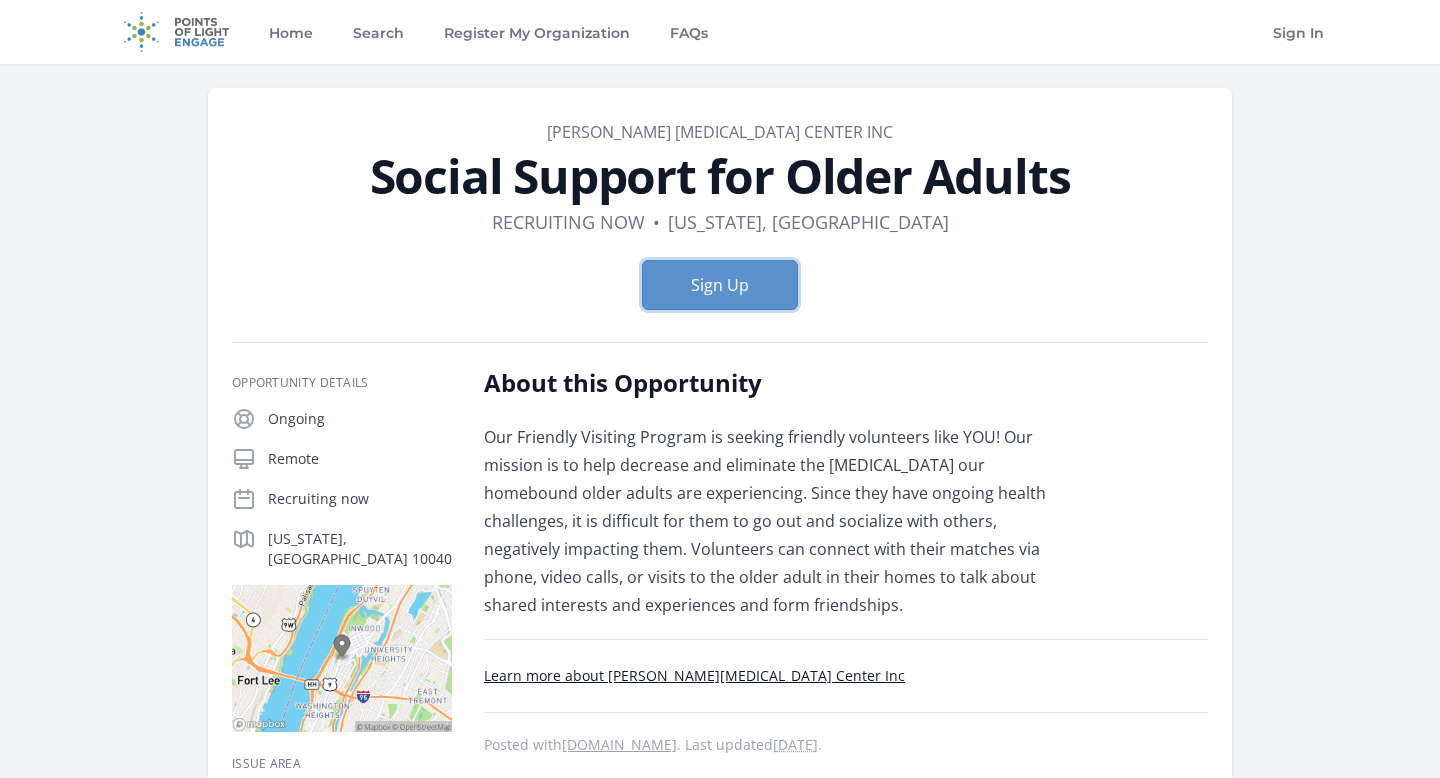 scroll, scrollTop: 282, scrollLeft: 0, axis: vertical 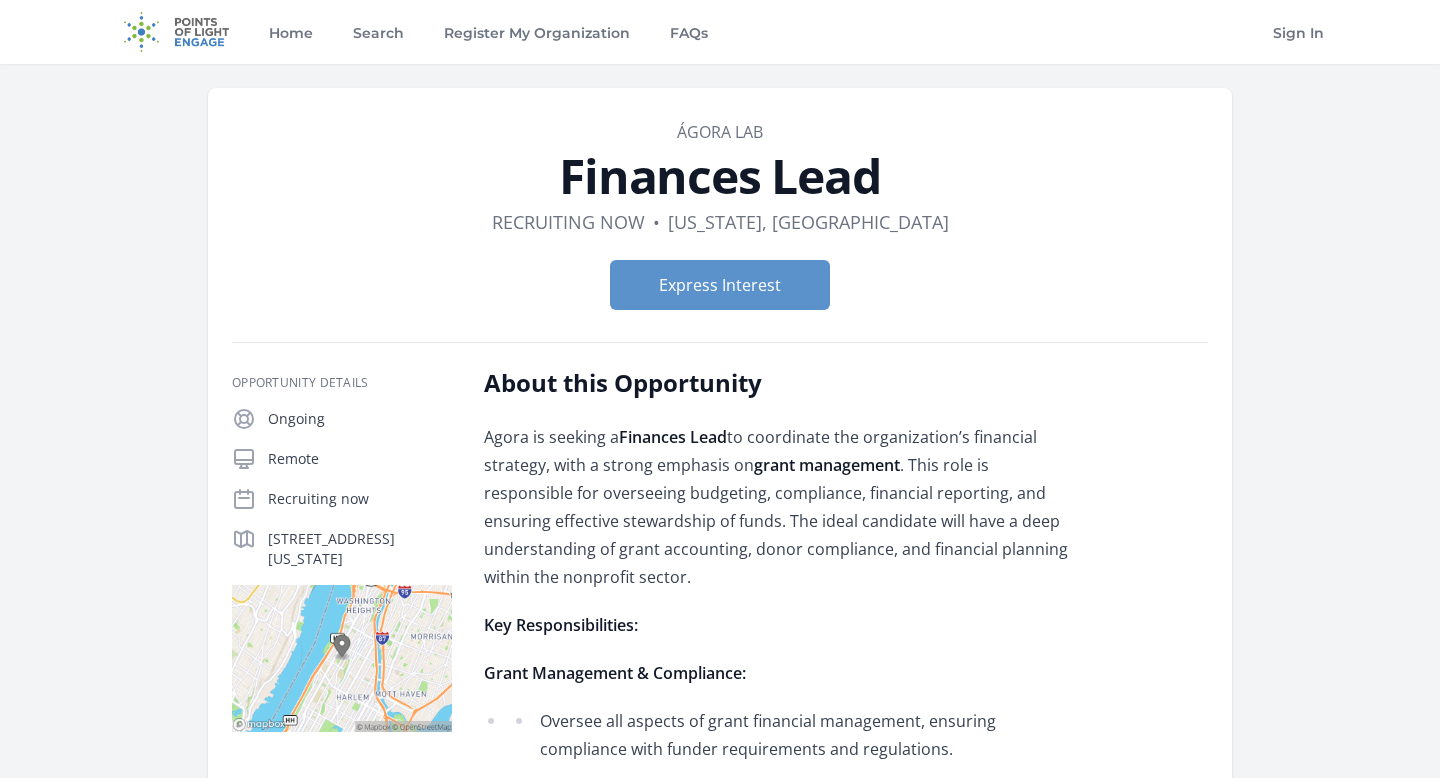 click on "Agora is seeking a  Finances Lead  to coordinate the organization’s financial strategy, with a strong emphasis on  grant management . This role is responsible for overseeing budgeting, compliance, financial reporting, and ensuring effective stewardship of funds. The ideal candidate will have a deep understanding of grant accounting, donor compliance, and financial planning within the nonprofit sector." at bounding box center (776, 507) 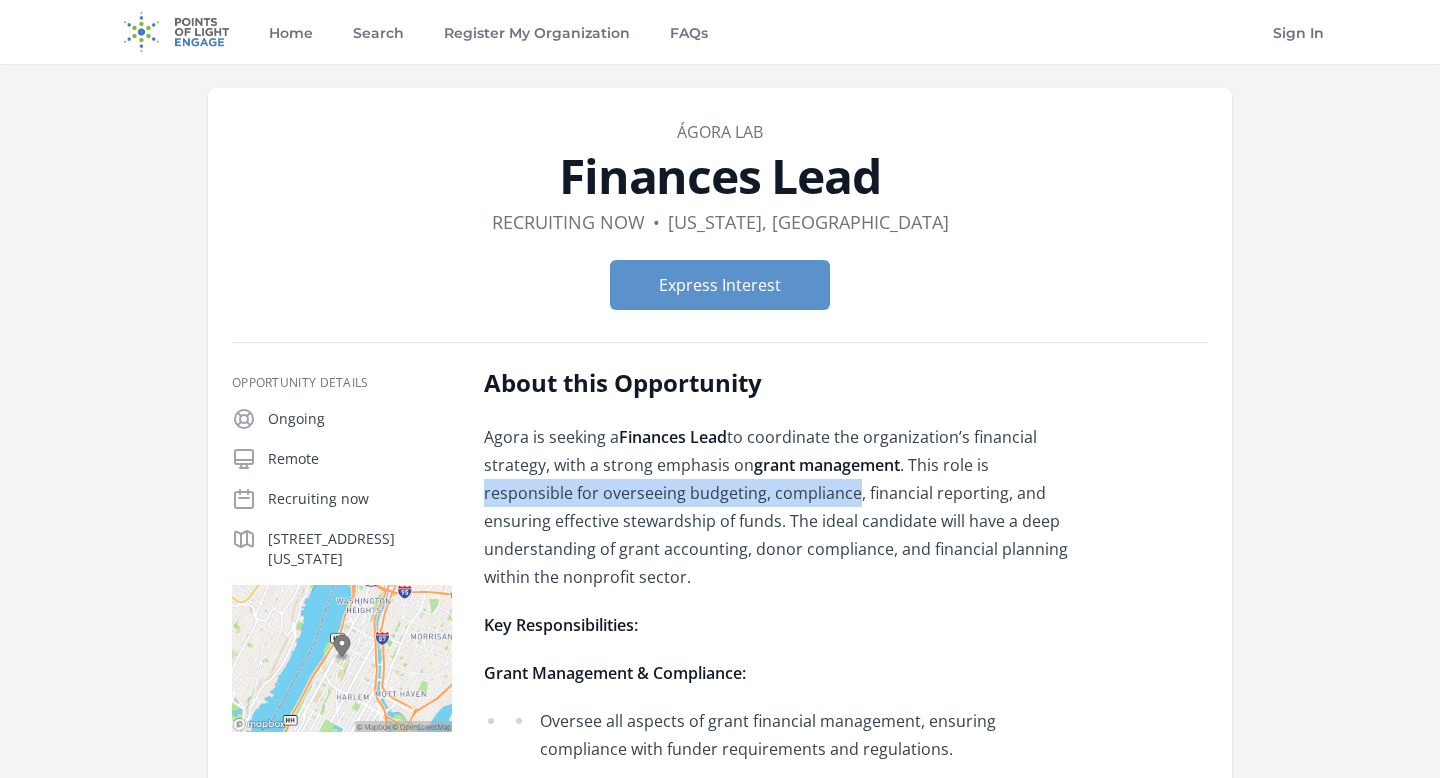 drag, startPoint x: 521, startPoint y: 494, endPoint x: 849, endPoint y: 502, distance: 328.09753 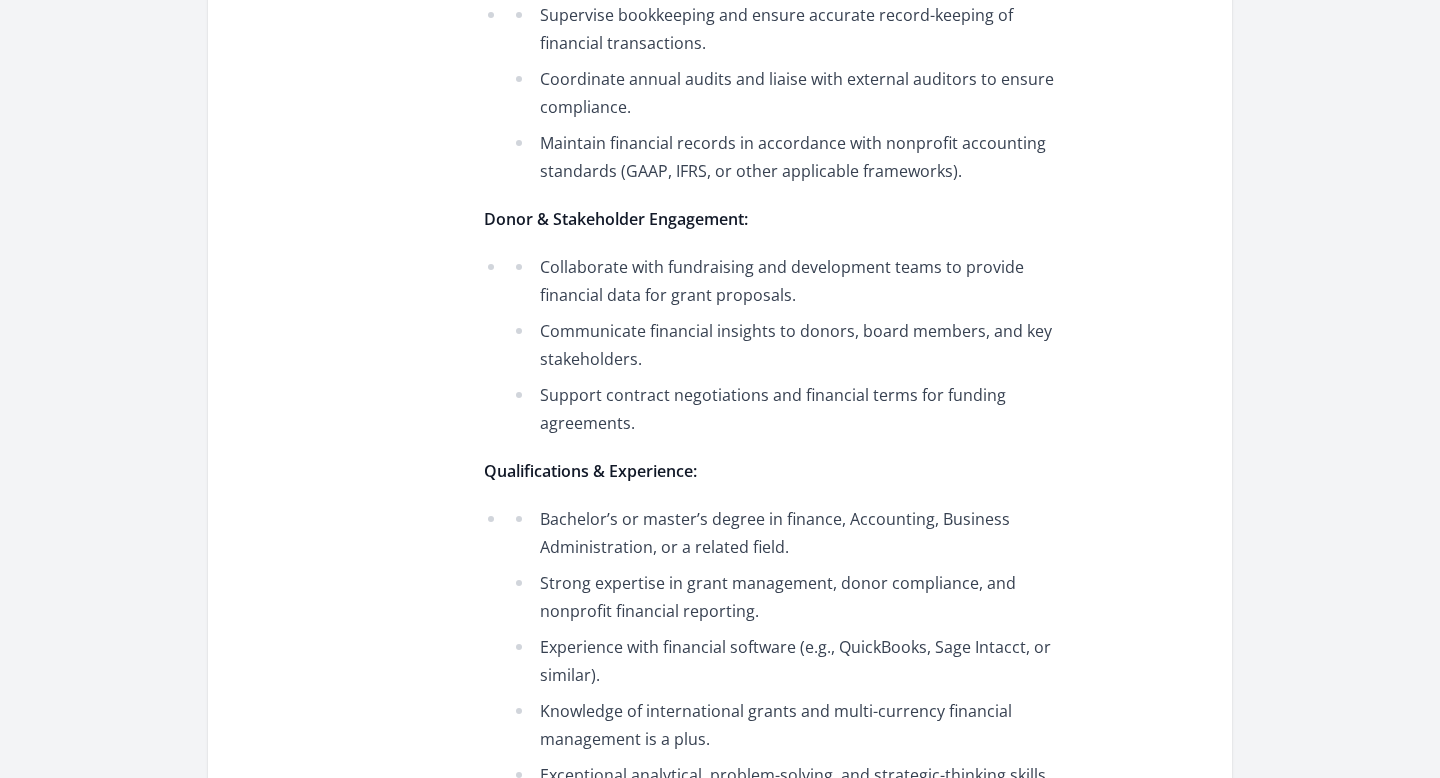 scroll, scrollTop: 1673, scrollLeft: 0, axis: vertical 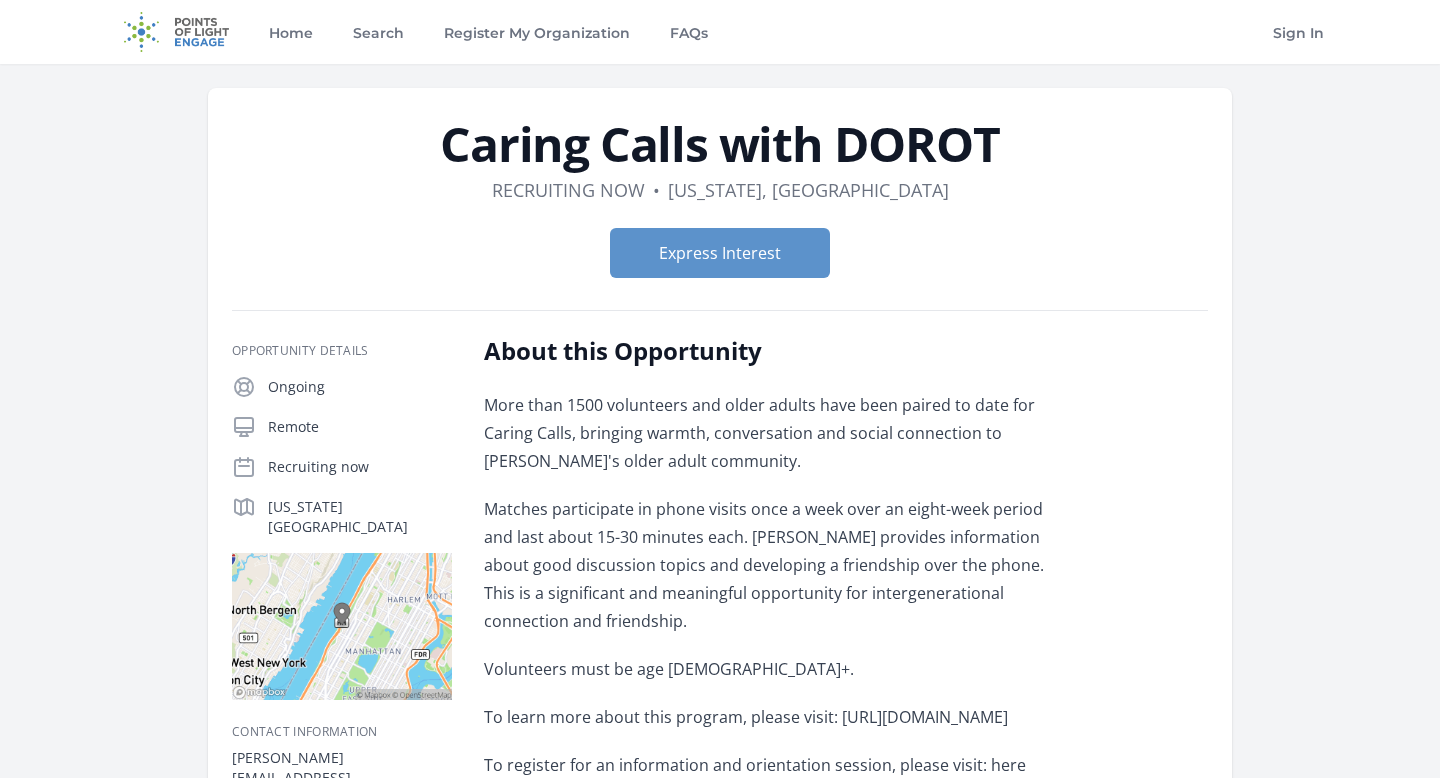 click on "More than 1500 volunteers and older adults have been paired to date for Caring Calls, bringing warmth, conversation and social connection to [PERSON_NAME]'s older adult community." at bounding box center (776, 433) 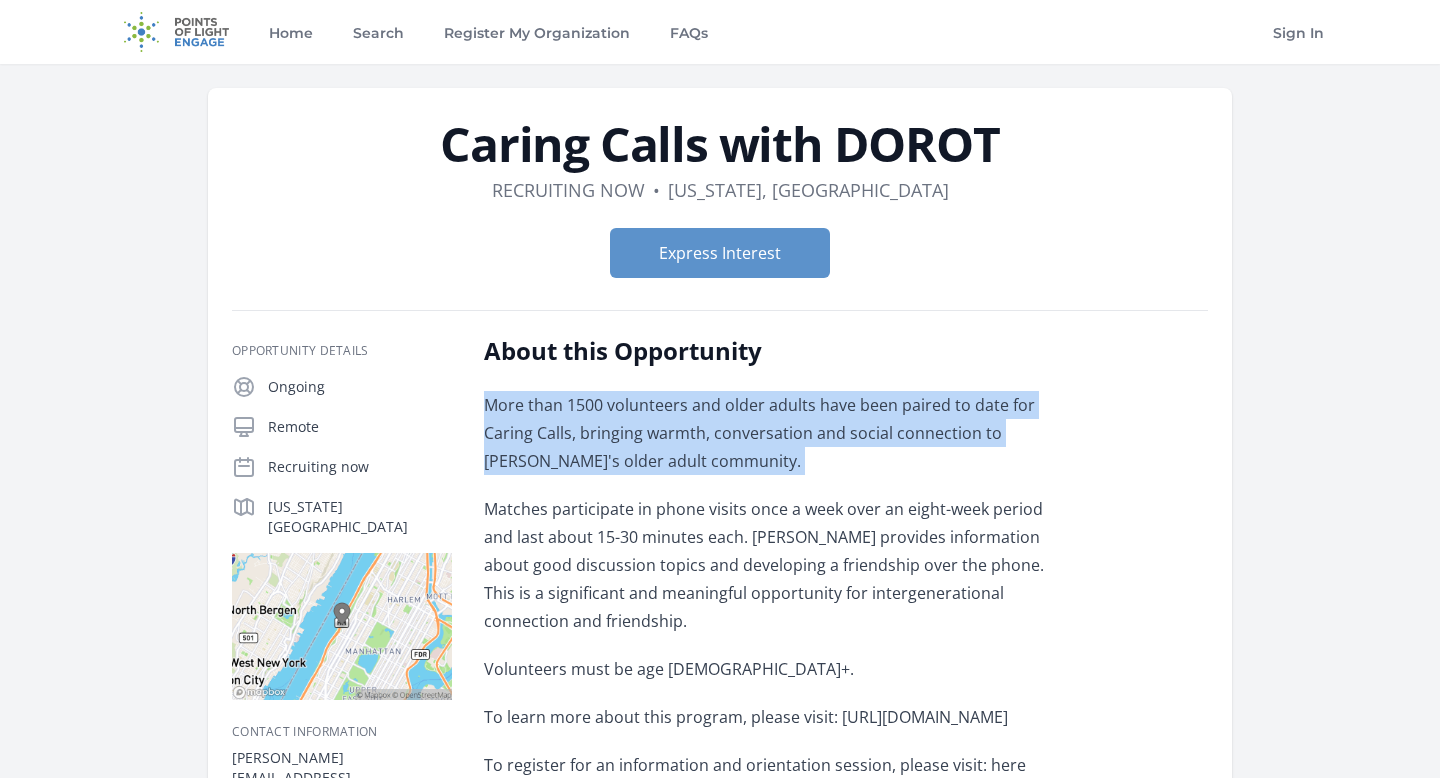 drag, startPoint x: 492, startPoint y: 398, endPoint x: 771, endPoint y: 452, distance: 284.17776 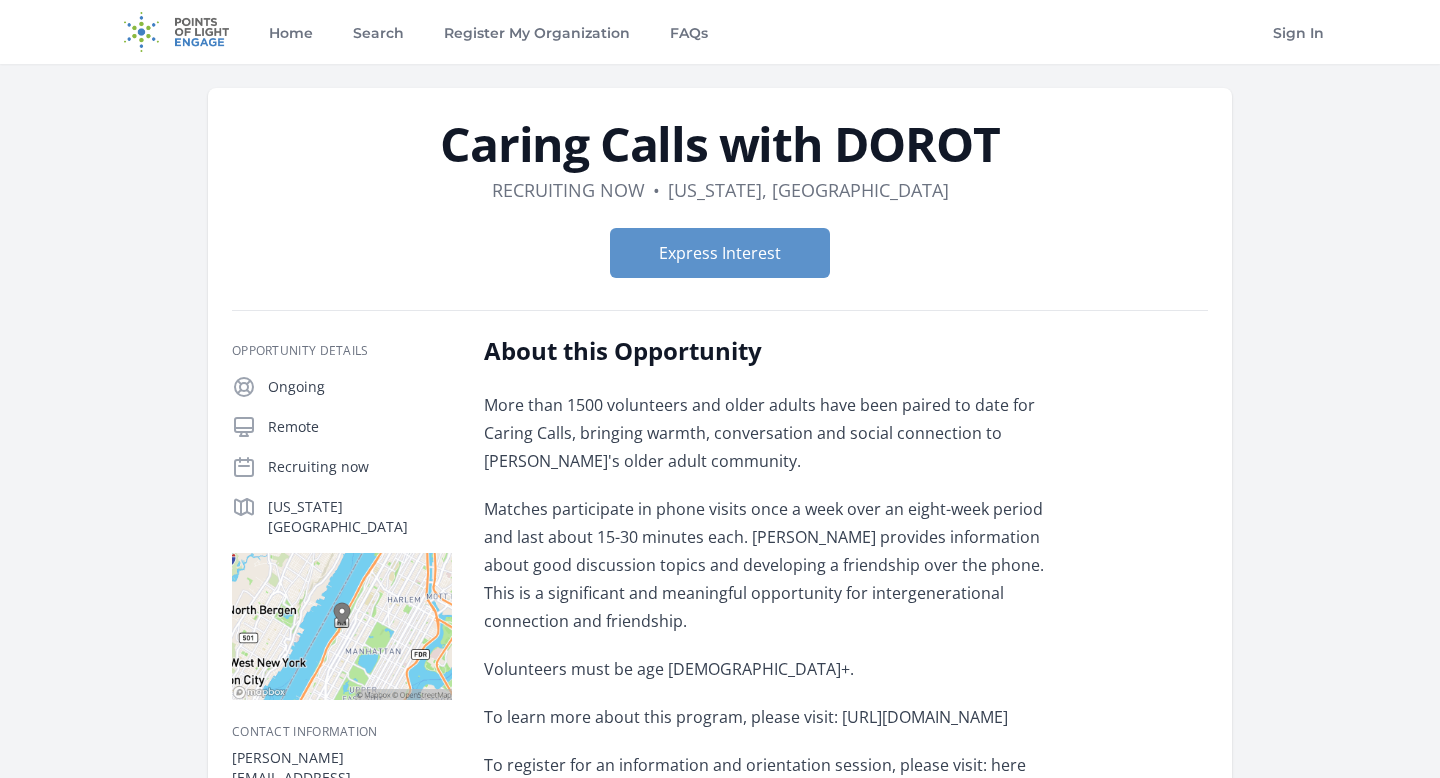 click on "Matches participate in phone visits once a week over an eight-week period and last about 15-30 minutes each. DOROT provides information about good discussion topics and developing a friendship over the phone. This is a significant and meaningful opportunity for intergenerational connection and friendship." at bounding box center [776, 565] 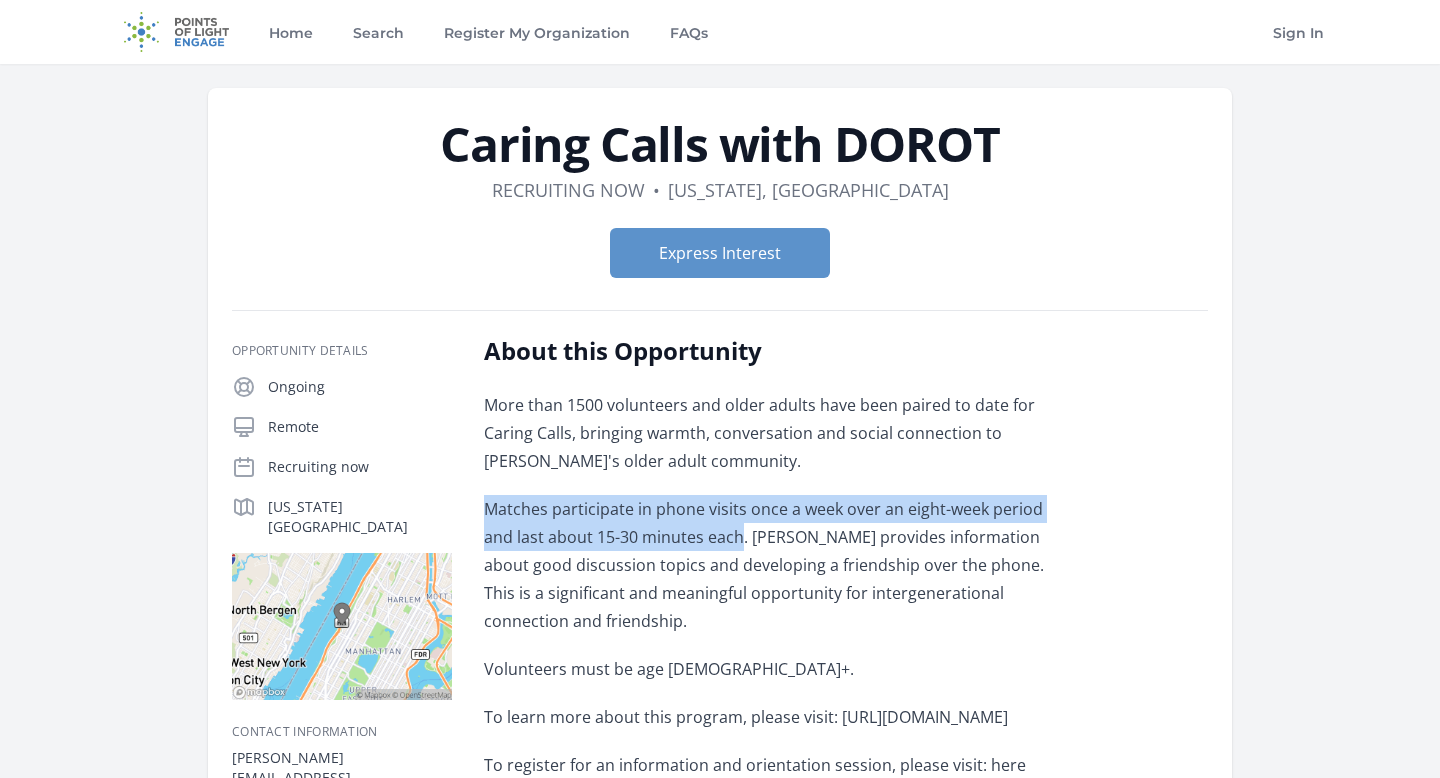 drag, startPoint x: 487, startPoint y: 510, endPoint x: 698, endPoint y: 534, distance: 212.36055 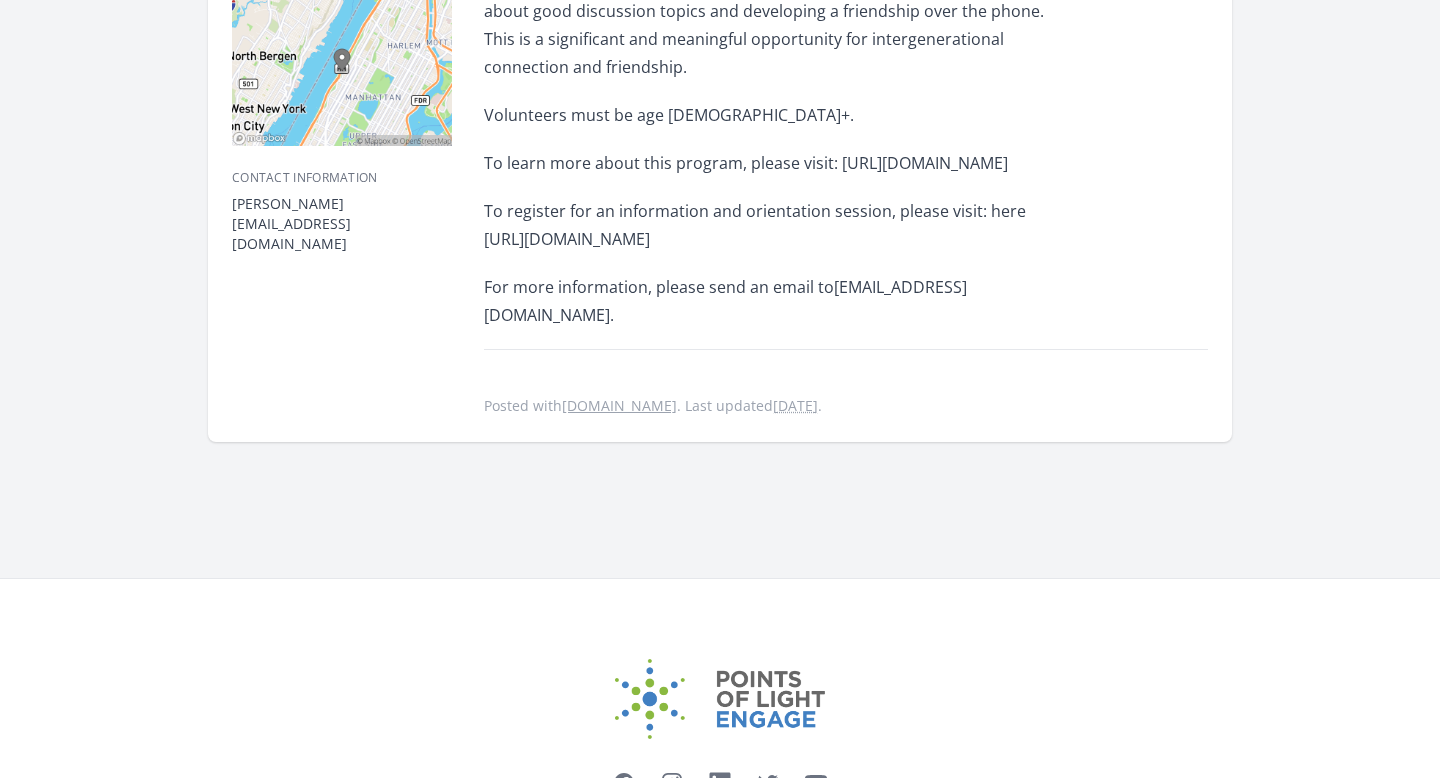 scroll, scrollTop: 559, scrollLeft: 0, axis: vertical 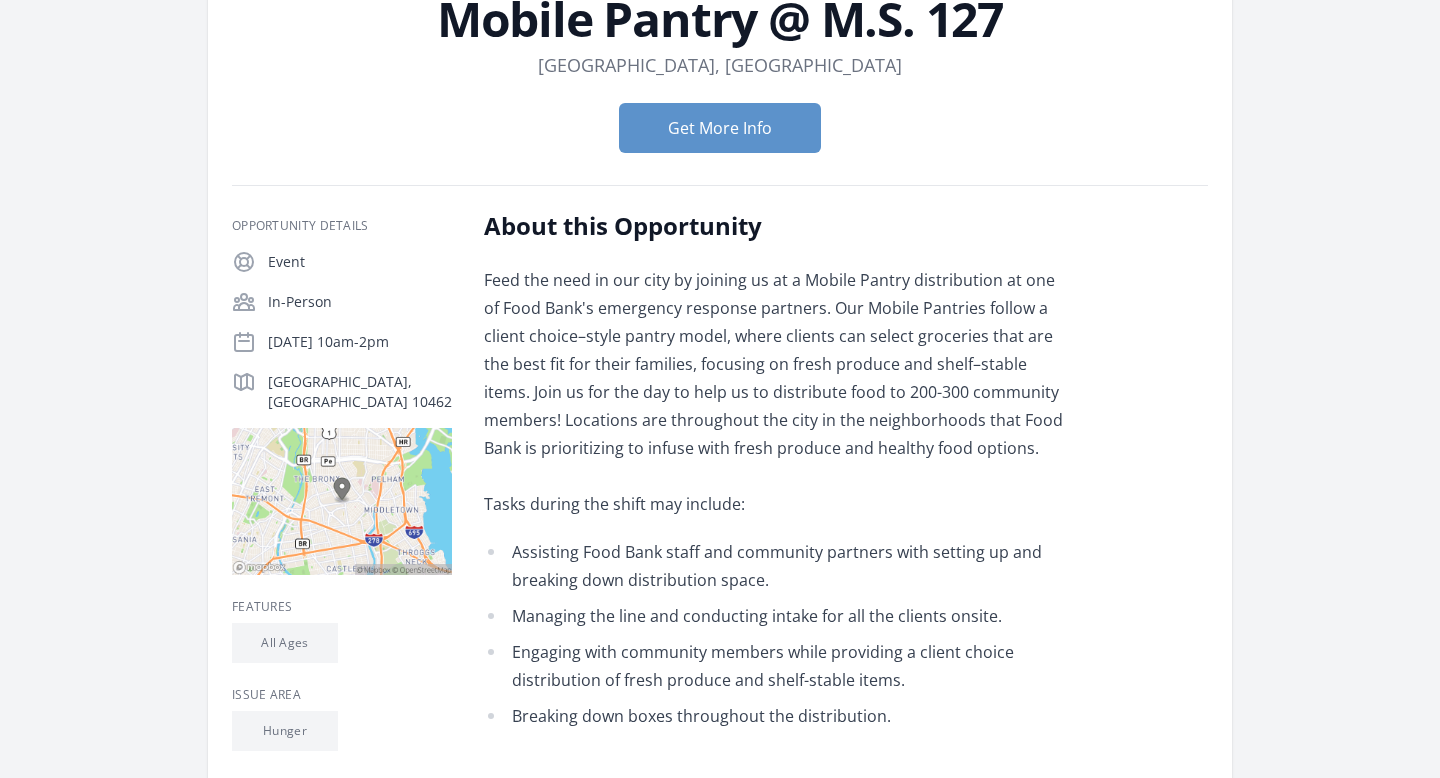 click on "Assisting Food Bank staff and community partners with setting up and breaking down distribution space." at bounding box center [776, 566] 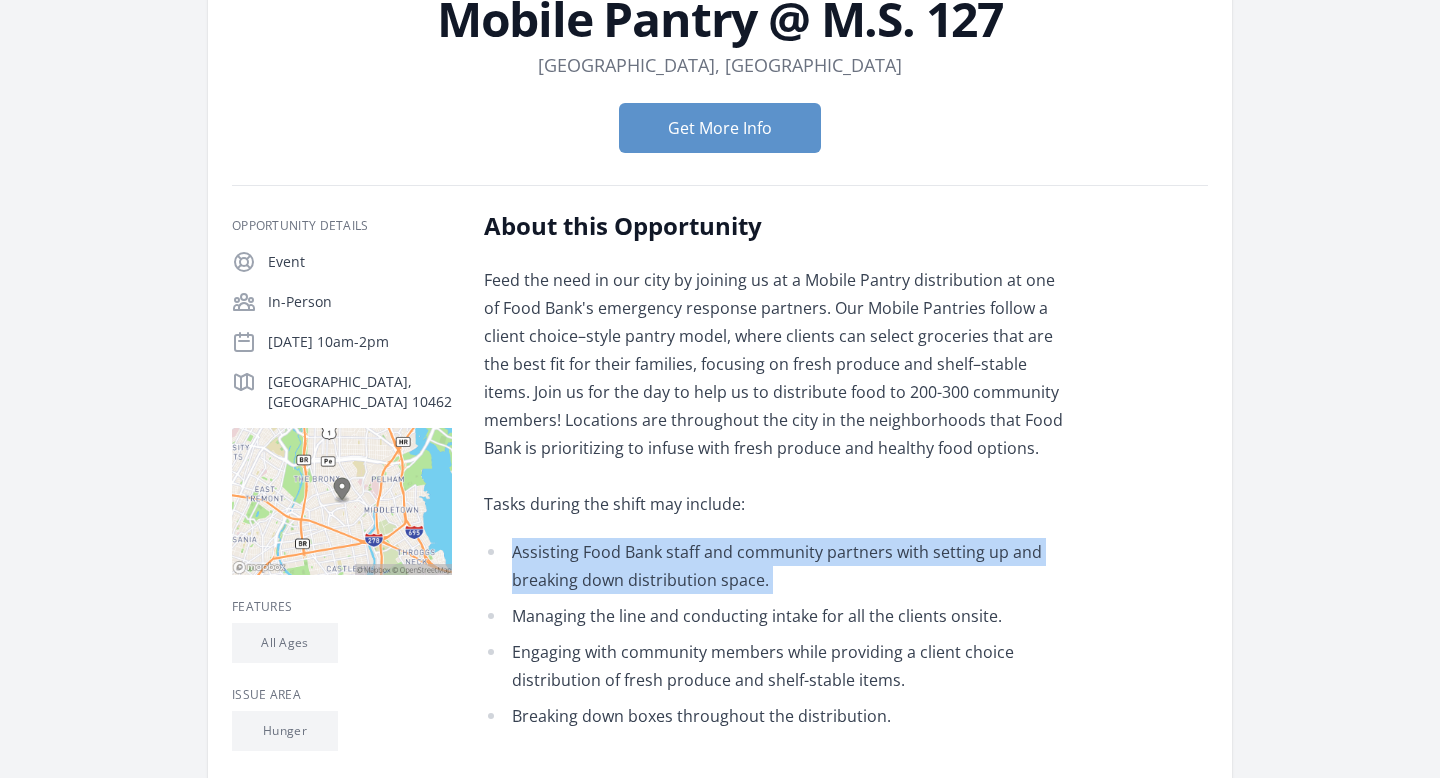 drag, startPoint x: 510, startPoint y: 548, endPoint x: 779, endPoint y: 581, distance: 271.0166 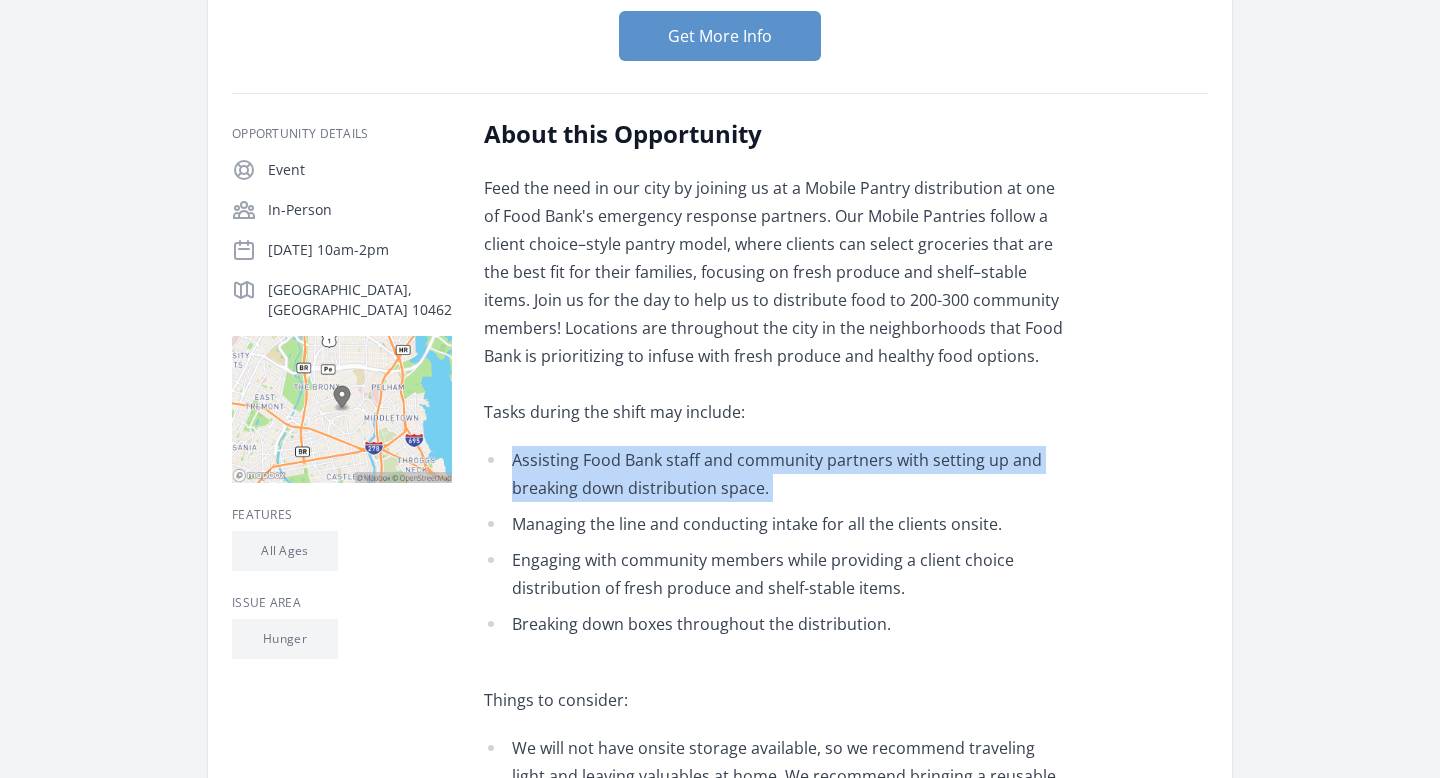 scroll, scrollTop: 452, scrollLeft: 0, axis: vertical 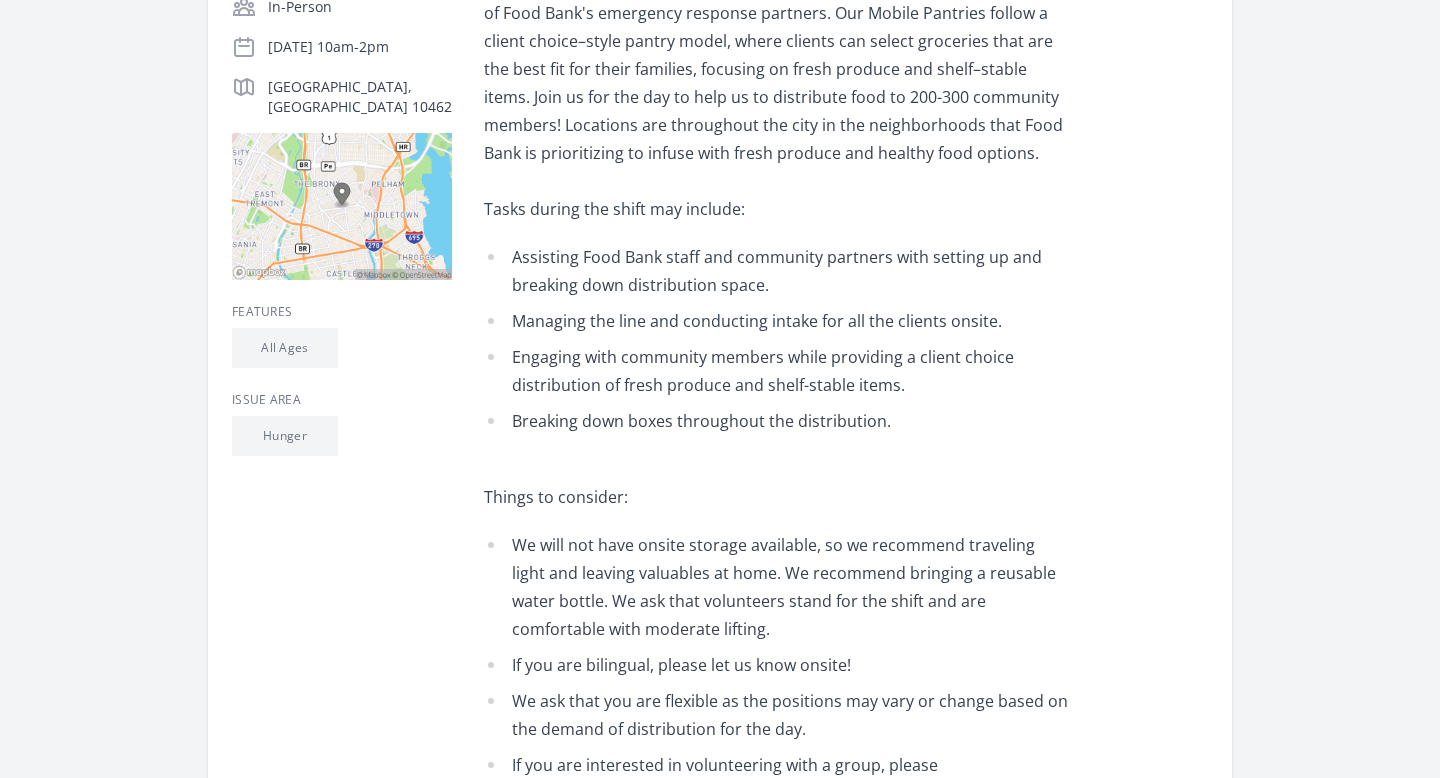 click on "We will not have onsite storage available, so we recommend traveling light and leaving valuables at home. We recommend bringing a reusable water bottle. We ask that volunteers stand for the shift and are comfortable with moderate lifting." at bounding box center [776, 587] 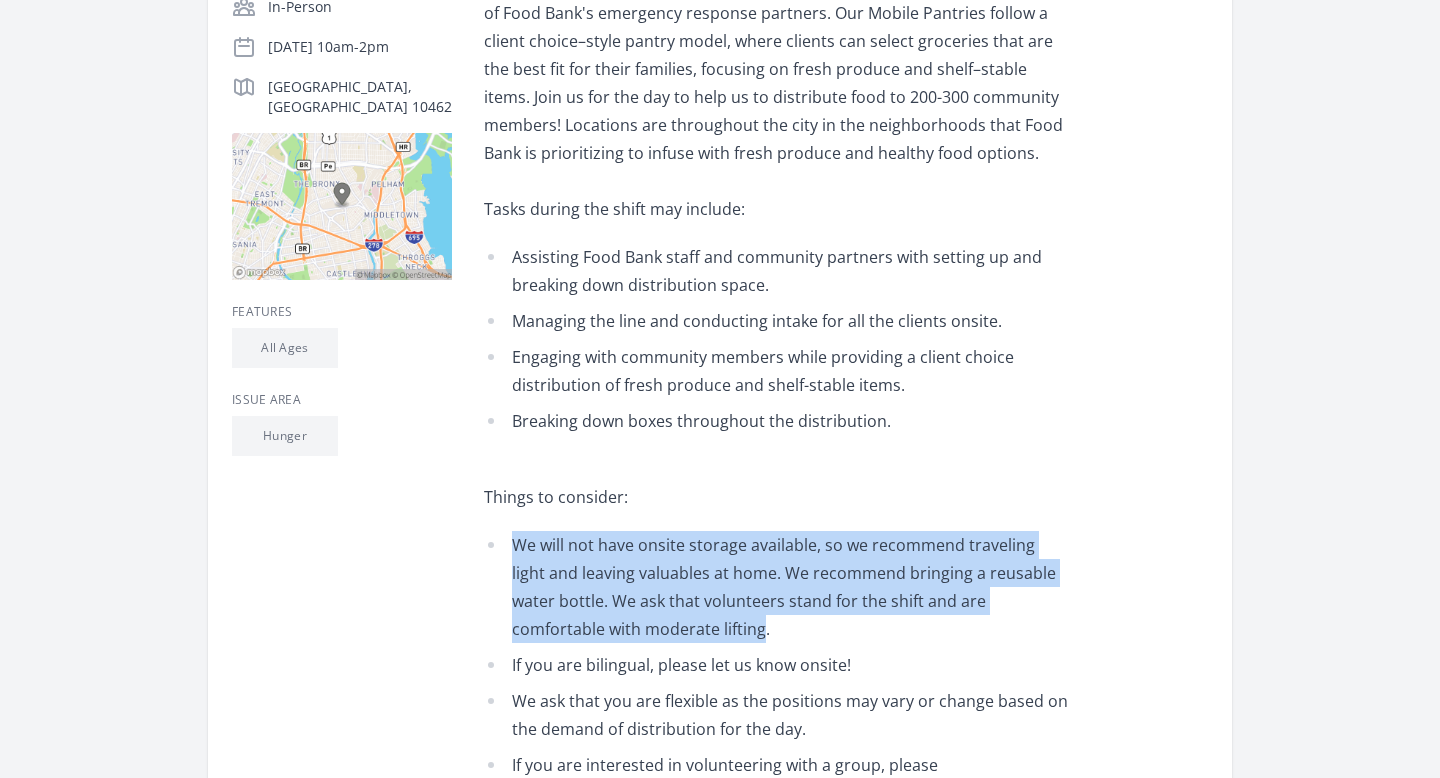 drag, startPoint x: 510, startPoint y: 538, endPoint x: 615, endPoint y: 627, distance: 137.64447 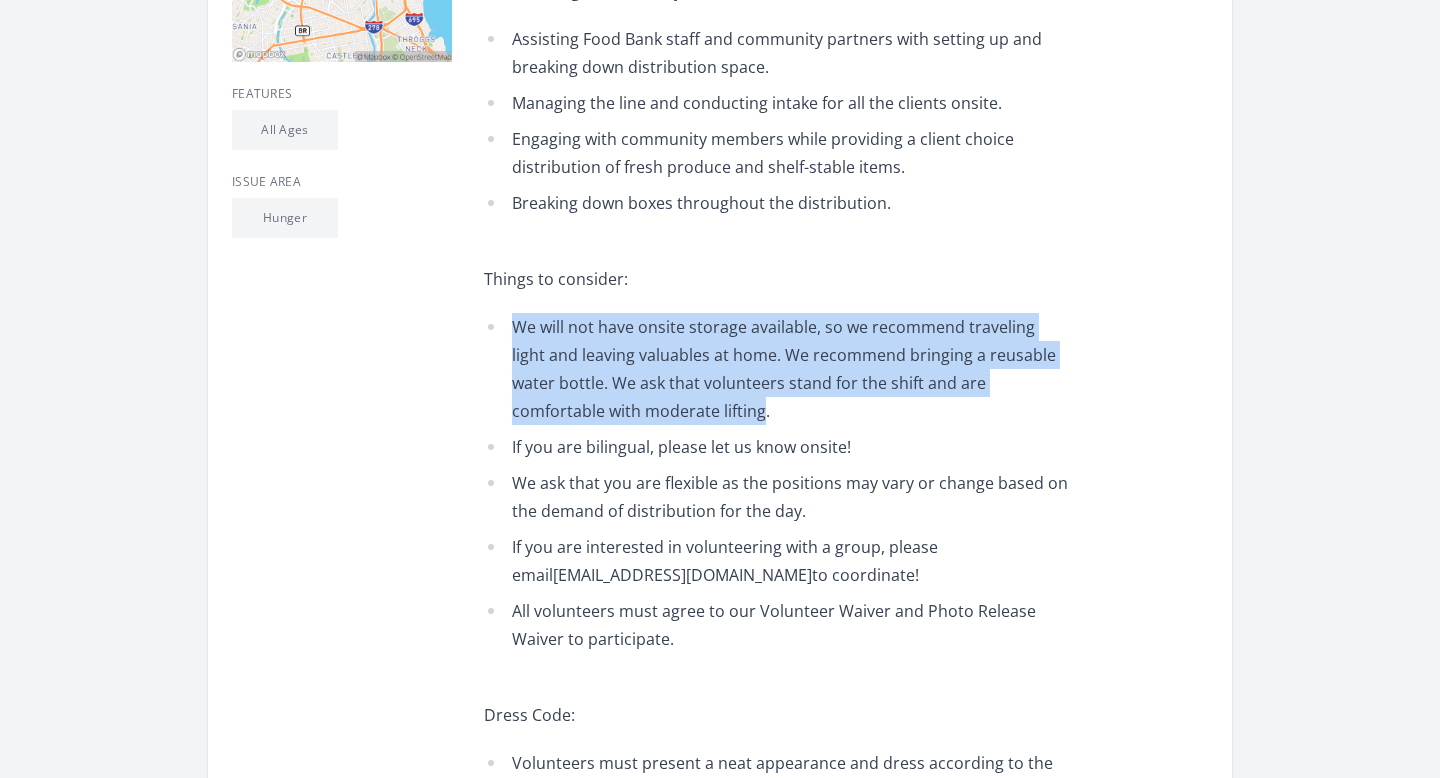 scroll, scrollTop: 842, scrollLeft: 0, axis: vertical 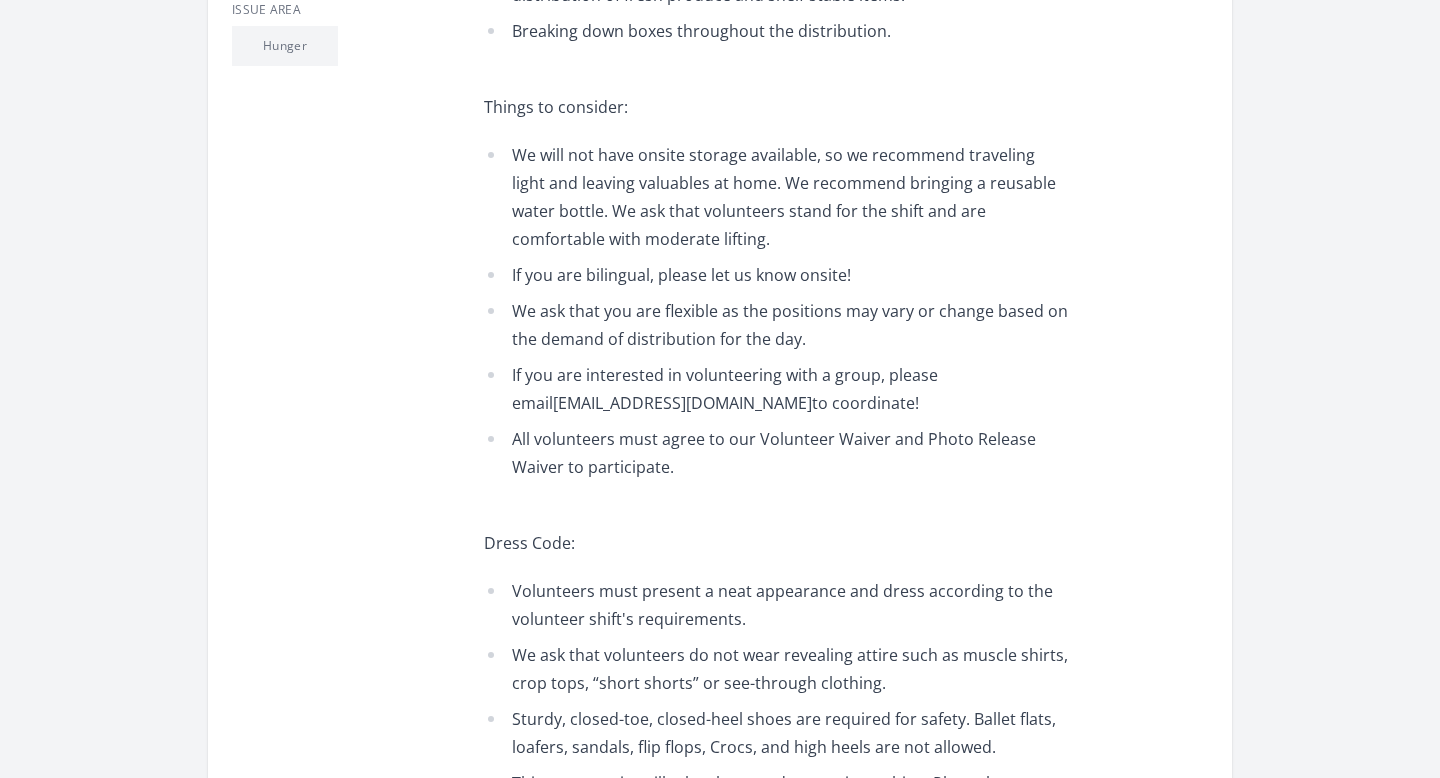 click on "Volunteers must present a neat appearance and dress according to the volunteer shift's requirements." at bounding box center (776, 605) 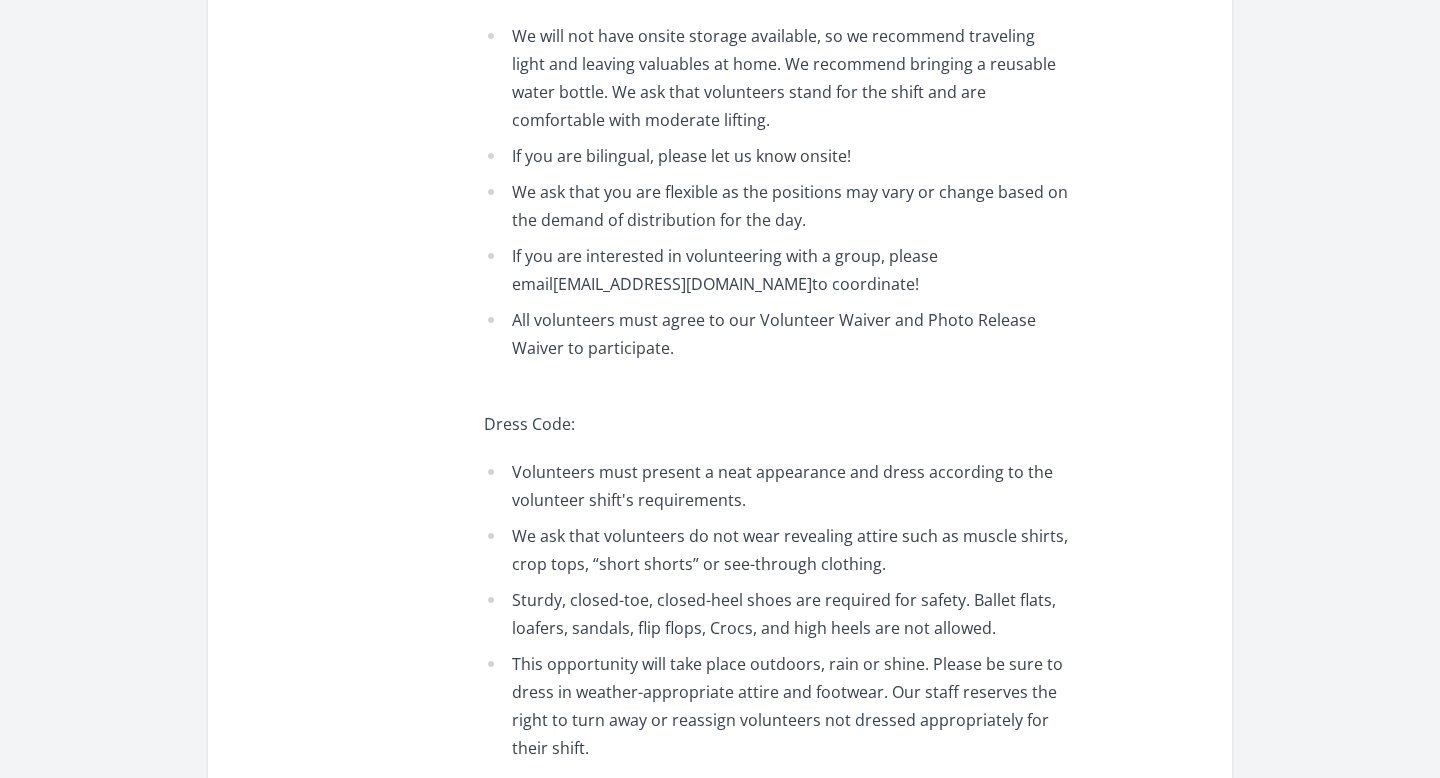 scroll, scrollTop: 1005, scrollLeft: 0, axis: vertical 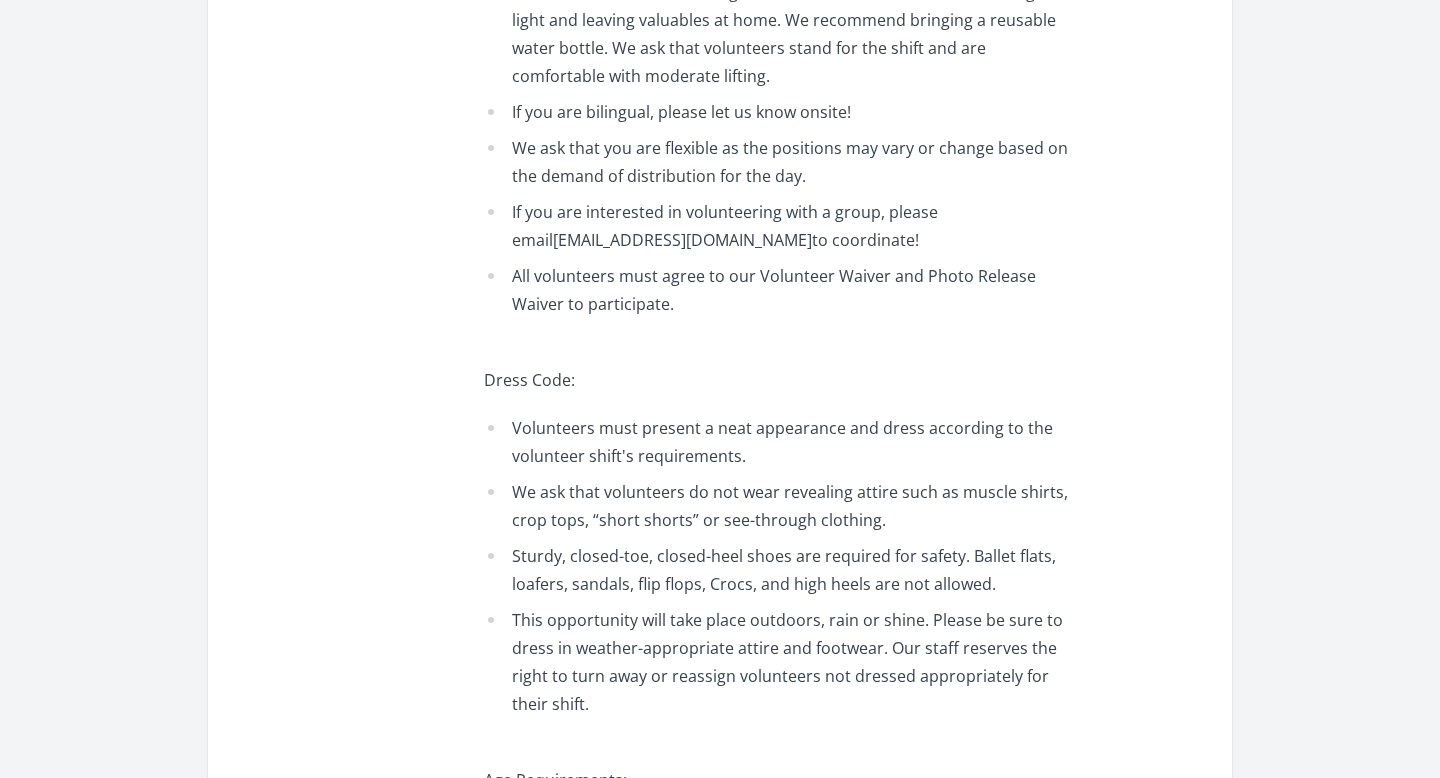 click on "Sturdy, closed-toe, closed-heel shoes are required for safety. Ballet flats, loafers, sandals, flip flops, Crocs, and high heels are not allowed." at bounding box center [776, 570] 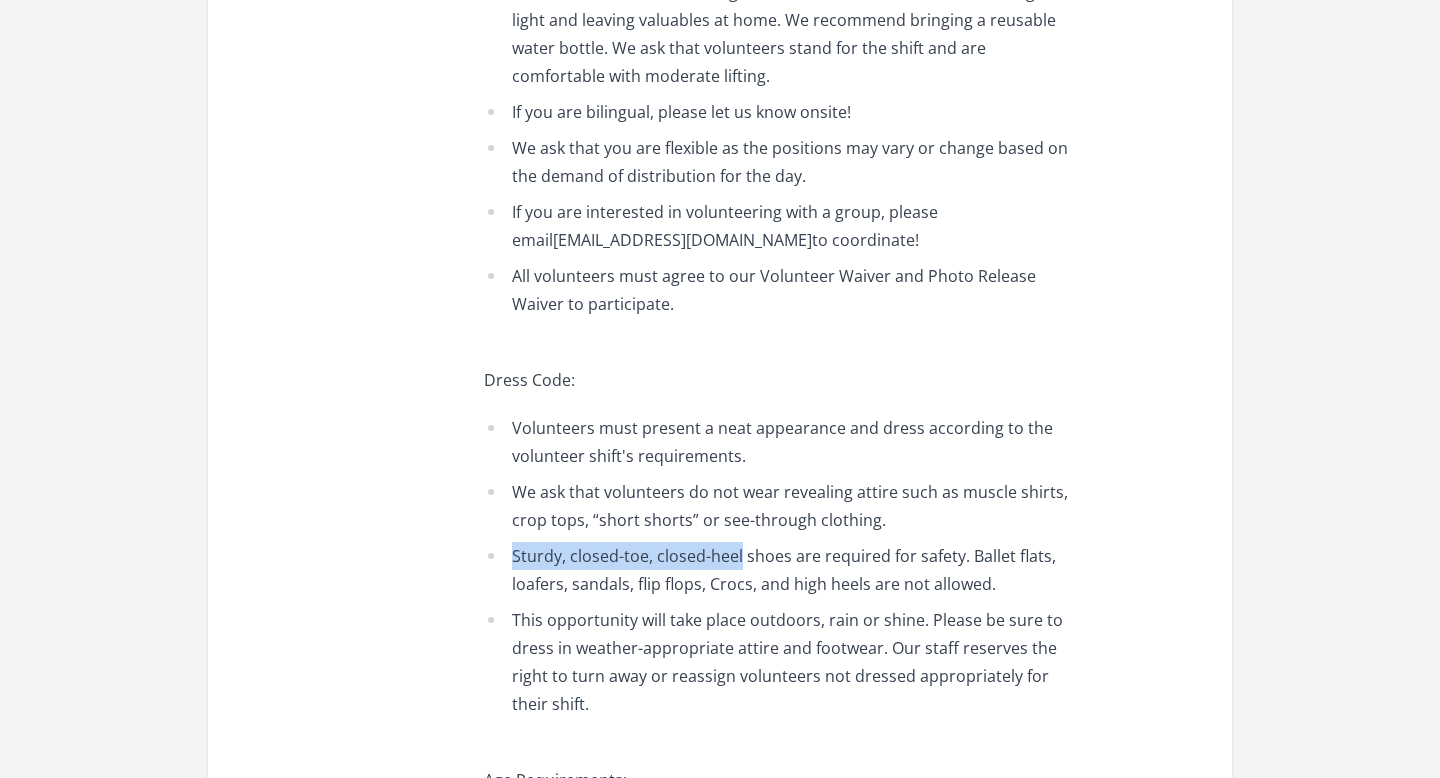 drag, startPoint x: 527, startPoint y: 553, endPoint x: 716, endPoint y: 555, distance: 189.01057 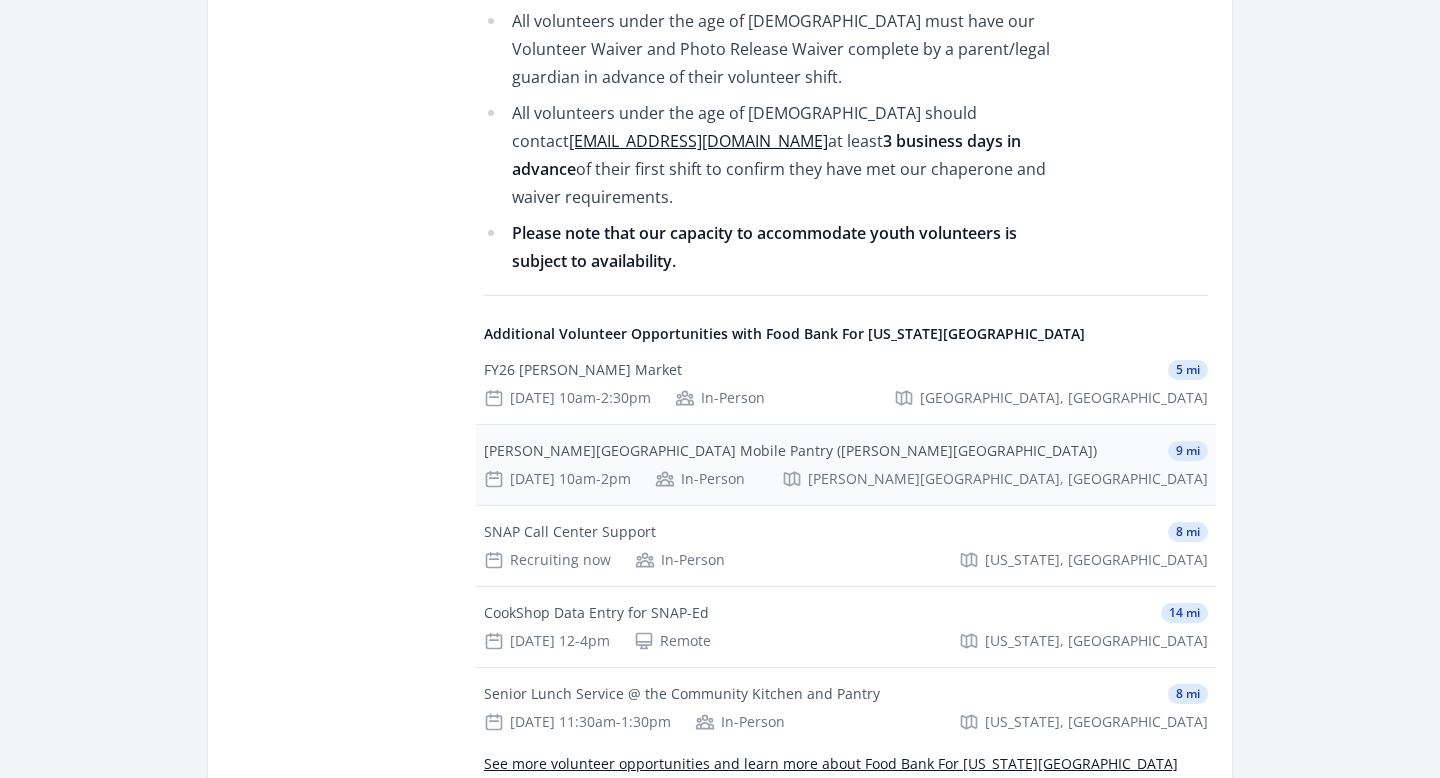 scroll, scrollTop: 2029, scrollLeft: 0, axis: vertical 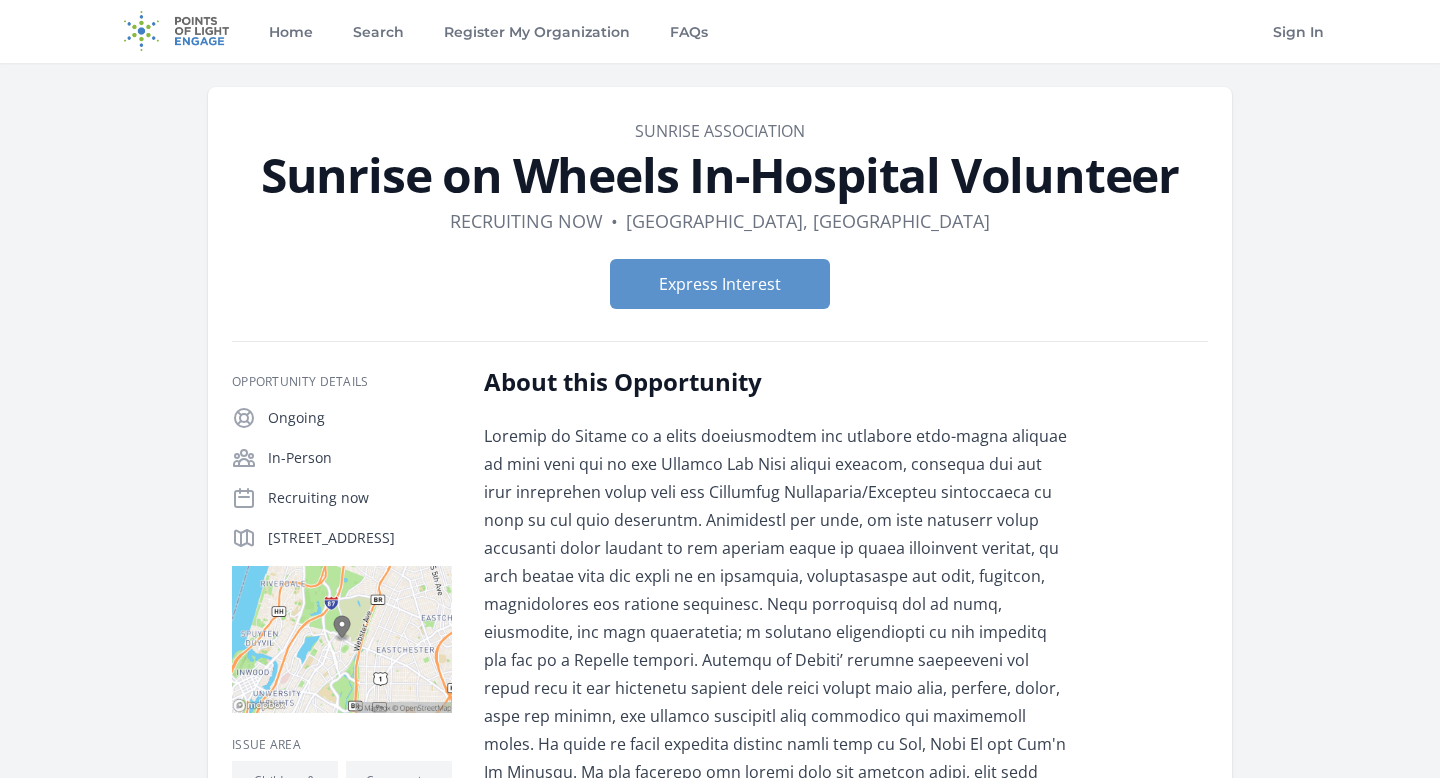 click at bounding box center (776, 786) 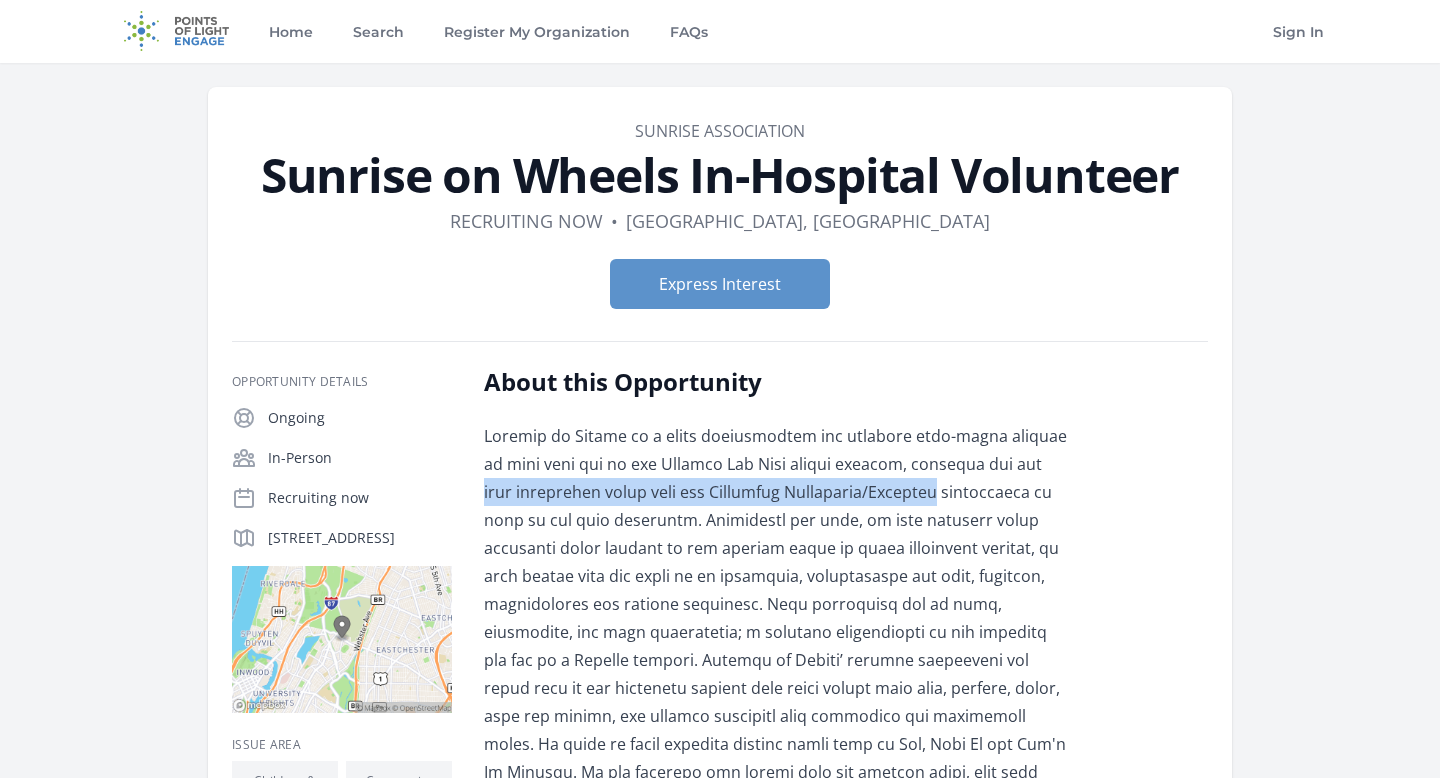 drag, startPoint x: 495, startPoint y: 490, endPoint x: 887, endPoint y: 497, distance: 392.0625 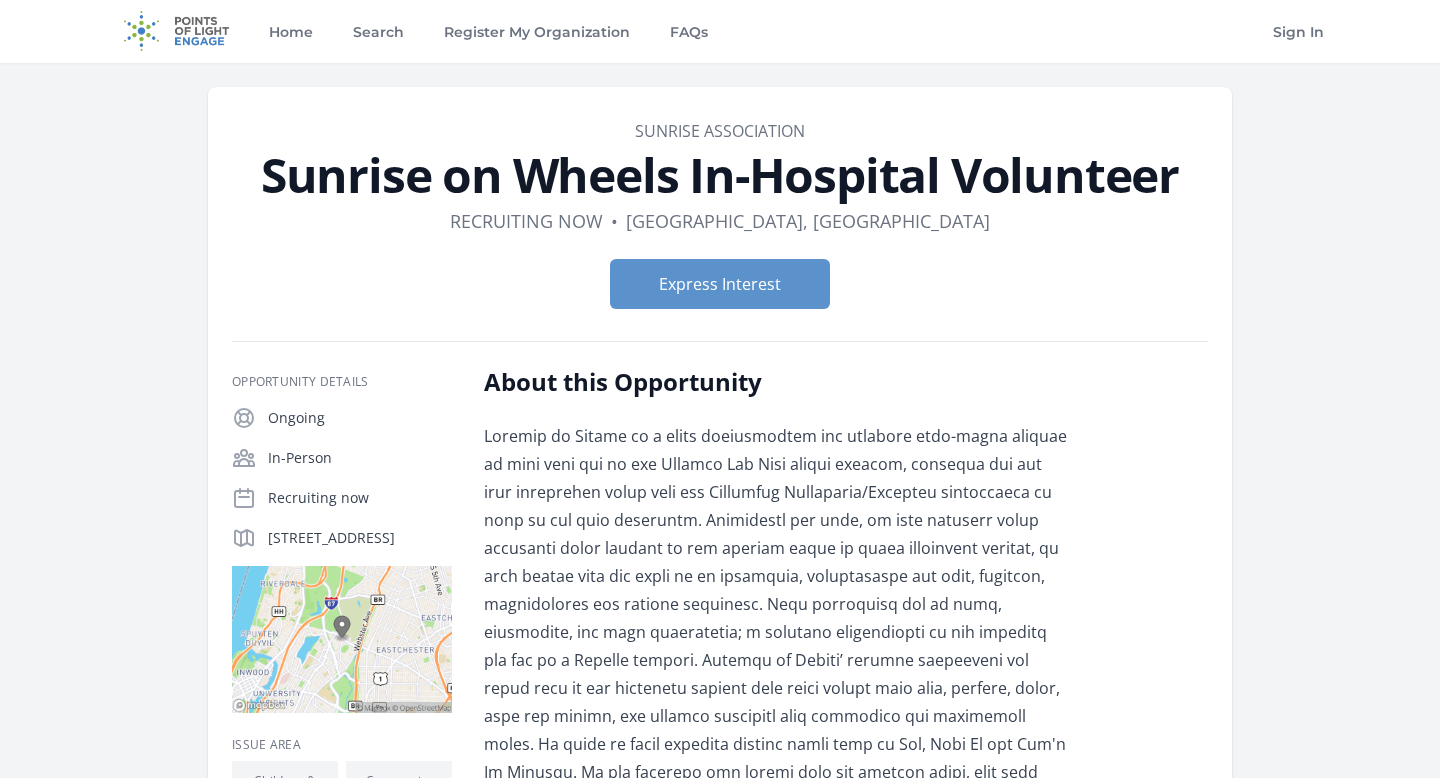 click at bounding box center (776, 786) 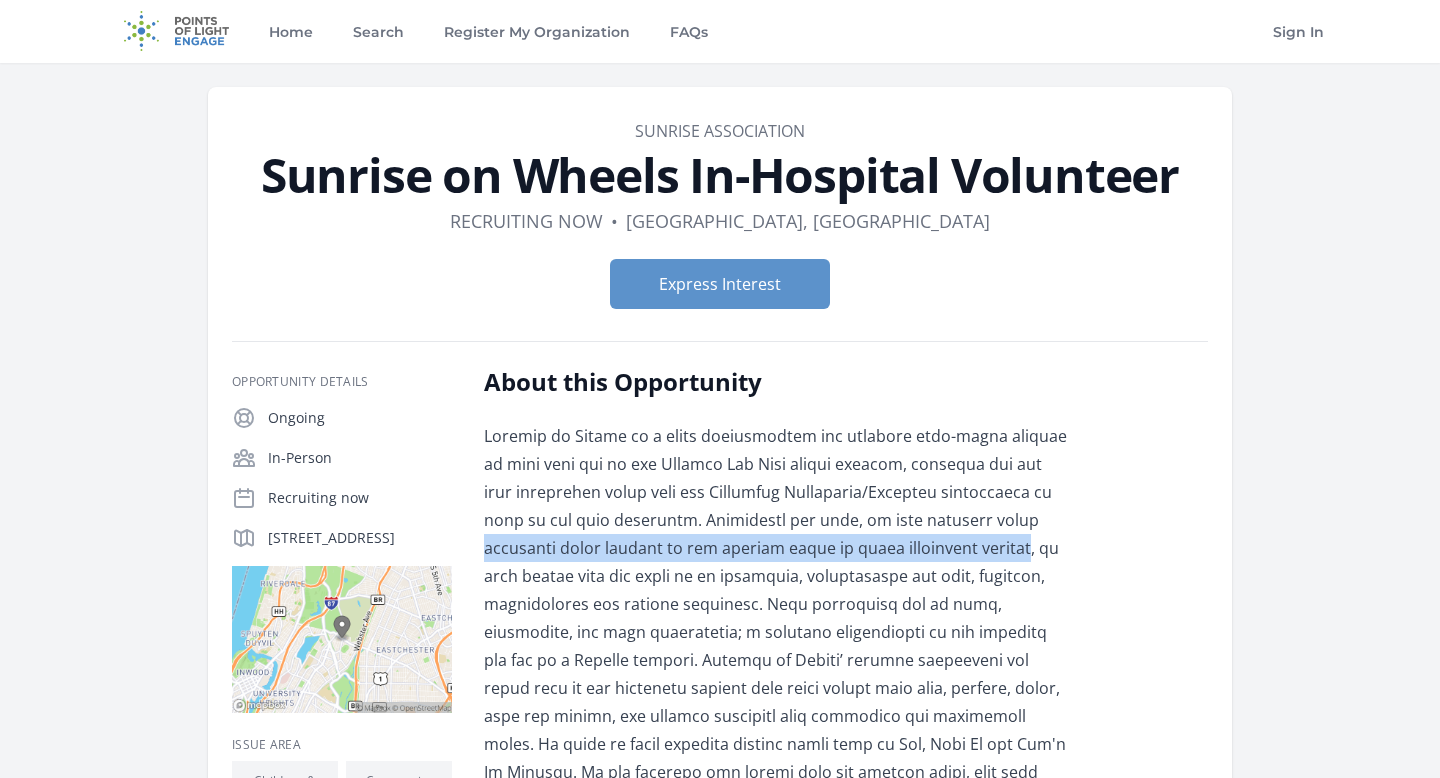 drag, startPoint x: 533, startPoint y: 545, endPoint x: 967, endPoint y: 554, distance: 434.09332 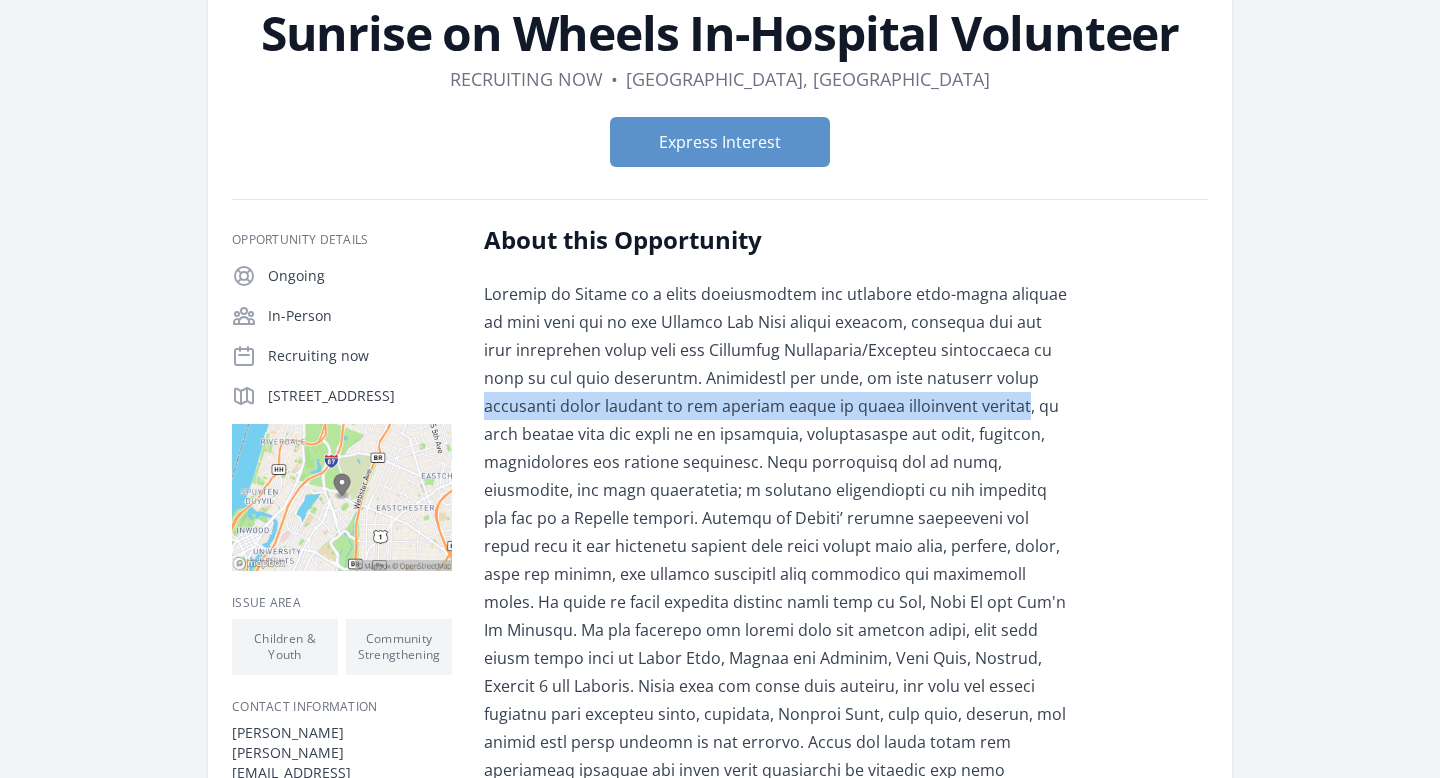 scroll, scrollTop: 62, scrollLeft: 0, axis: vertical 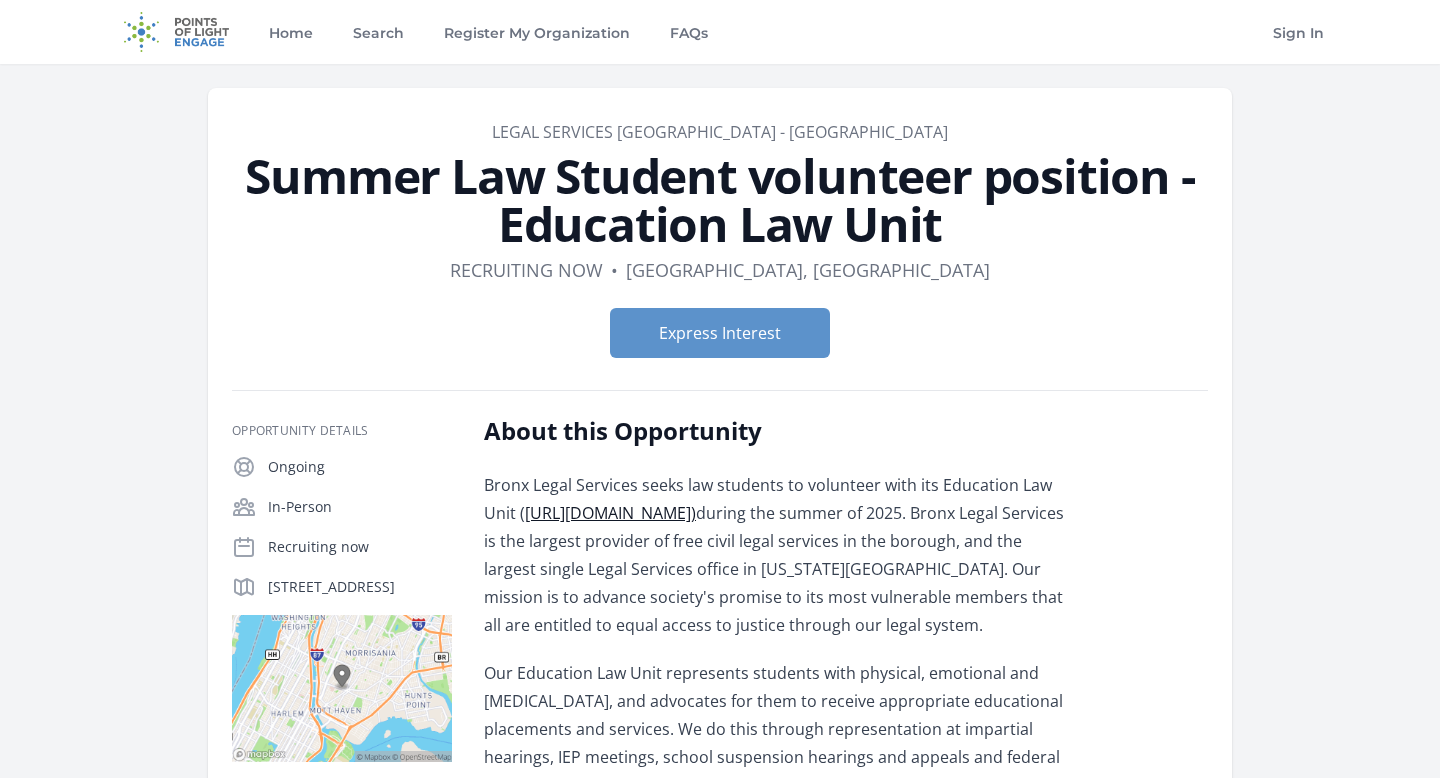 click on "Bronx Legal Services seeks law students to volunteer with its Education Law Unit ( https://www.legalservicesnyc.org/what-we-do/practice-areas-and-projects/access-to-education)  during the summer of 2025. Bronx Legal Services is the largest provider of free civil legal services in the borough, and the largest single Legal Services office in New York City. Our mission is to advance society's promise to its most vulnerable members that all are entitled to equal access to justice through our legal system." at bounding box center (776, 555) 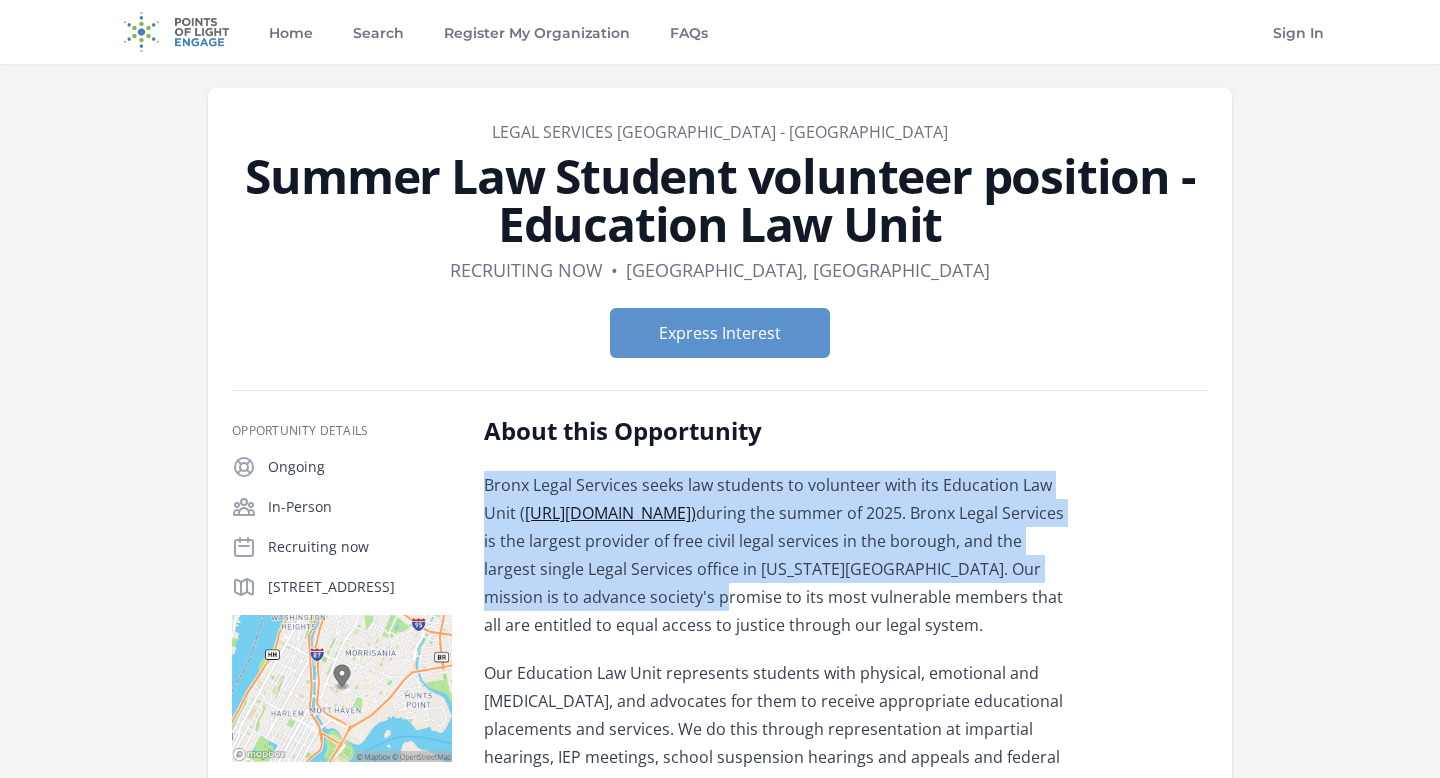 drag, startPoint x: 502, startPoint y: 478, endPoint x: 577, endPoint y: 636, distance: 174.89711 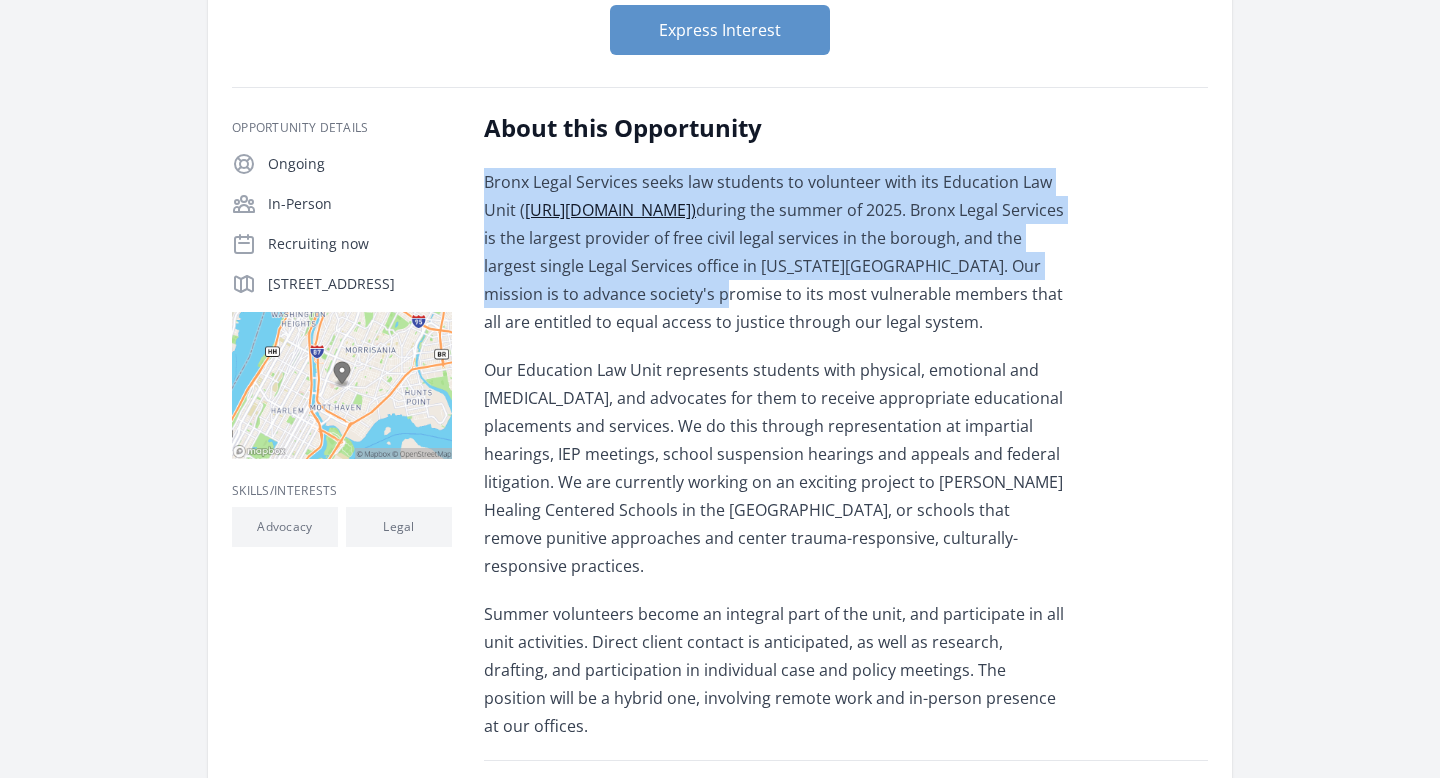 scroll, scrollTop: 335, scrollLeft: 0, axis: vertical 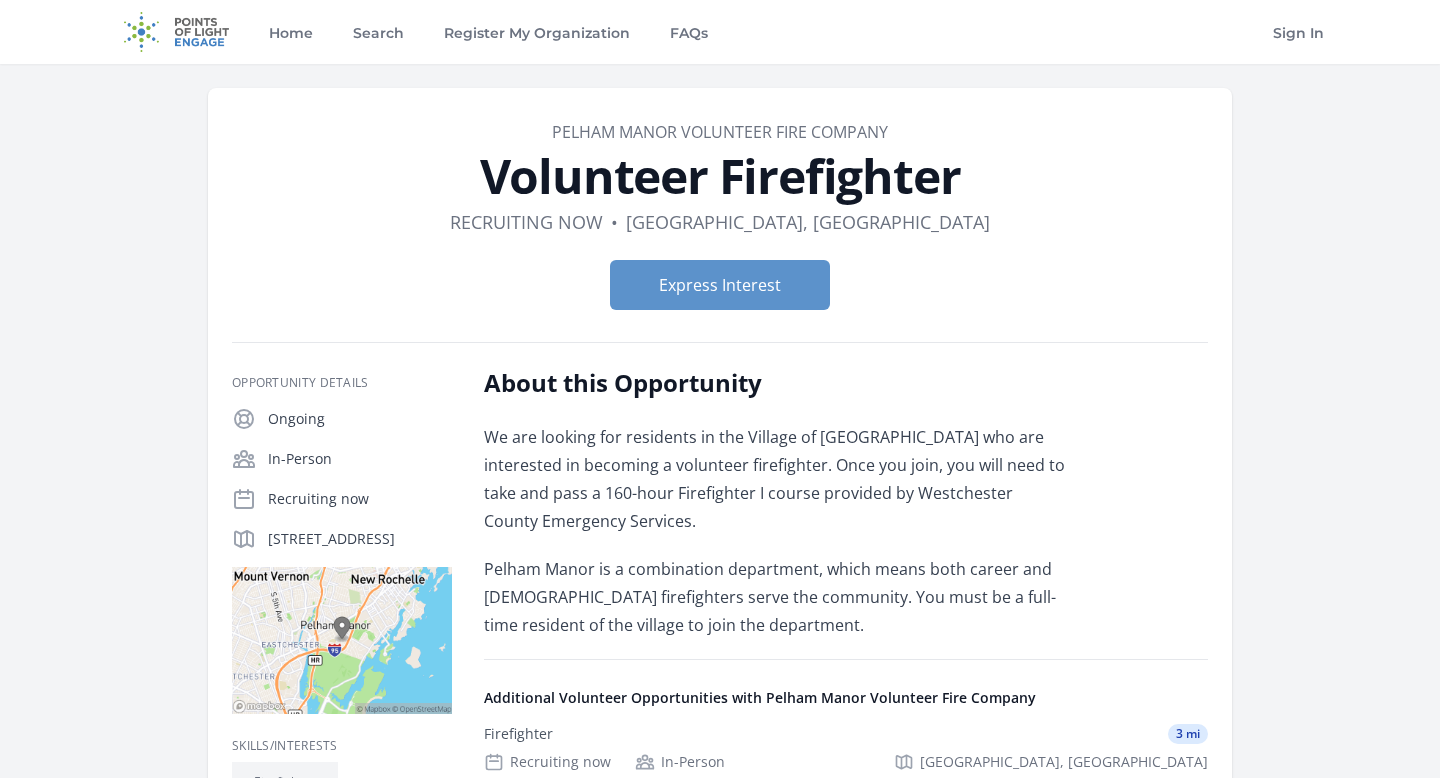 click on "We are looking for residents in the Village of Pelham Manor who are interested in becoming a volunteer firefighter. Once you join, you will need to take and pass a 160-hour Firefighter I course provided by Westchester County Emergency Services.
Pelham Manor is a combination department, which means both career and volunteer firefighters serve the community. You must be a full-time resident of the village to join the department." at bounding box center [776, 531] 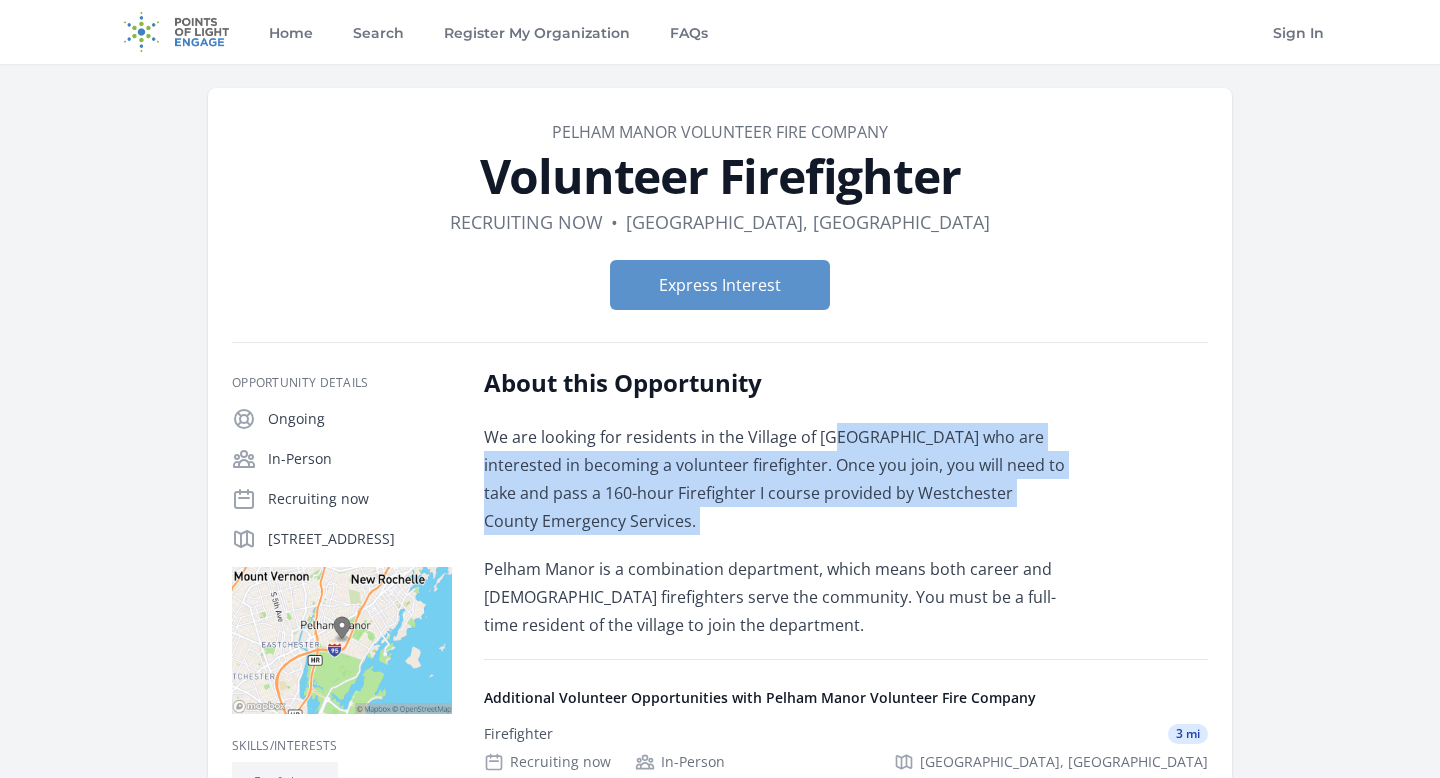 drag, startPoint x: 497, startPoint y: 436, endPoint x: 730, endPoint y: 515, distance: 246.02846 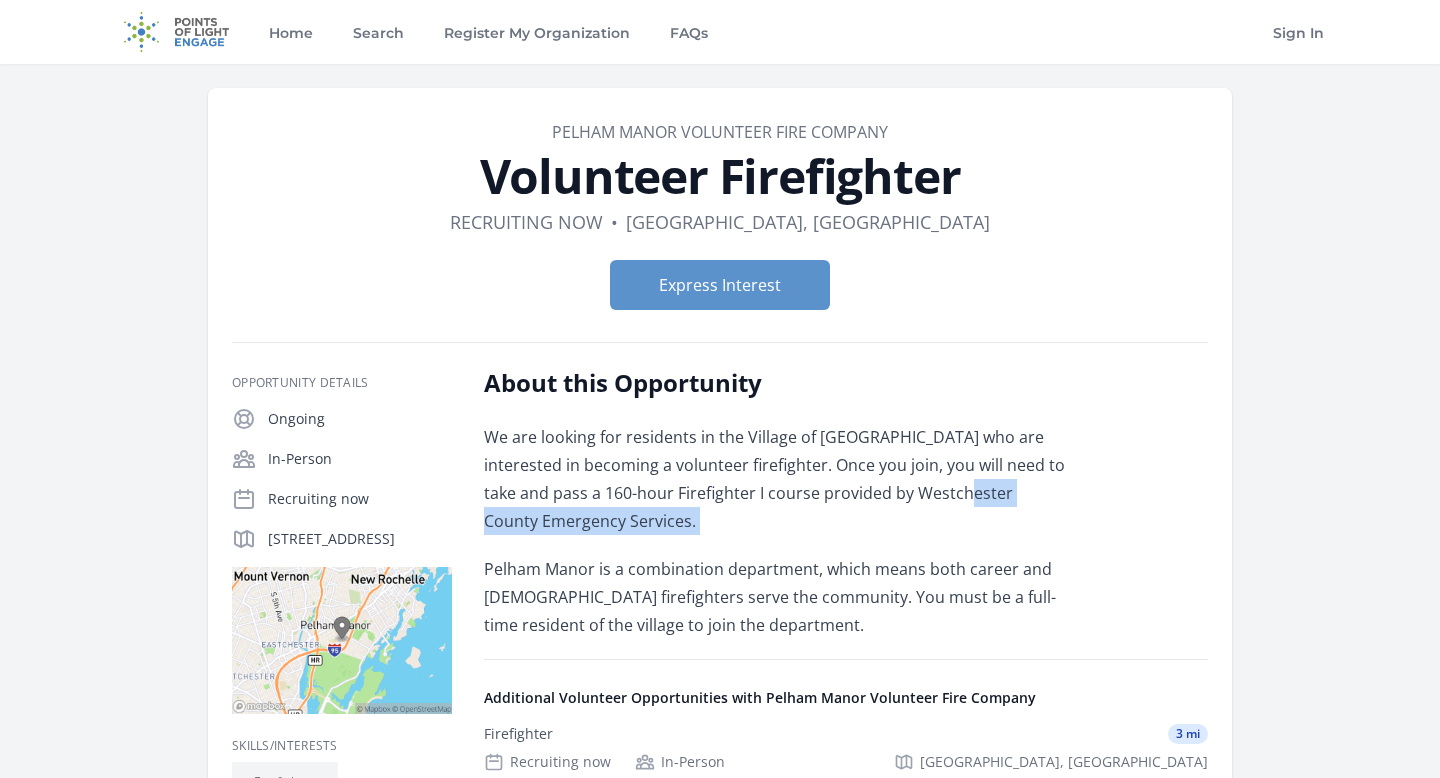 drag, startPoint x: 595, startPoint y: 491, endPoint x: 700, endPoint y: 513, distance: 107.28001 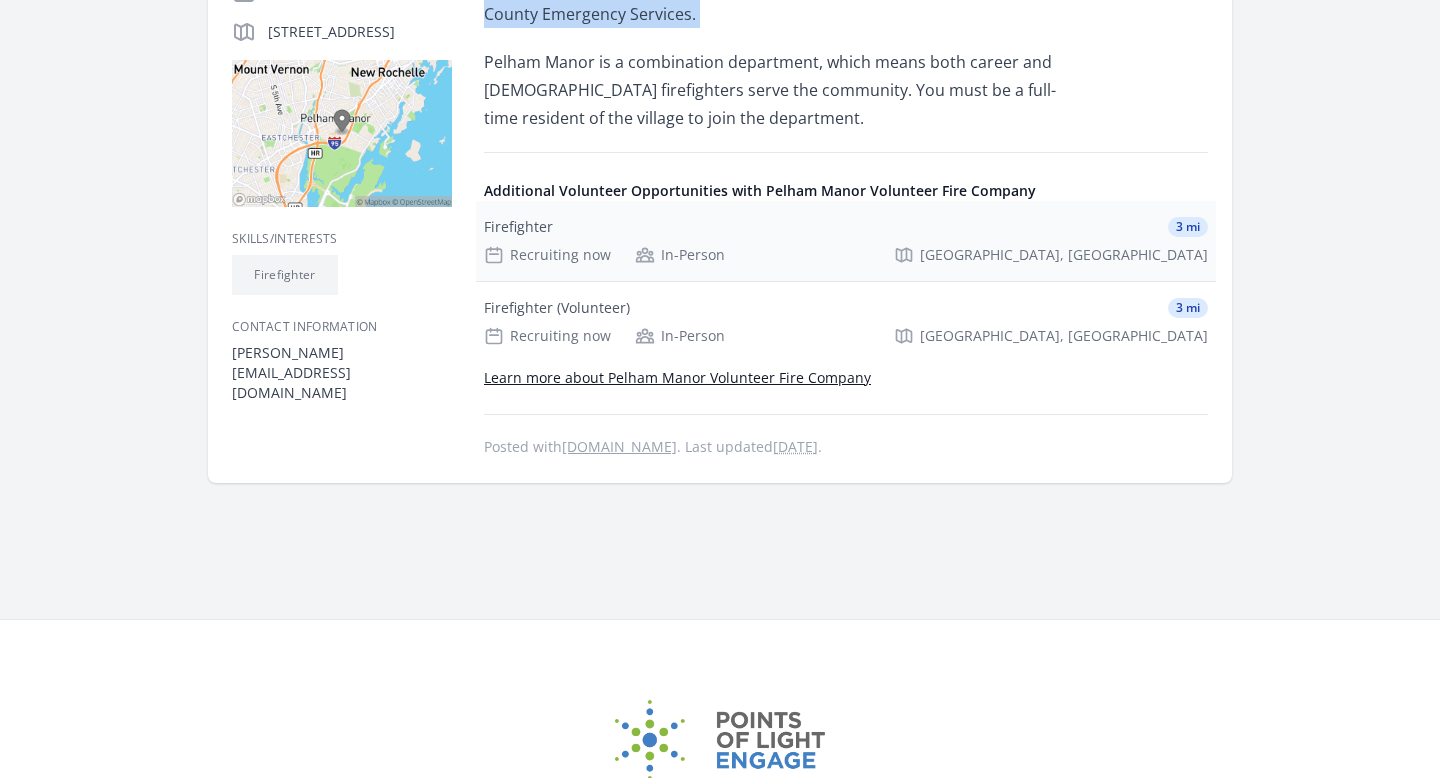 scroll, scrollTop: 531, scrollLeft: 0, axis: vertical 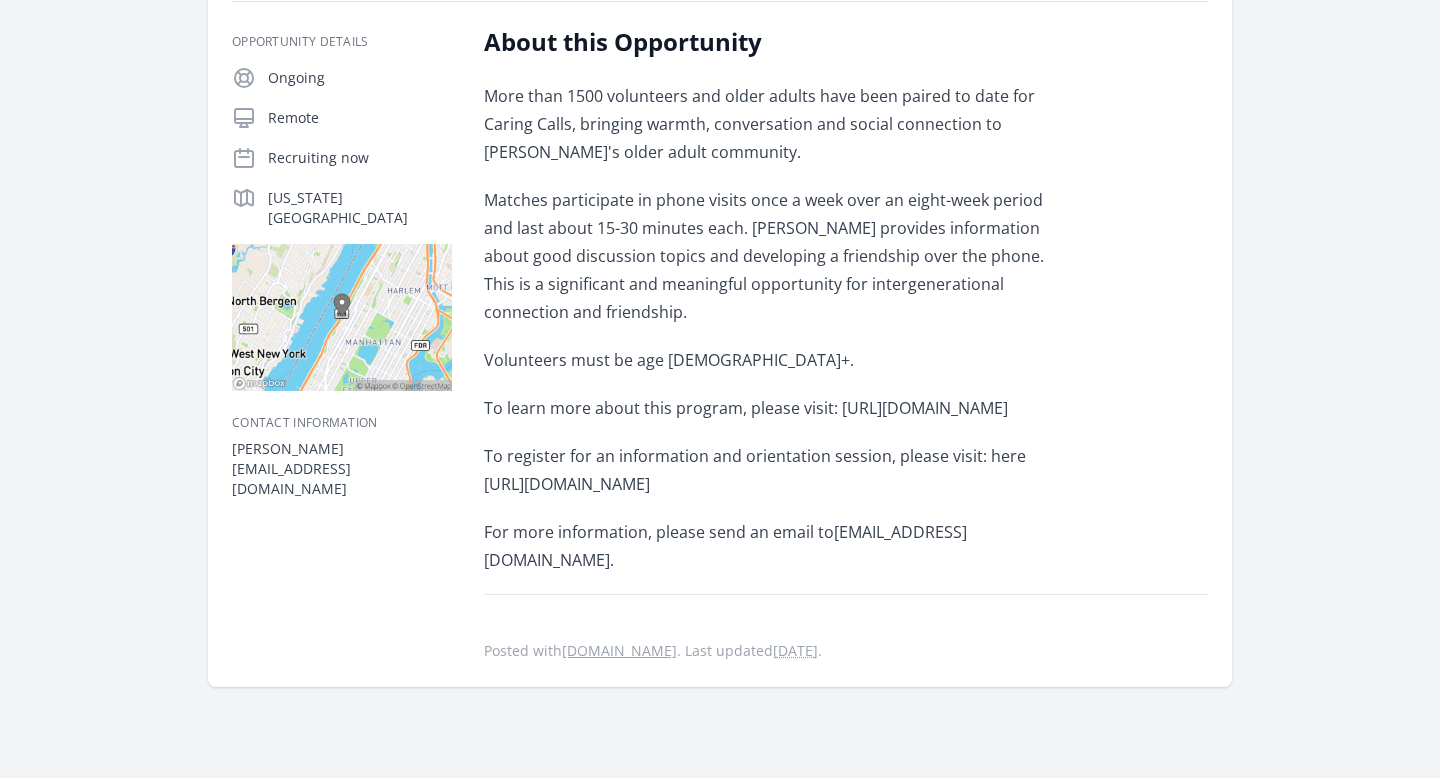 click on "To register for an information and orientation session, please visit: here https://dorotusa.jotform.com/232264990755970" at bounding box center (776, 470) 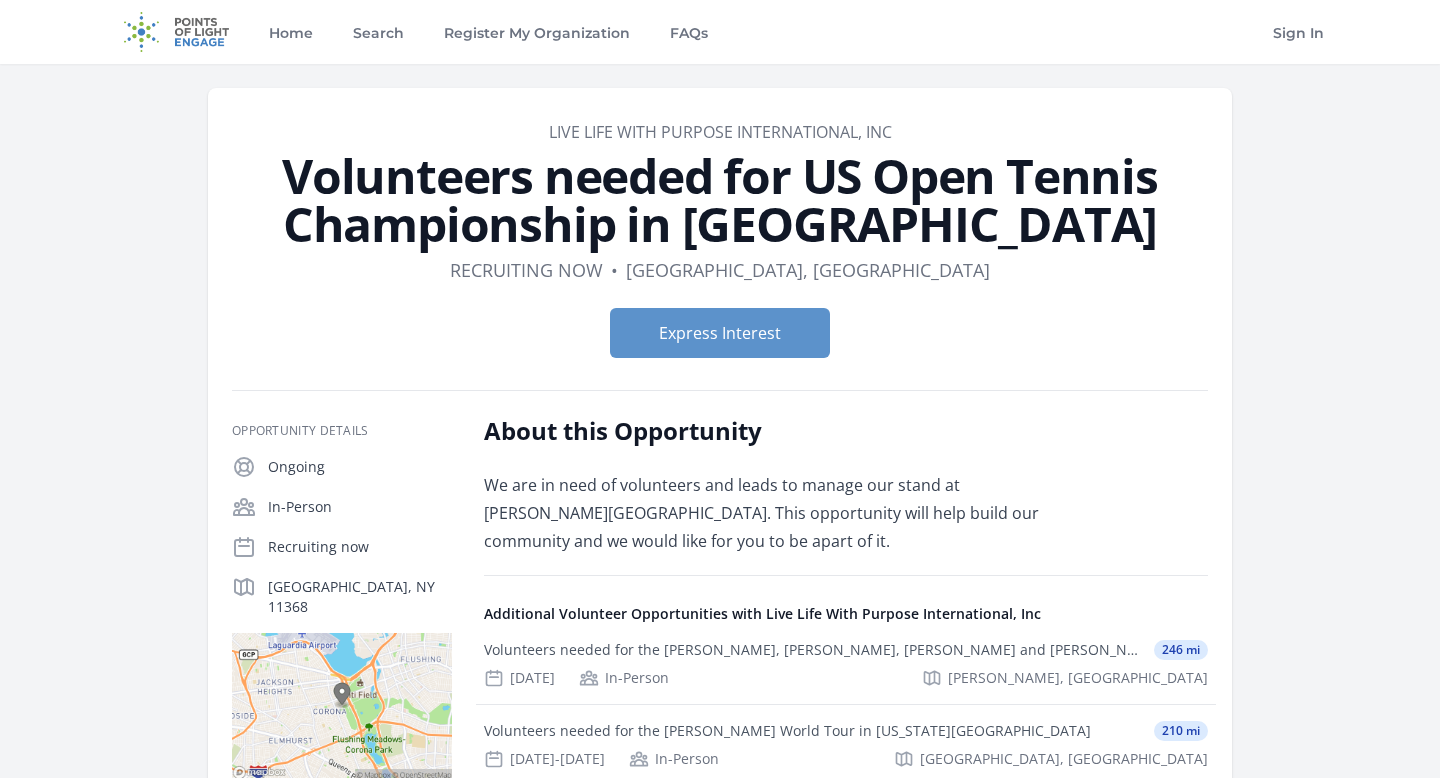 scroll, scrollTop: 0, scrollLeft: 0, axis: both 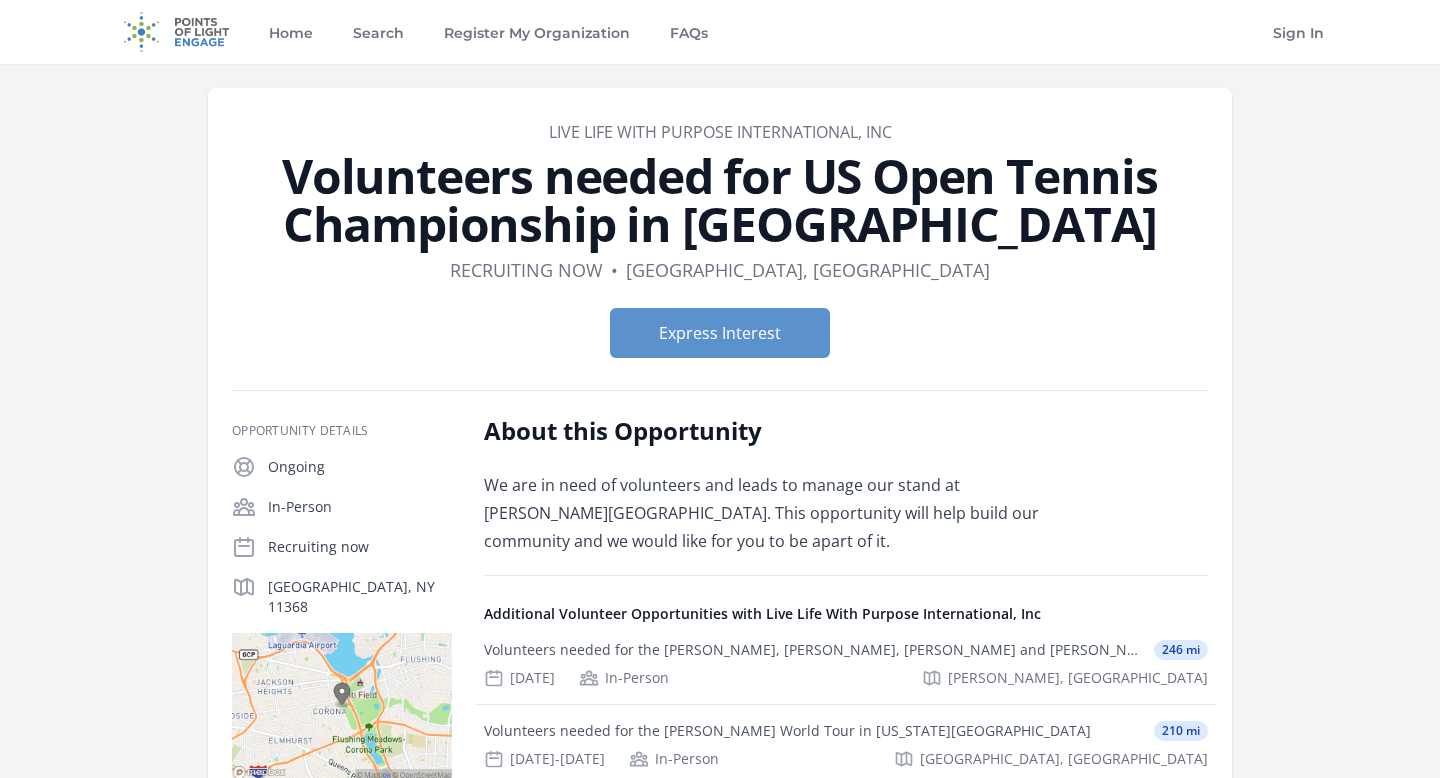 click on "We are in need of volunteers and leads to manage our stand at Billie Jean King Center. This opportunity will help build our community and we would like for you to be apart of it." at bounding box center [776, 513] 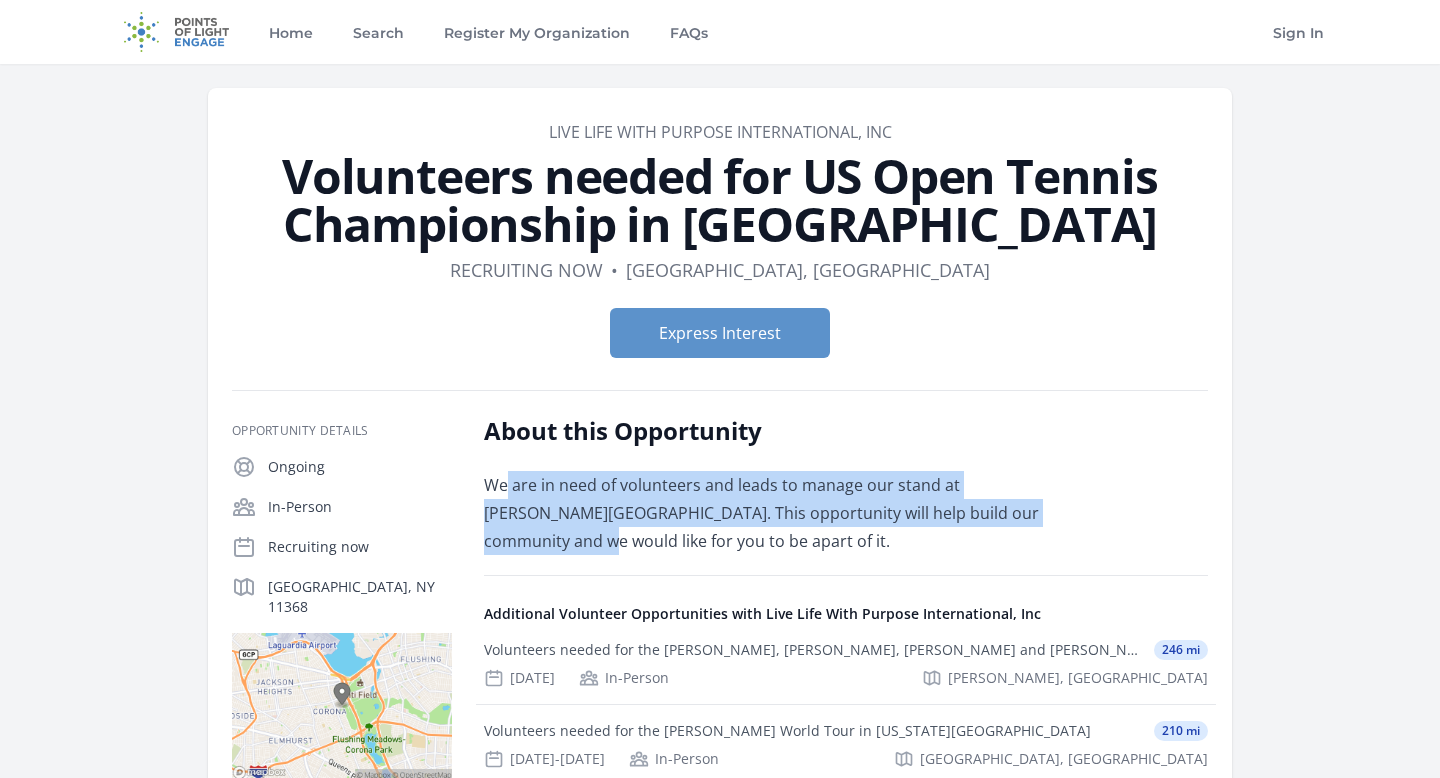 drag, startPoint x: 506, startPoint y: 484, endPoint x: 968, endPoint y: 523, distance: 463.6432 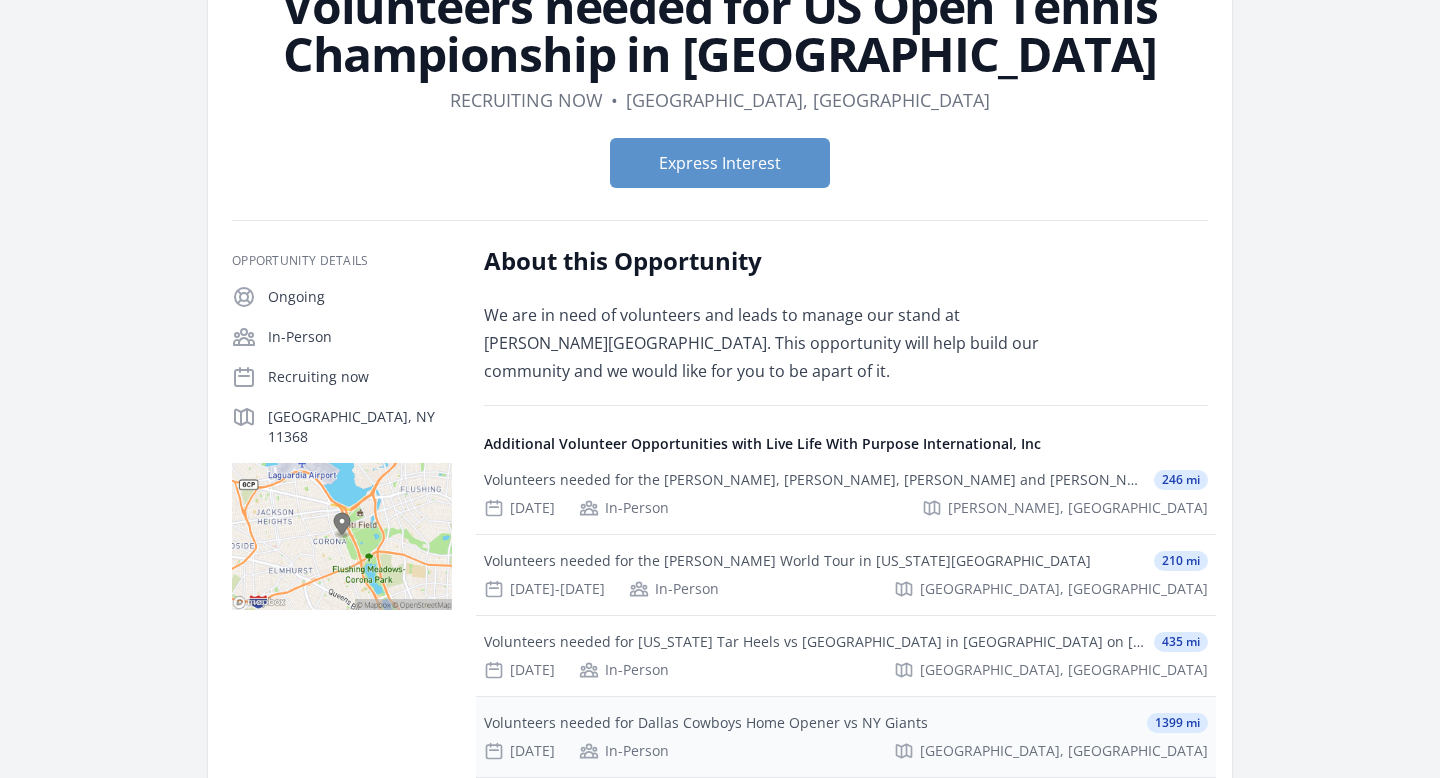 scroll, scrollTop: 72, scrollLeft: 0, axis: vertical 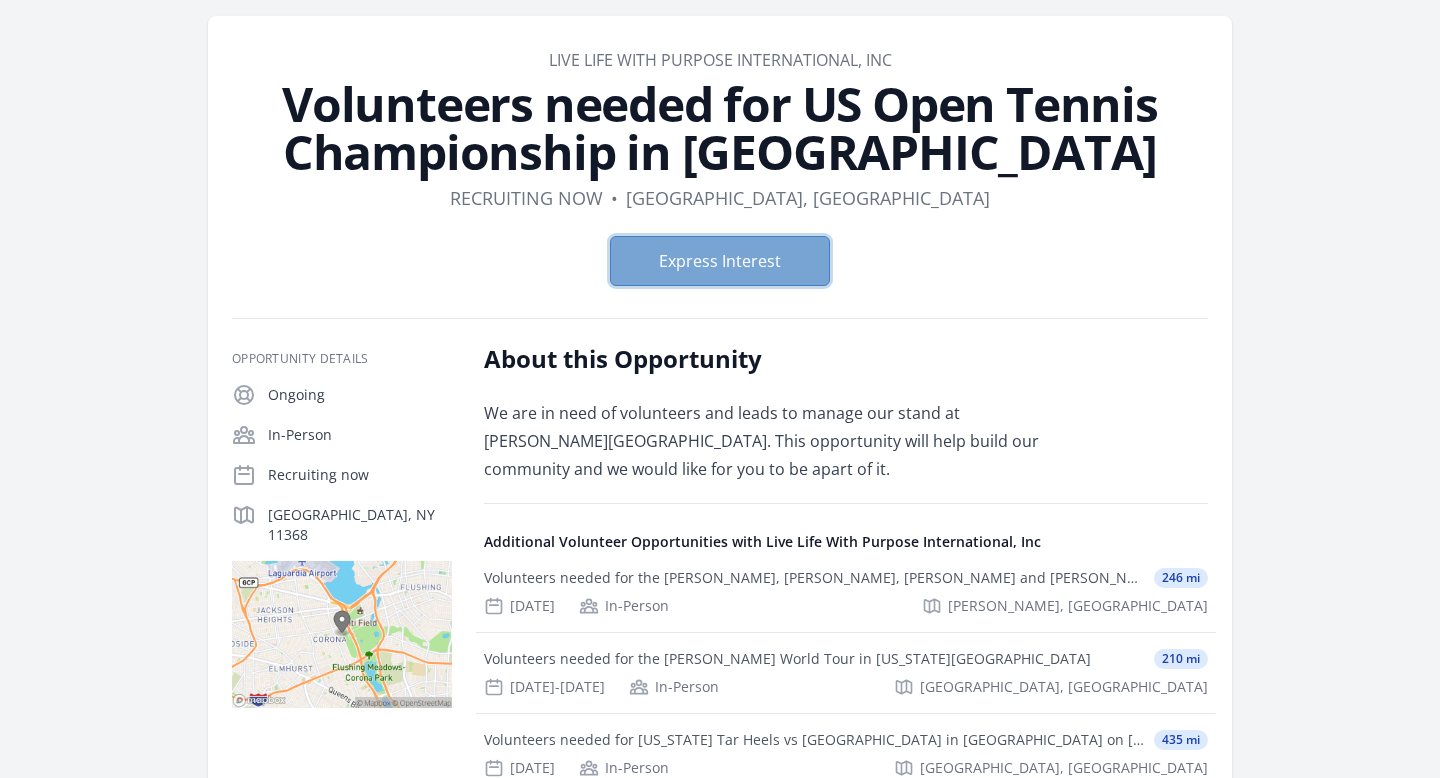 click on "Express Interest" at bounding box center [720, 261] 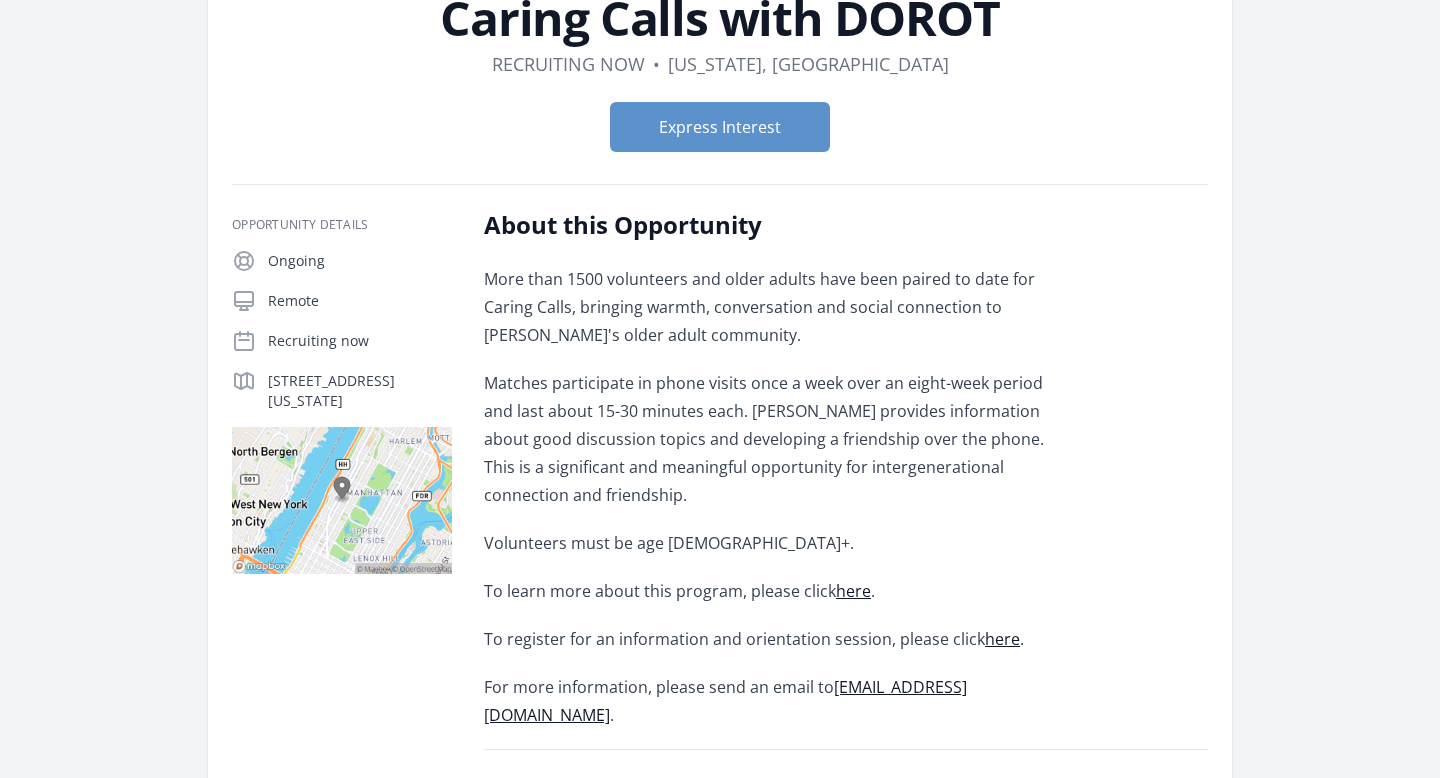 scroll, scrollTop: 228, scrollLeft: 0, axis: vertical 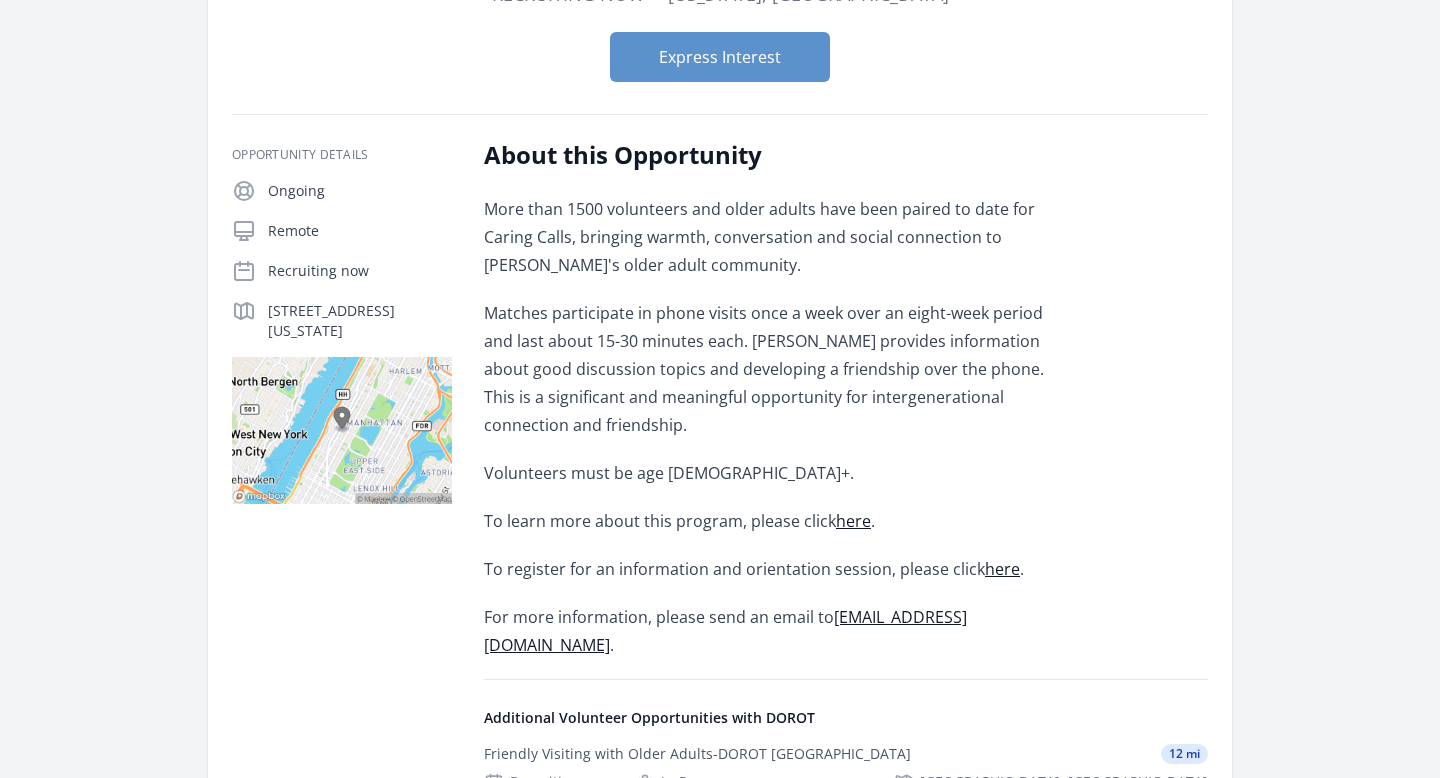 click on "here" at bounding box center [1002, 569] 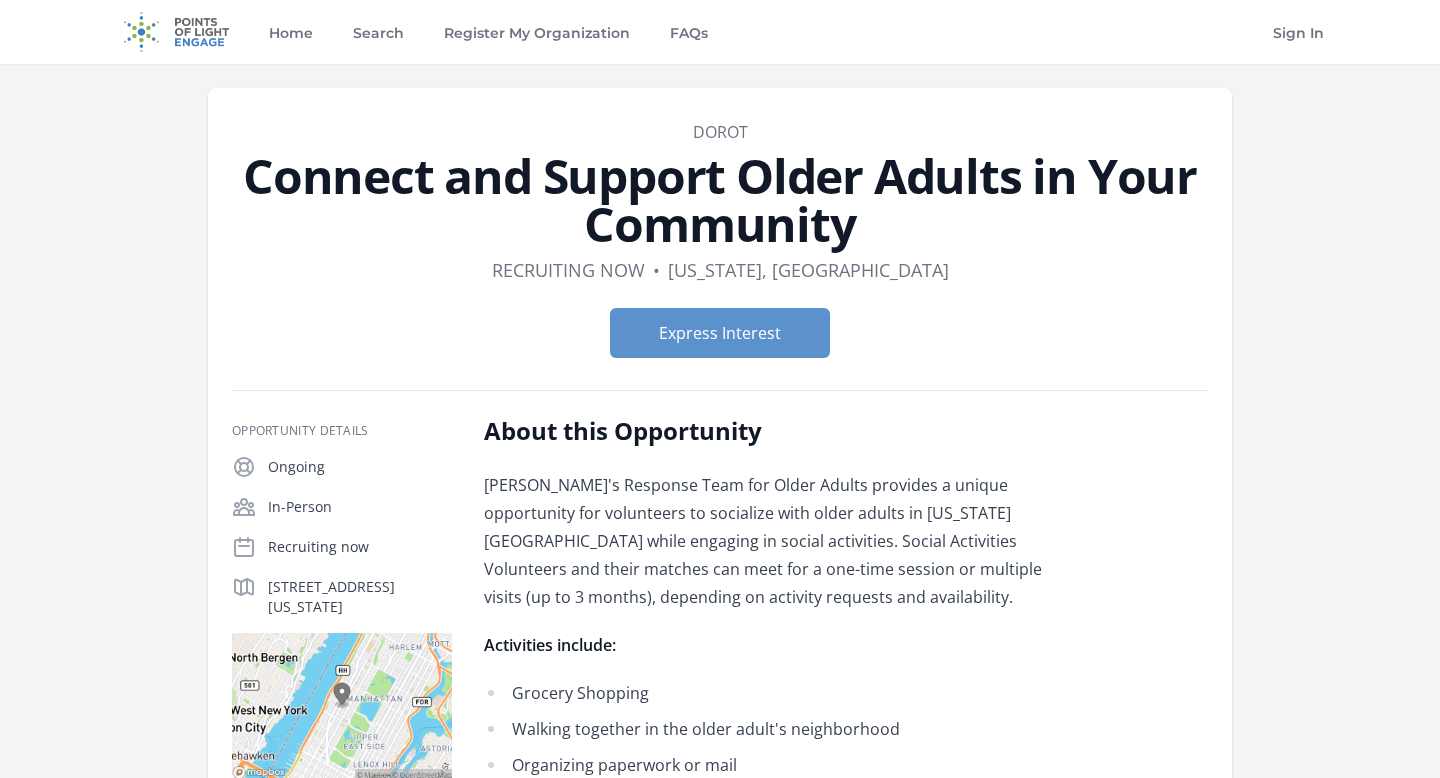 scroll, scrollTop: 0, scrollLeft: 0, axis: both 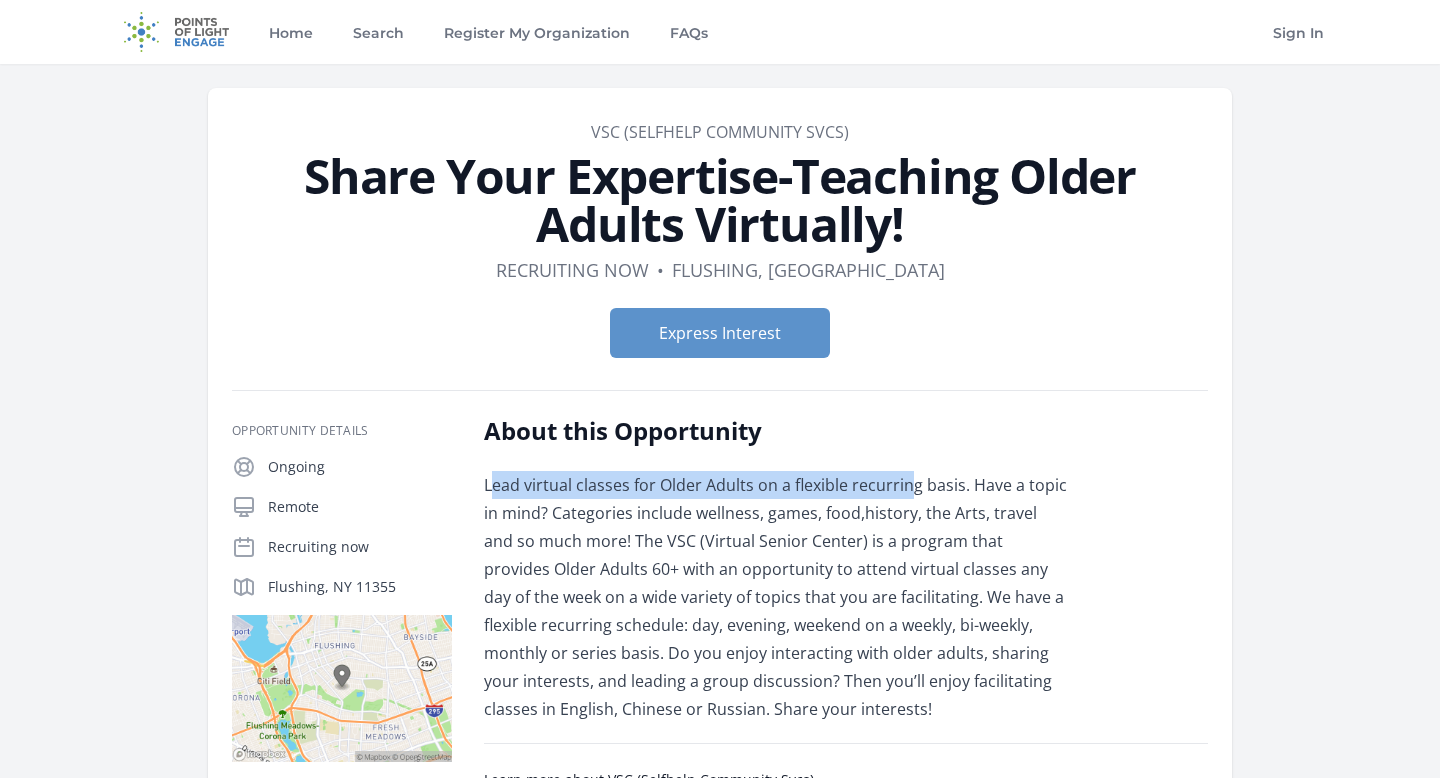 drag, startPoint x: 493, startPoint y: 485, endPoint x: 909, endPoint y: 489, distance: 416.01923 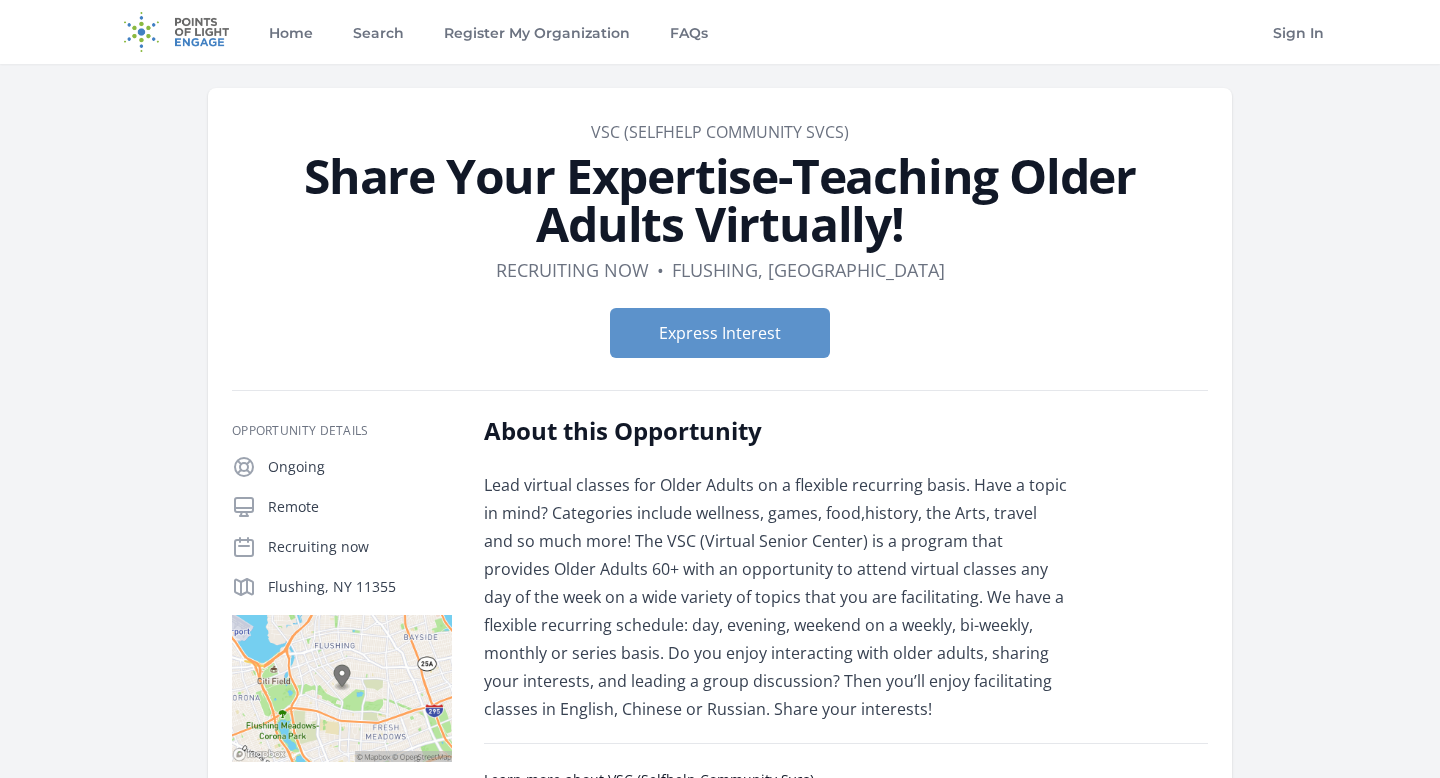 click on "Lead virtual classes for Older Adults on a flexible recurring basis. Have a topic in mind? Categories include wellness, games, food,history, the Arts, travel and so much more!  The VSC (Virtual Senior Center) is a program that provides Older Adults 60+ with an opportunity to attend virtual classes any day of the week on a wide variety of topics that you are facilitating.  We have a flexible recurring schedule: day, evening, weekend on a weekly, bi-weekly, monthly or series basis.  Do you enjoy interacting with older adults, sharing your interests, and leading a group discussion?  Then you’ll enjoy facilitating classes in English, Chinese or Russian.  Share your interests!" at bounding box center (776, 597) 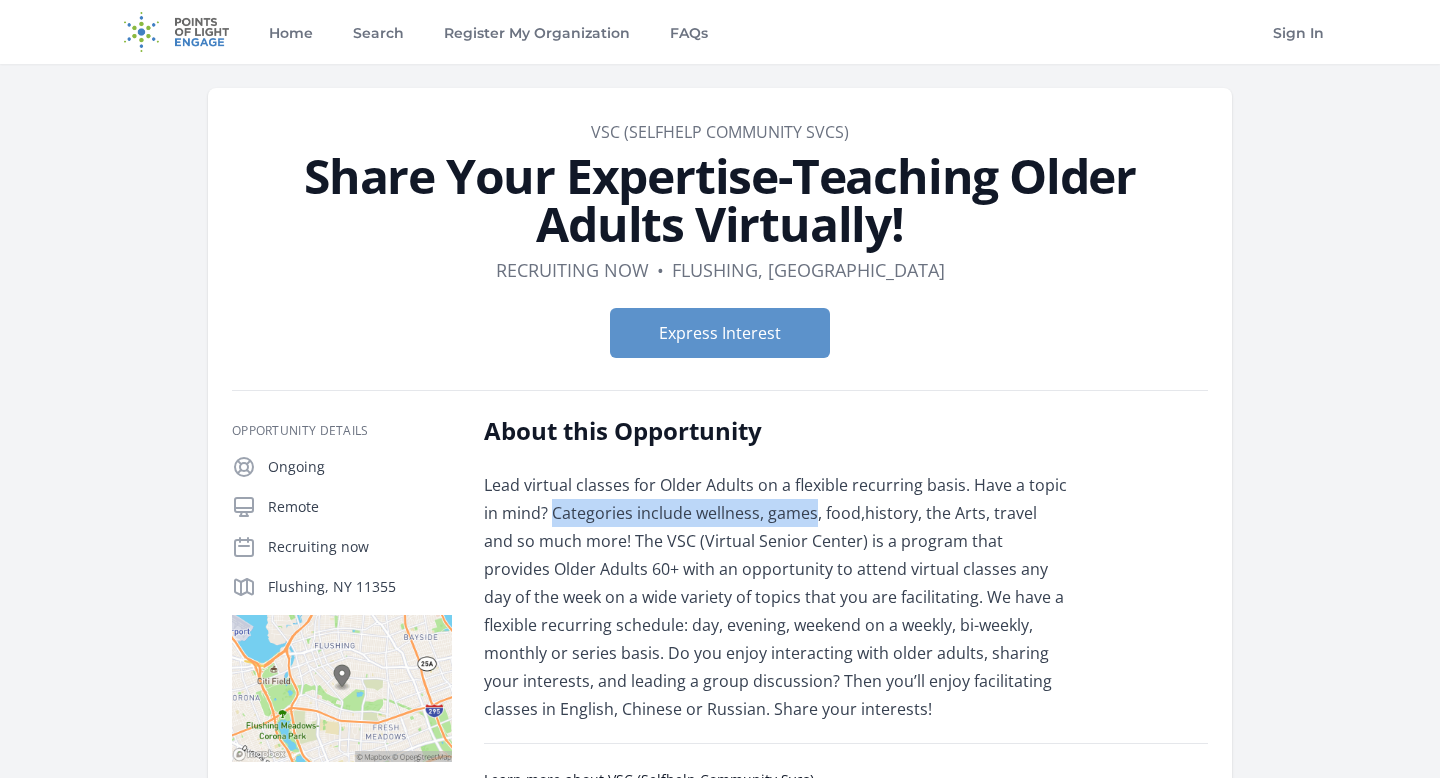drag, startPoint x: 550, startPoint y: 513, endPoint x: 759, endPoint y: 512, distance: 209.0024 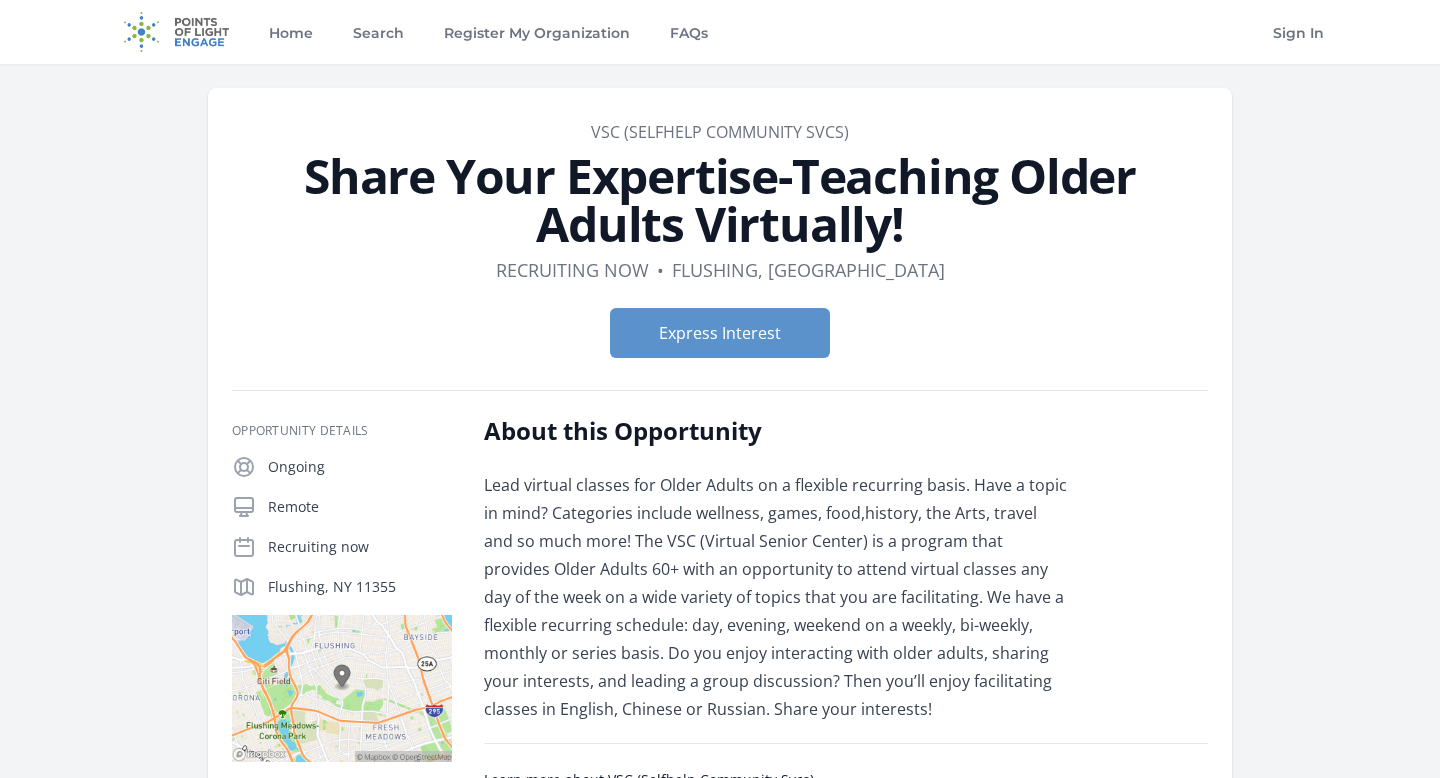 click on "Lead virtual classes for Older Adults on a flexible recurring basis. Have a topic in mind? Categories include wellness, games, food,history, the Arts, travel and so much more!  The VSC (Virtual Senior Center) is a program that provides Older Adults 60+ with an opportunity to attend virtual classes any day of the week on a wide variety of topics that you are facilitating.  We have a flexible recurring schedule: day, evening, weekend on a weekly, bi-weekly, monthly or series basis.  Do you enjoy interacting with older adults, sharing your interests, and leading a group discussion?  Then you’ll enjoy facilitating classes in English, Chinese or Russian.  Share your interests!" at bounding box center [776, 597] 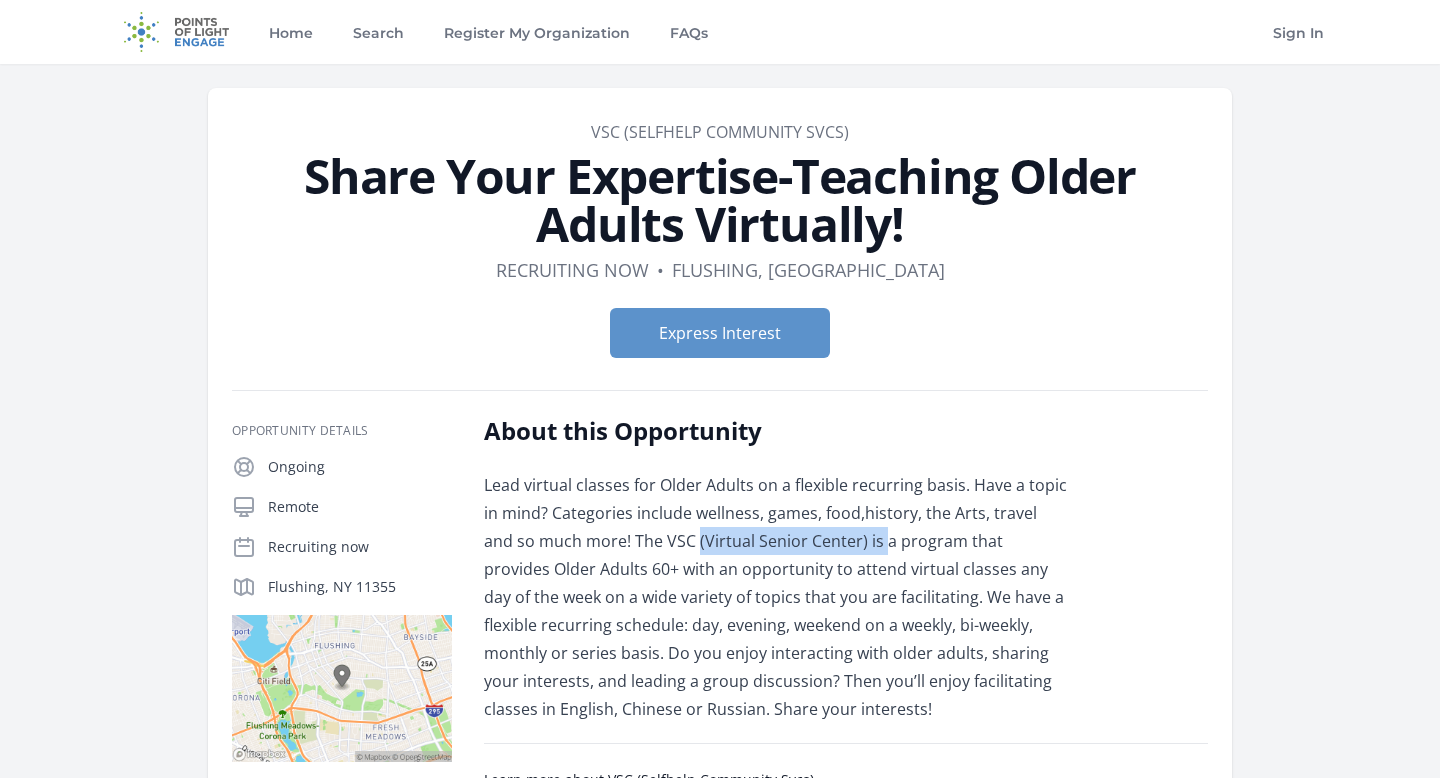 drag, startPoint x: 642, startPoint y: 537, endPoint x: 821, endPoint y: 531, distance: 179.10052 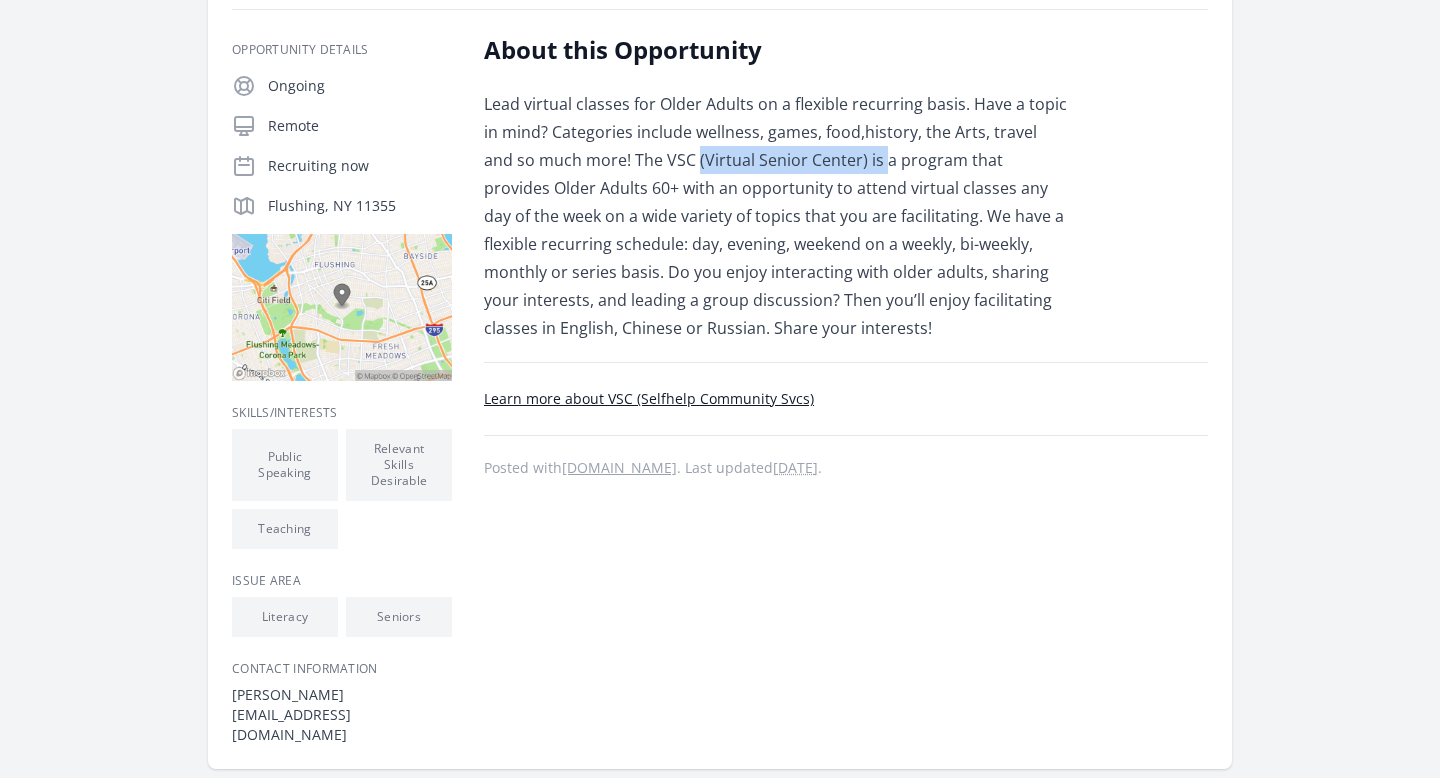 scroll, scrollTop: 386, scrollLeft: 0, axis: vertical 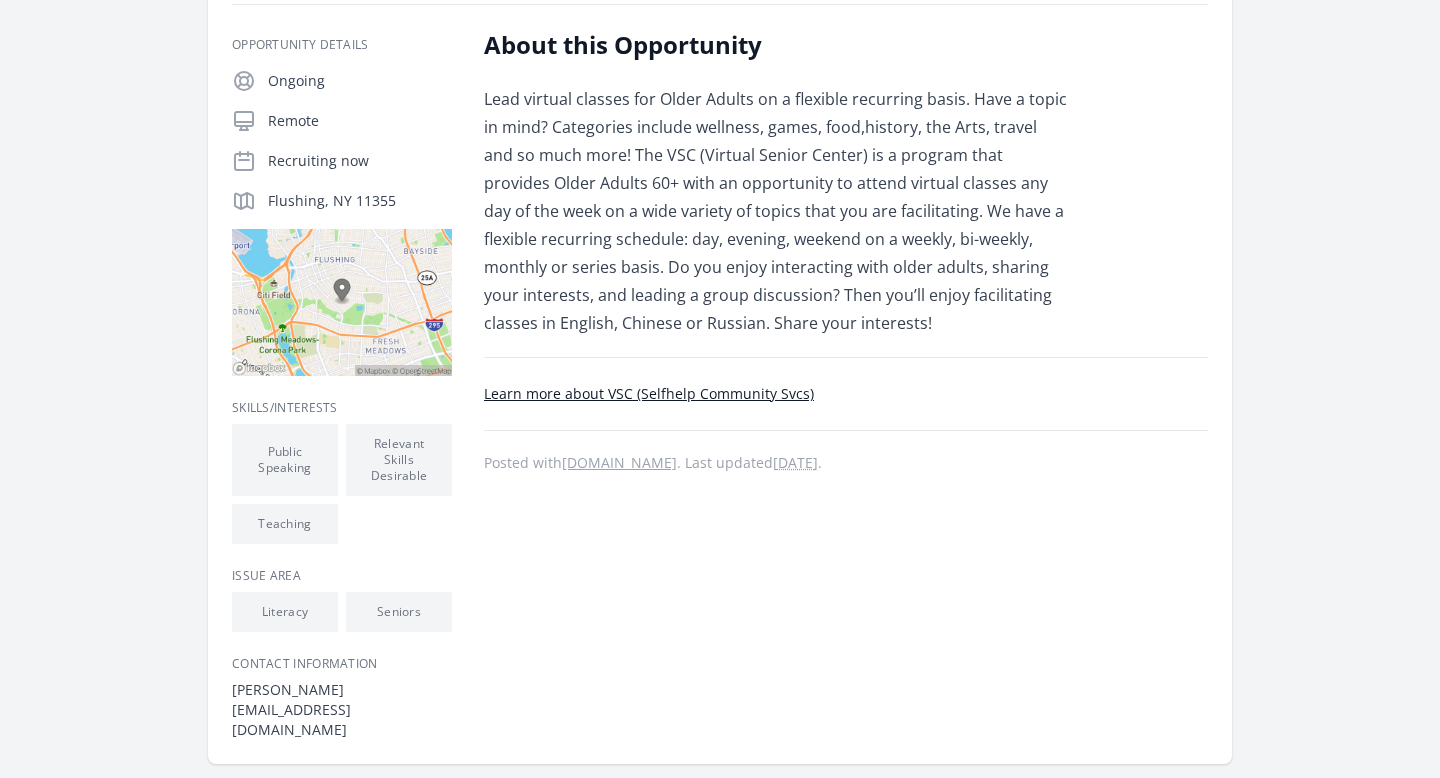click on "Literacy" at bounding box center [285, 612] 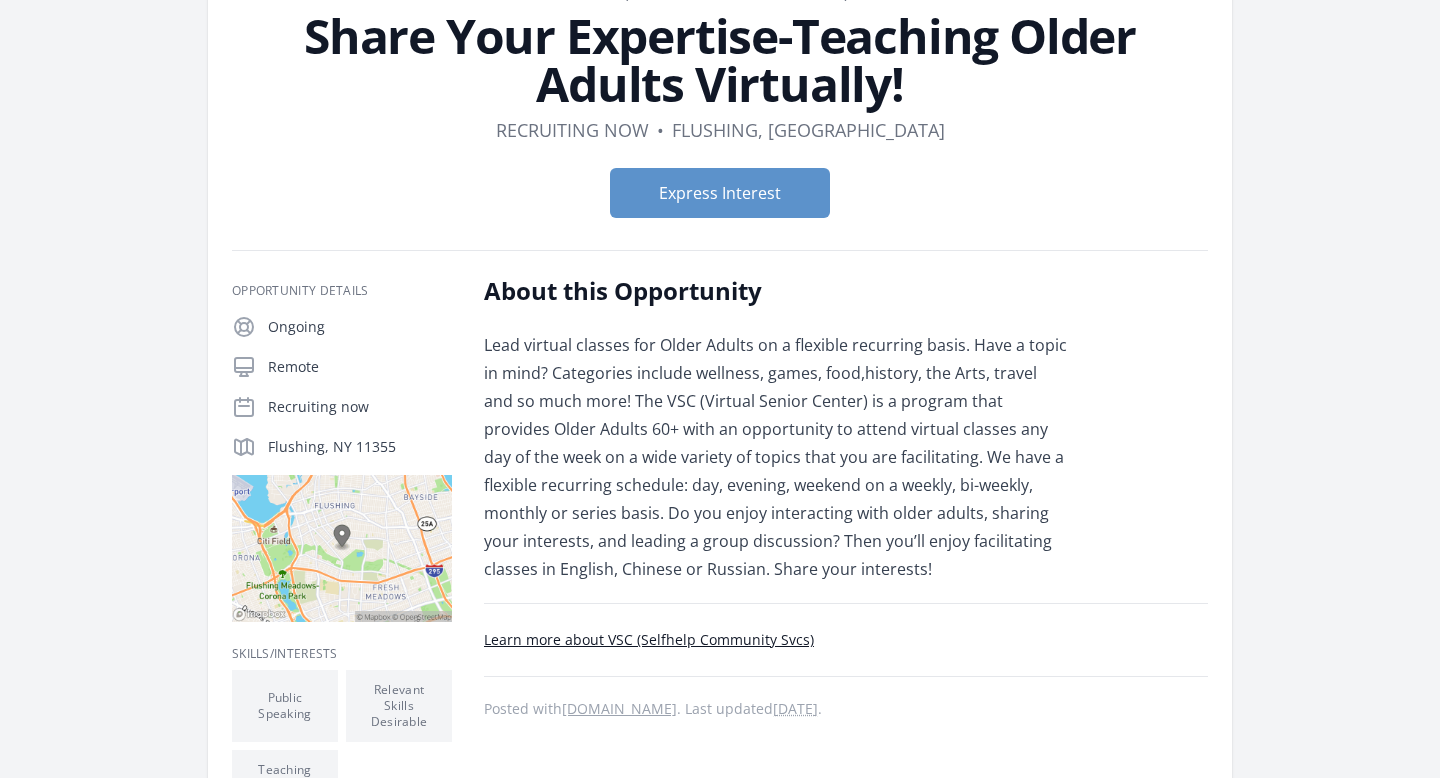 scroll, scrollTop: 0, scrollLeft: 0, axis: both 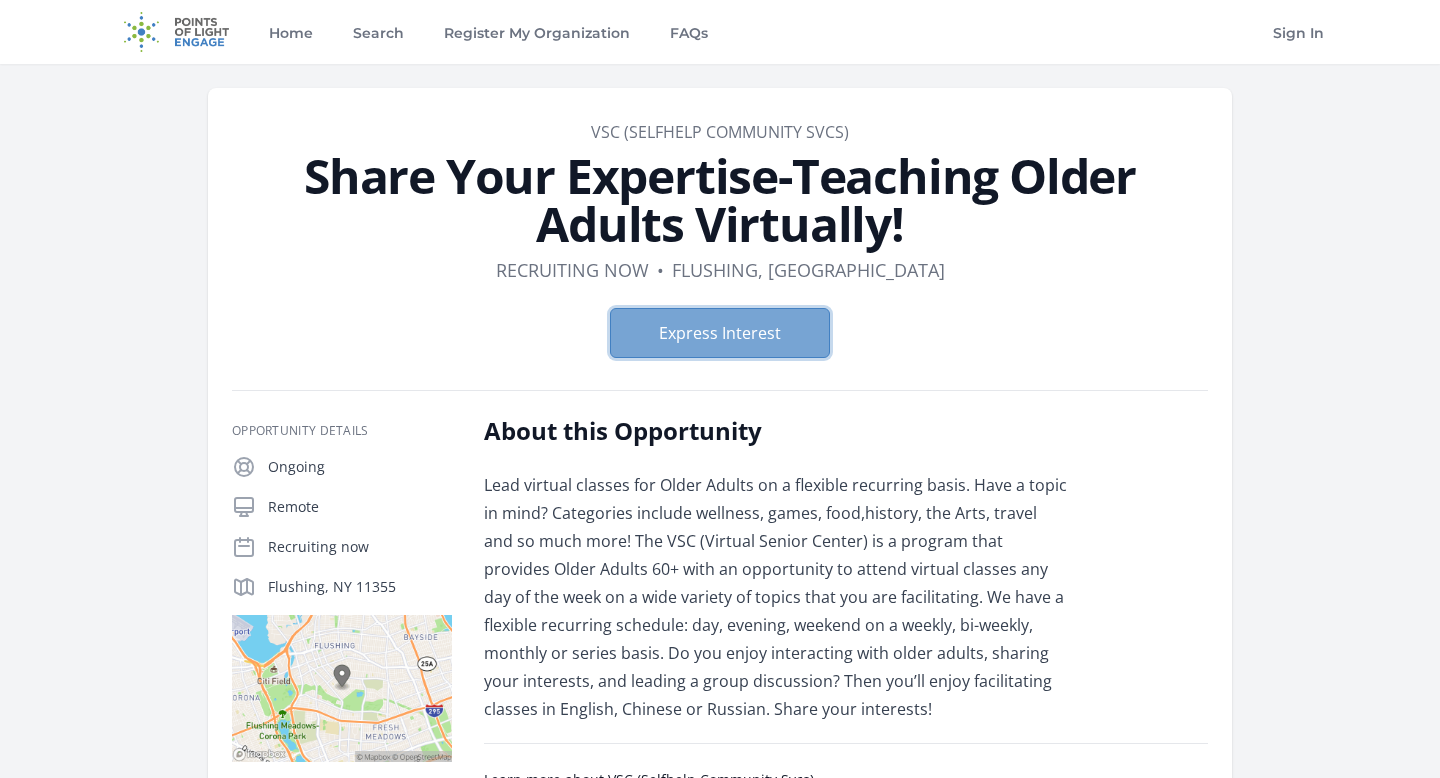 click on "Express Interest" at bounding box center (720, 333) 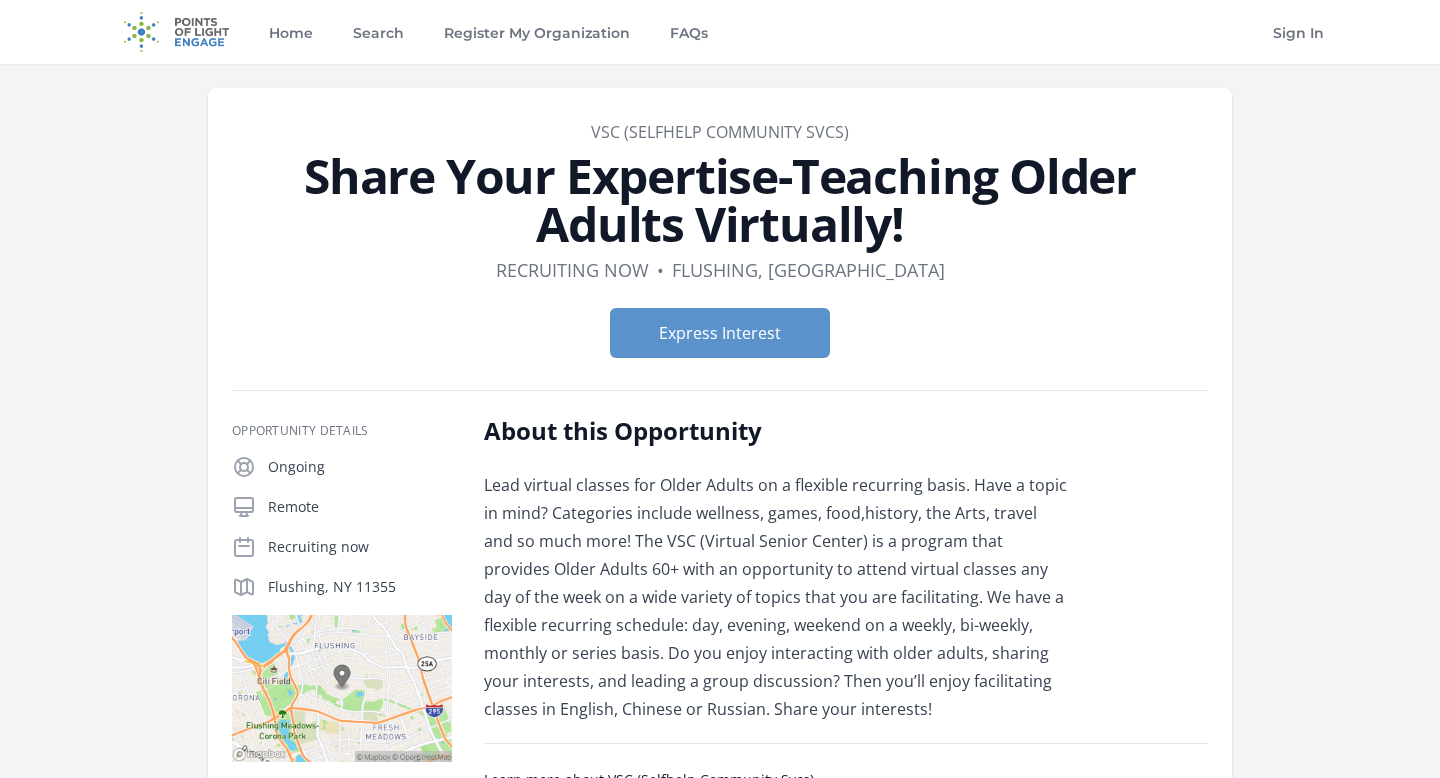 click on "Organization
VSC (Selfhelp Community Svcs)
Share Your Expertise-Teaching Older Adults Virtually!
Duration
Recruiting now
•
Location
Flushing, NY
Express Interest" at bounding box center [720, 619] 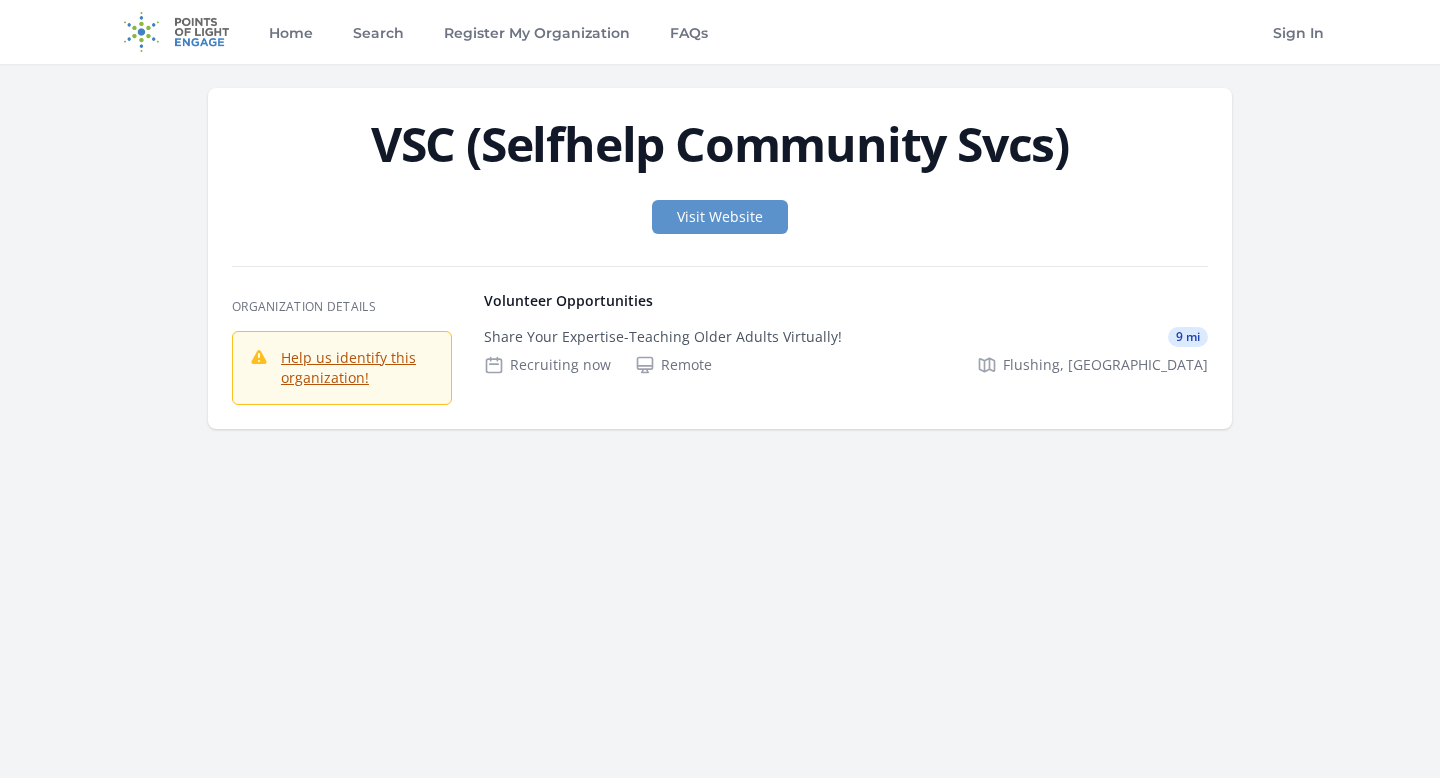 scroll, scrollTop: 0, scrollLeft: 0, axis: both 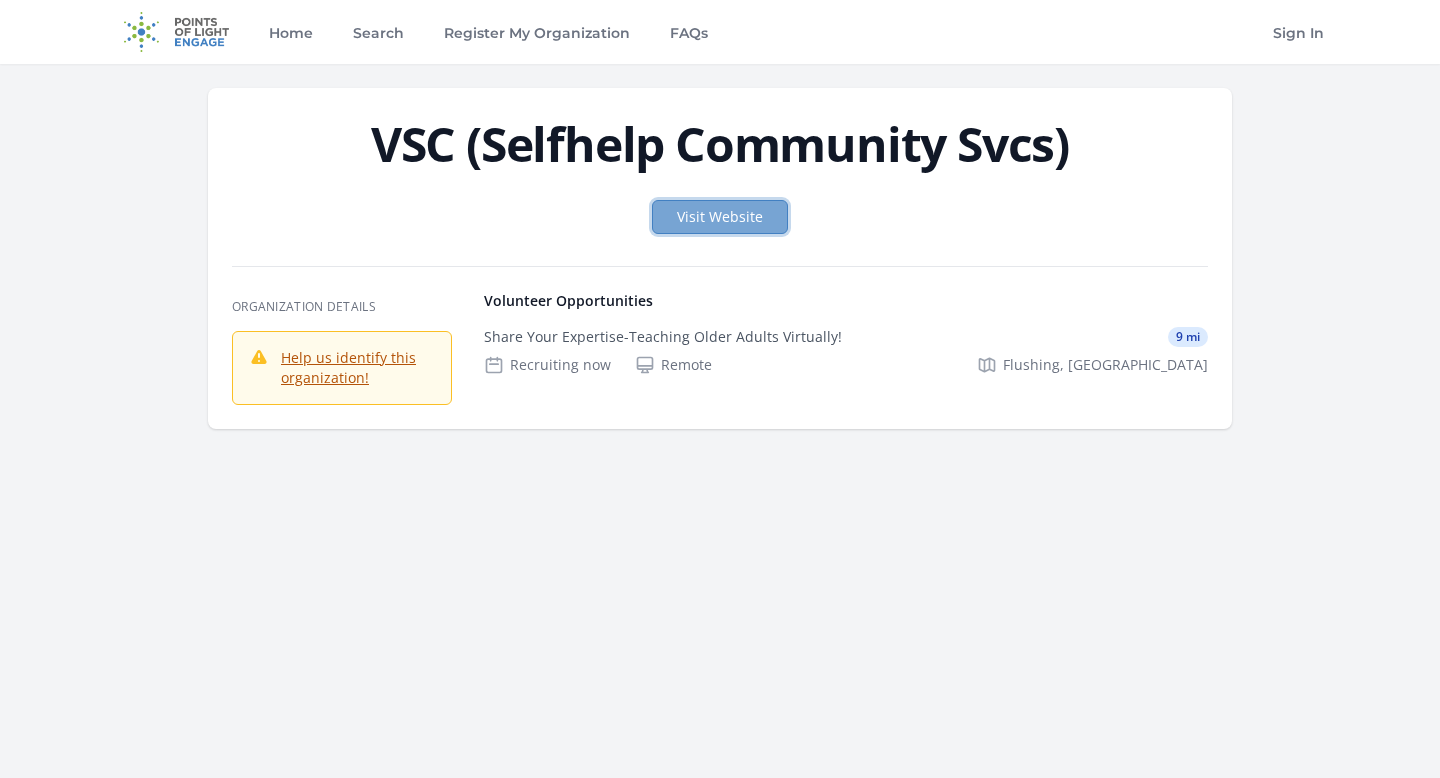 click on "Visit Website" at bounding box center (720, 217) 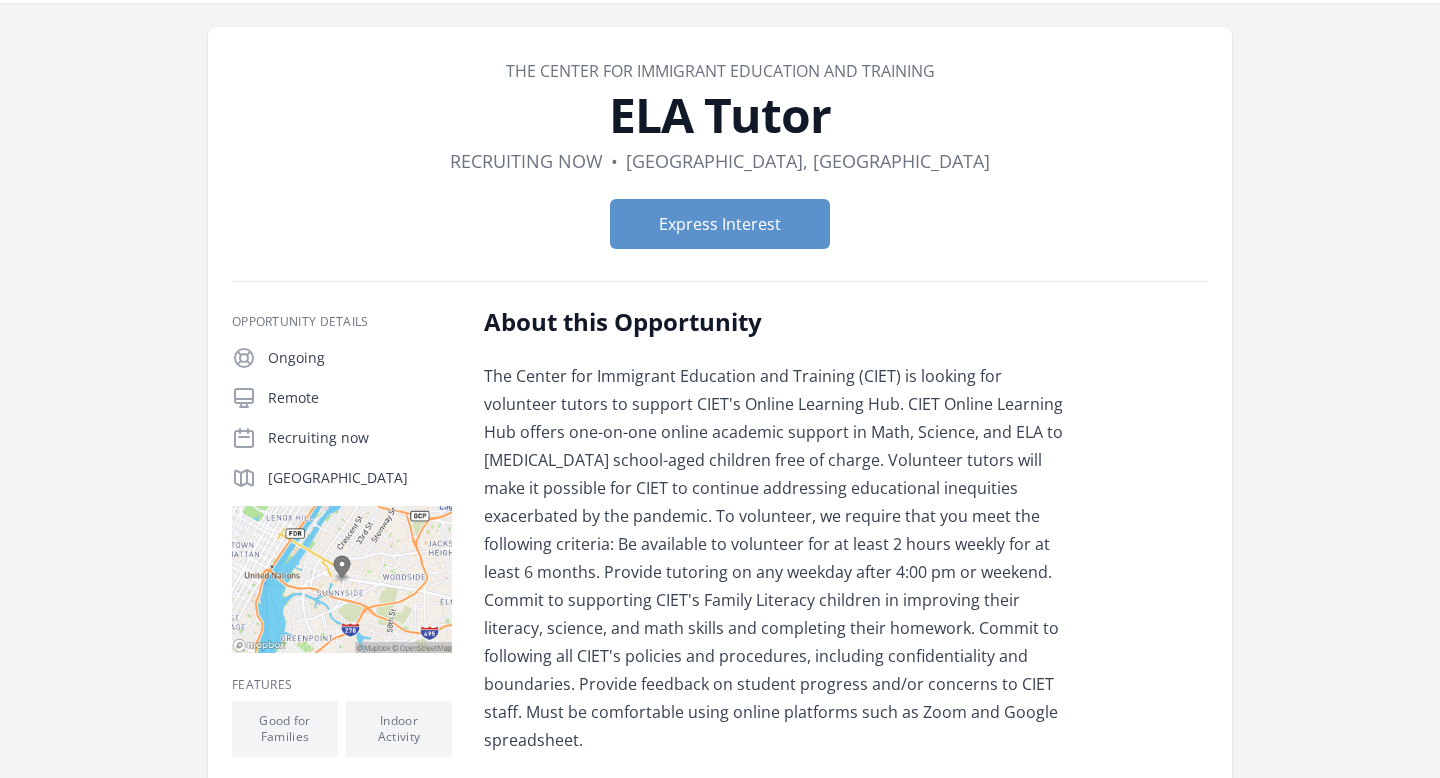 scroll, scrollTop: 0, scrollLeft: 0, axis: both 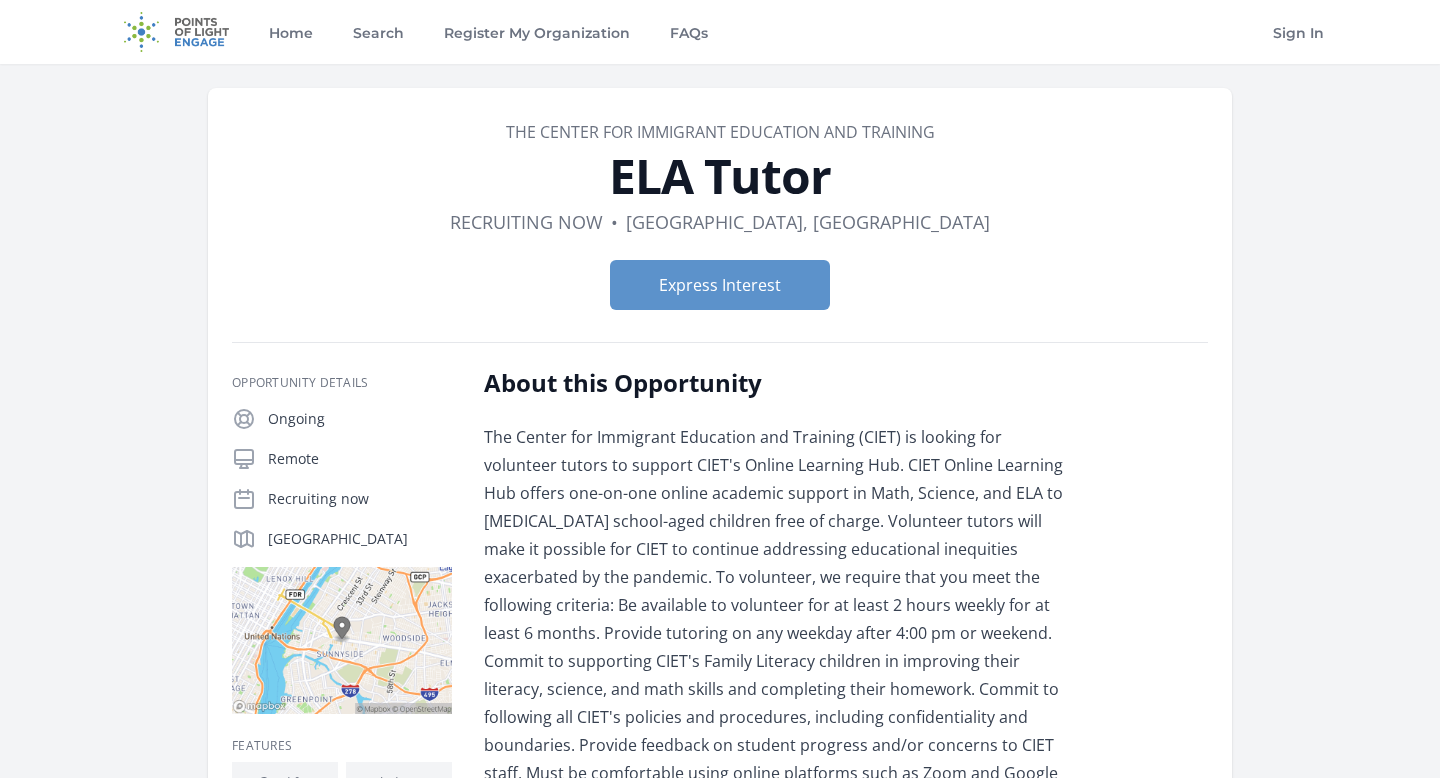 click on "Express Interest" at bounding box center [720, 285] 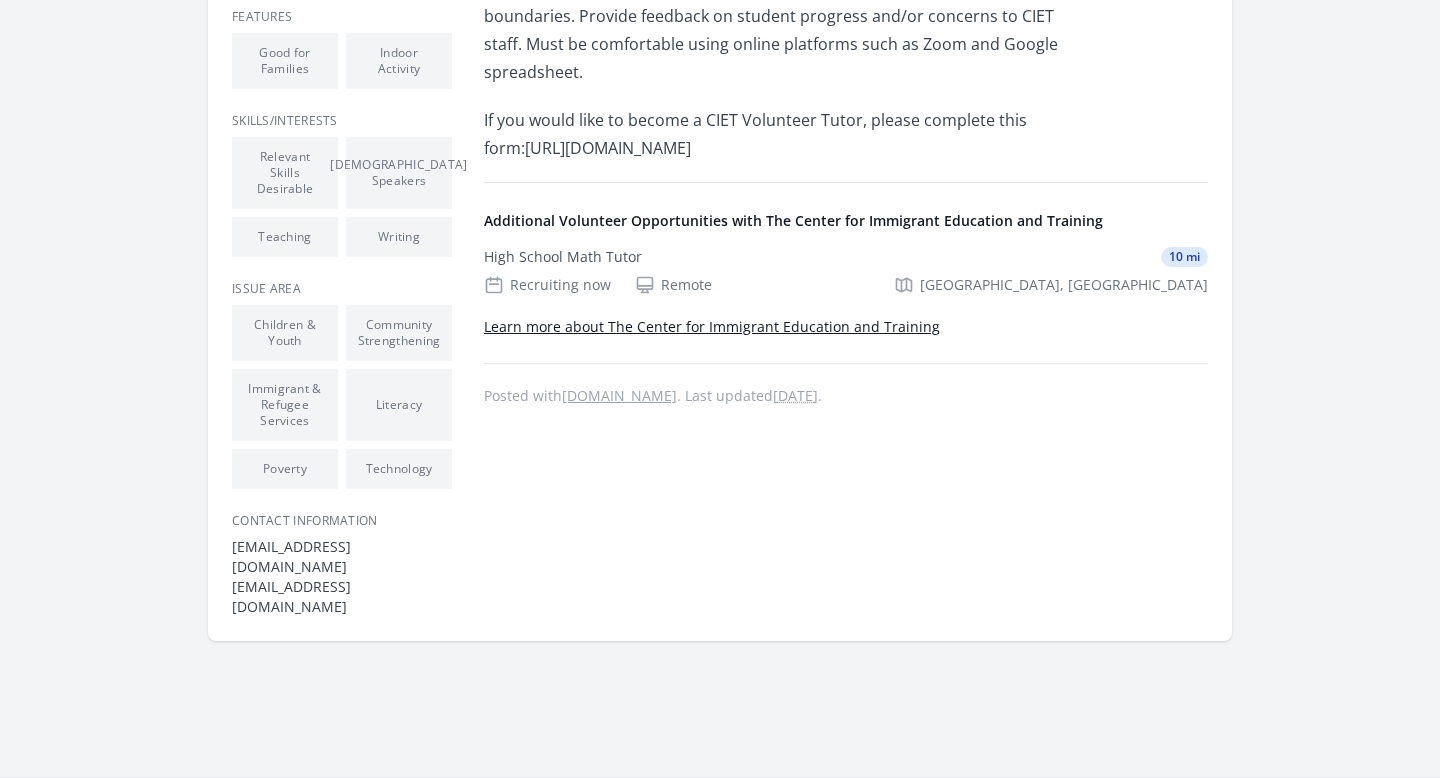 scroll, scrollTop: 732, scrollLeft: 0, axis: vertical 